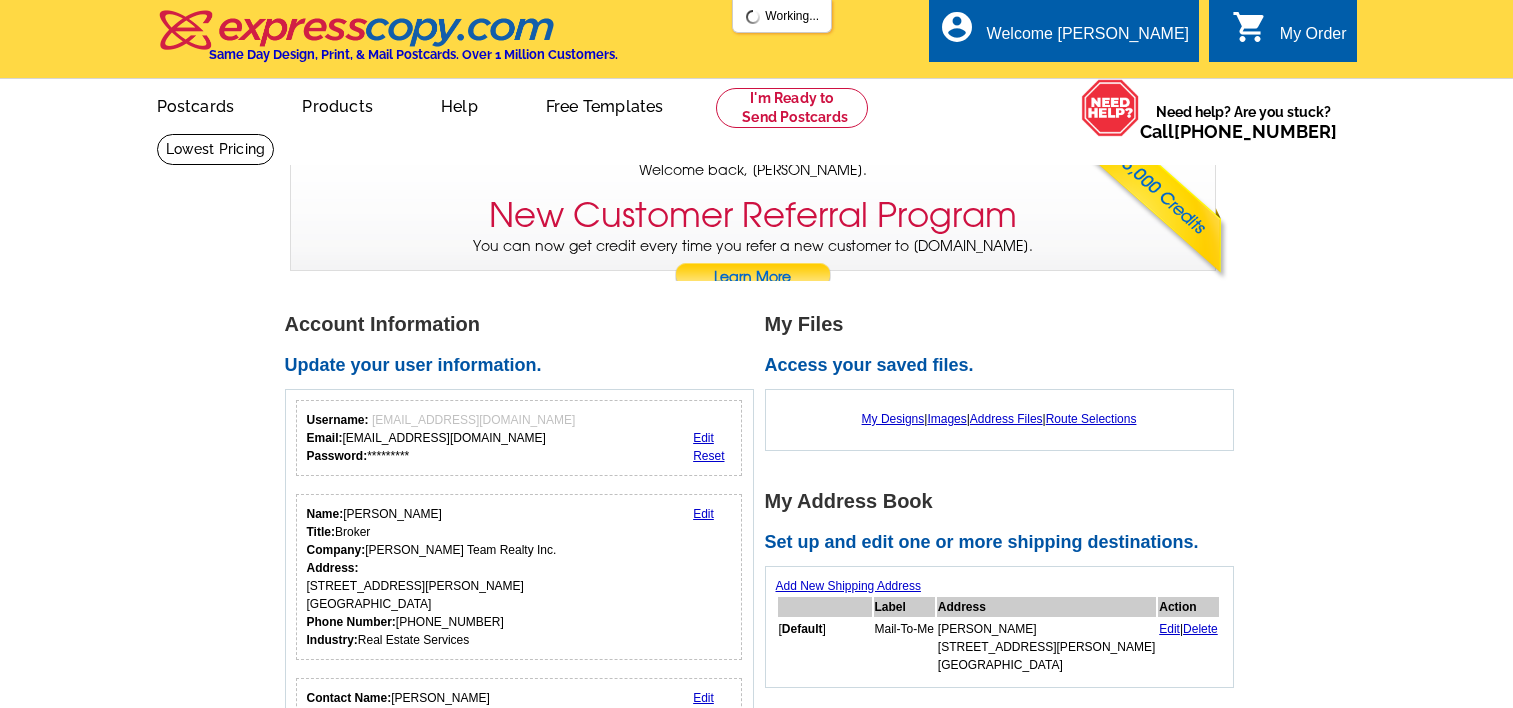 scroll, scrollTop: 0, scrollLeft: 0, axis: both 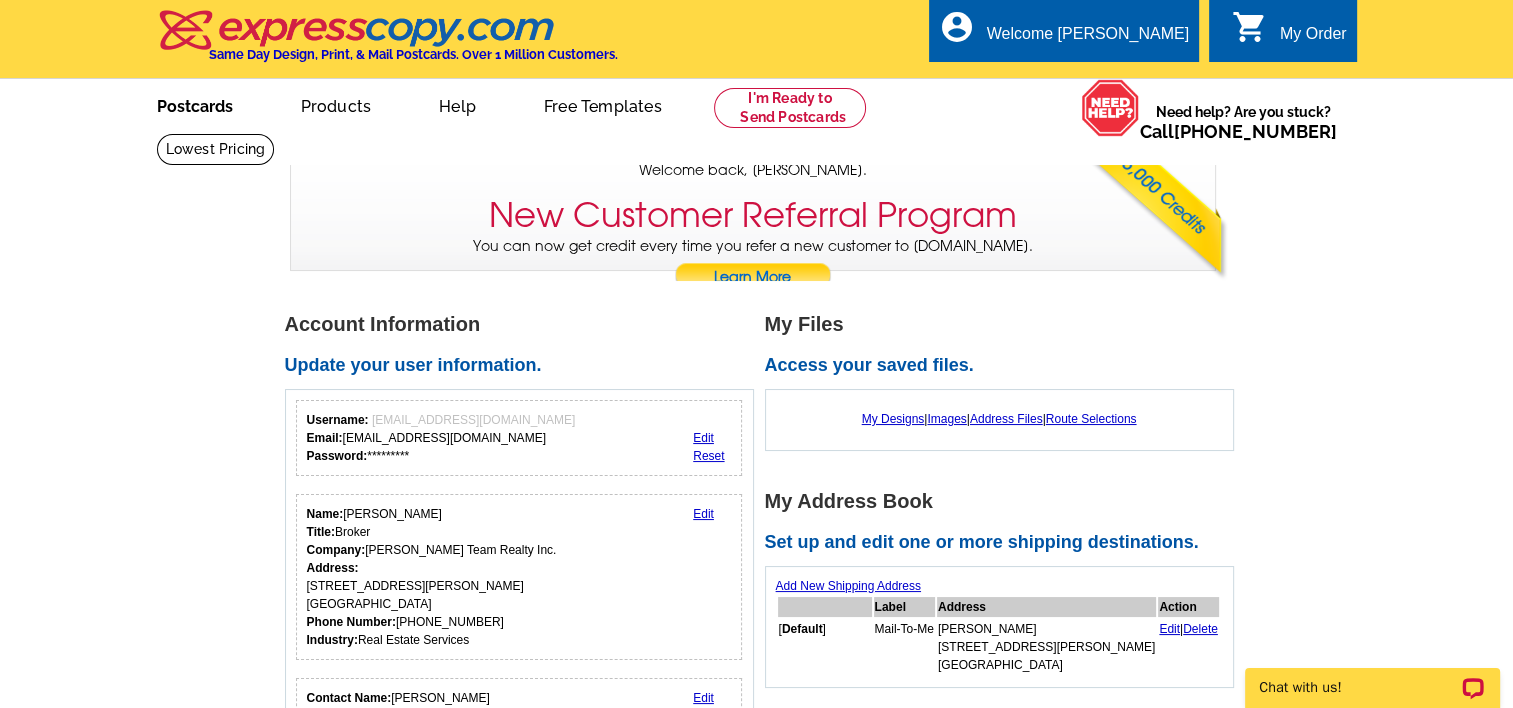 click on "Postcards" at bounding box center [195, 104] 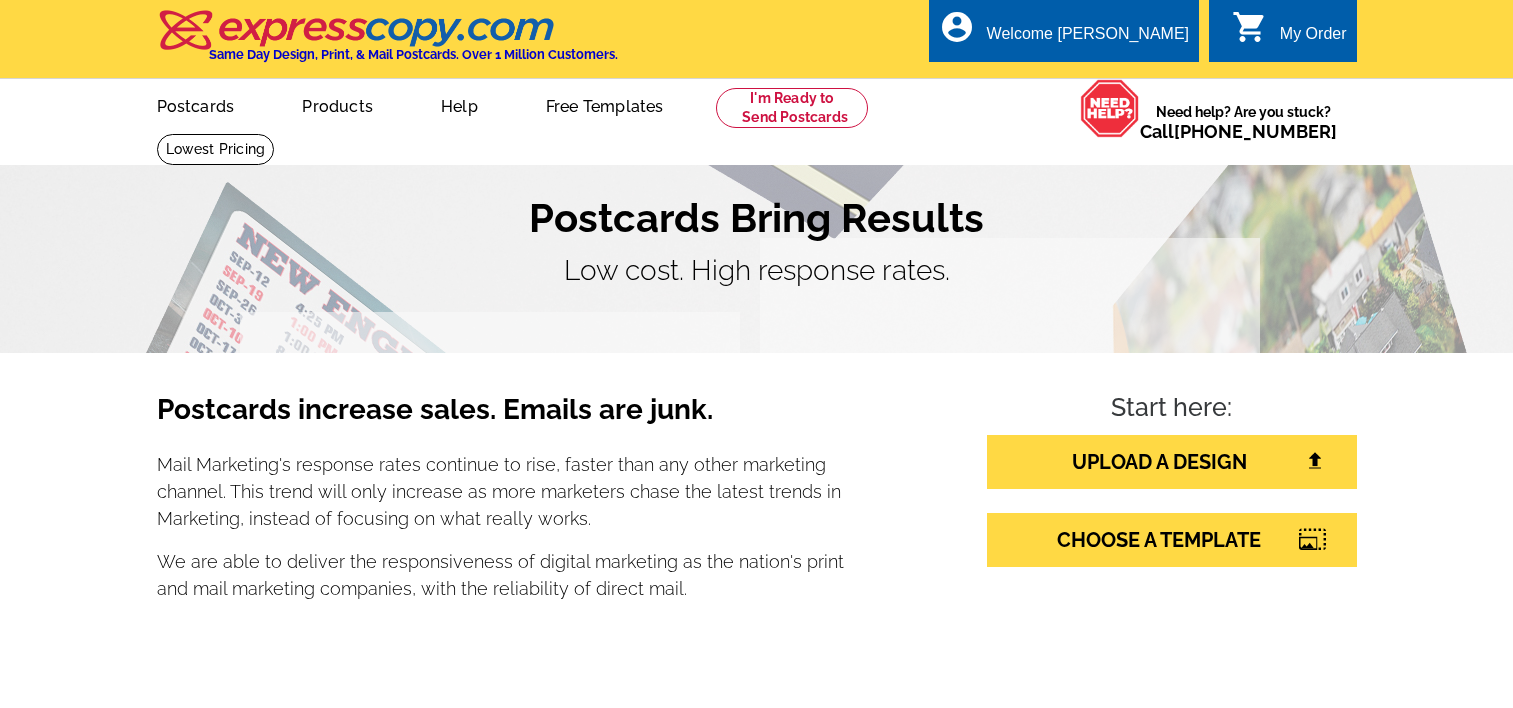 scroll, scrollTop: 0, scrollLeft: 0, axis: both 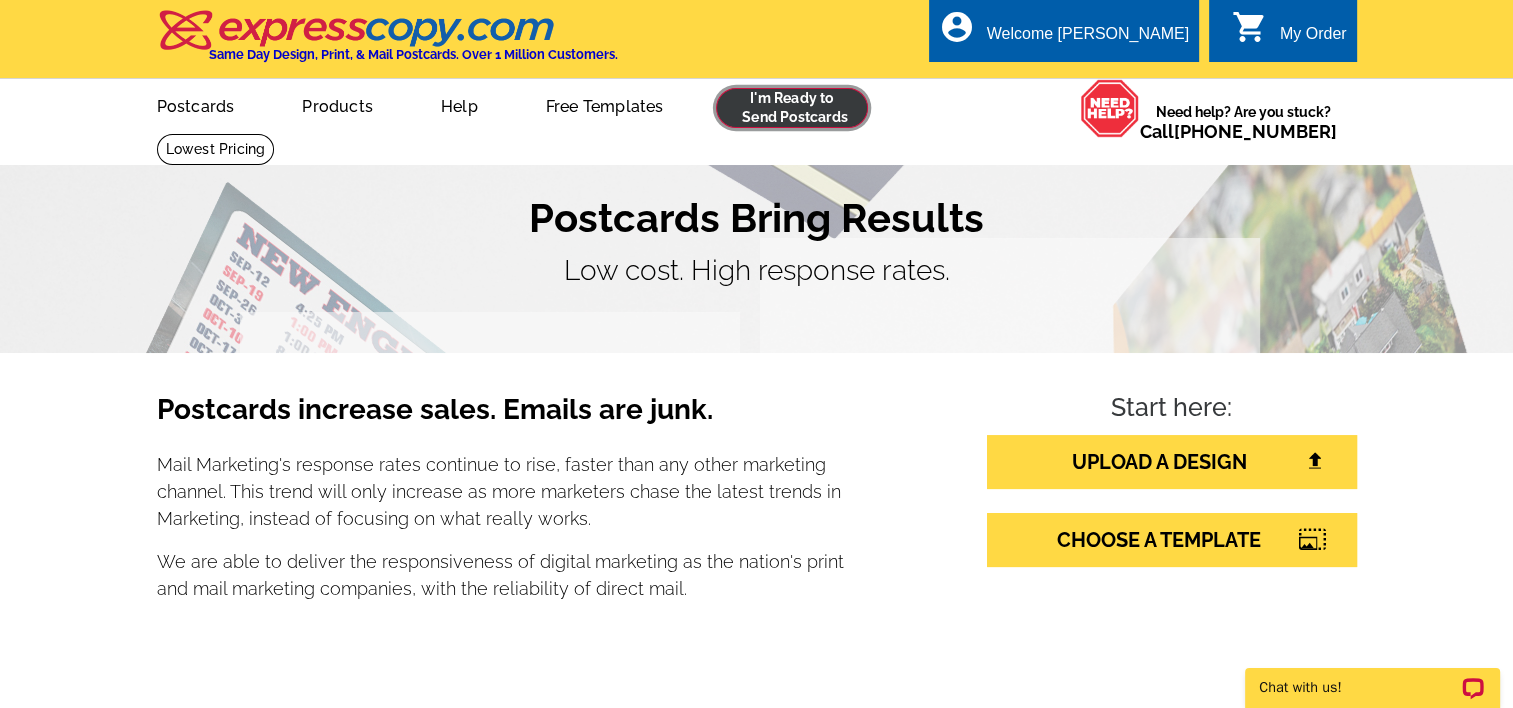 click at bounding box center (792, 108) 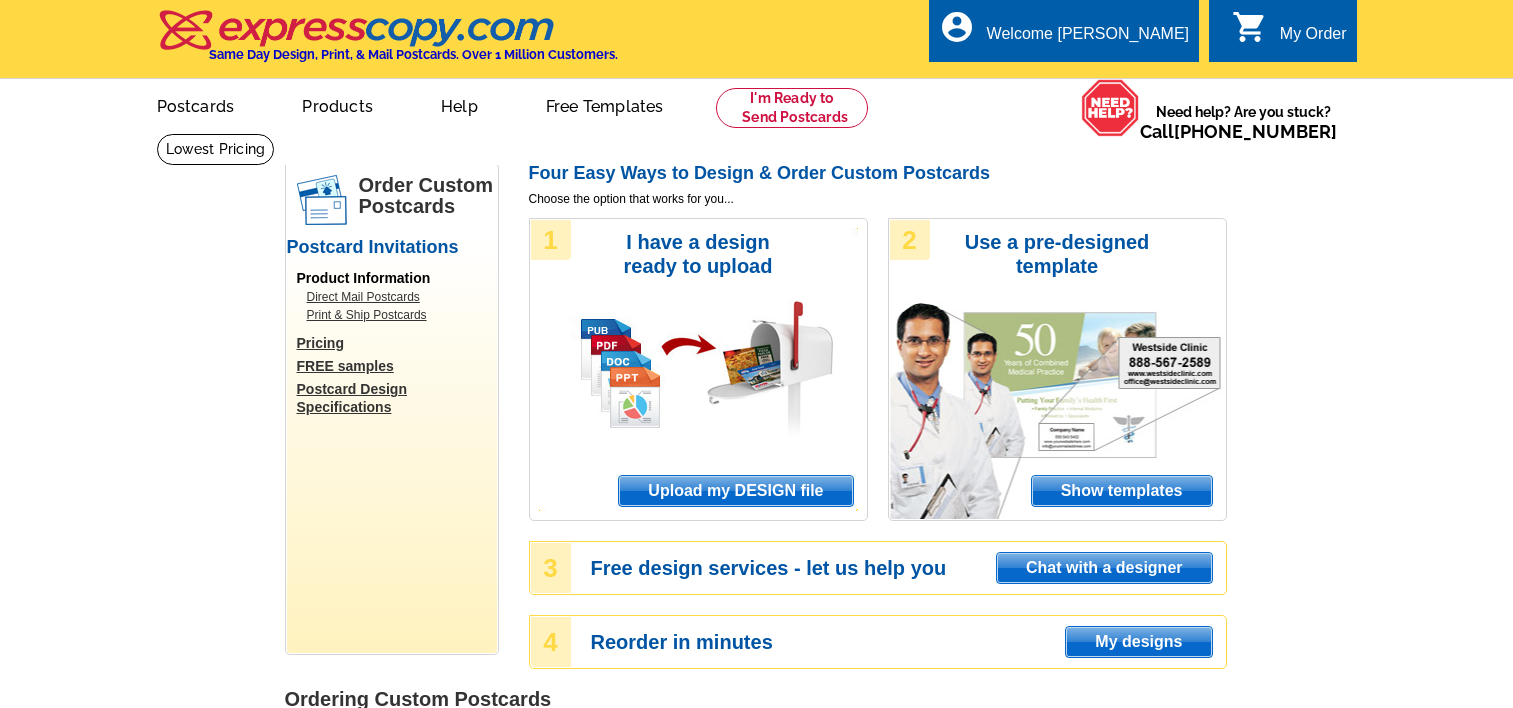 scroll, scrollTop: 0, scrollLeft: 0, axis: both 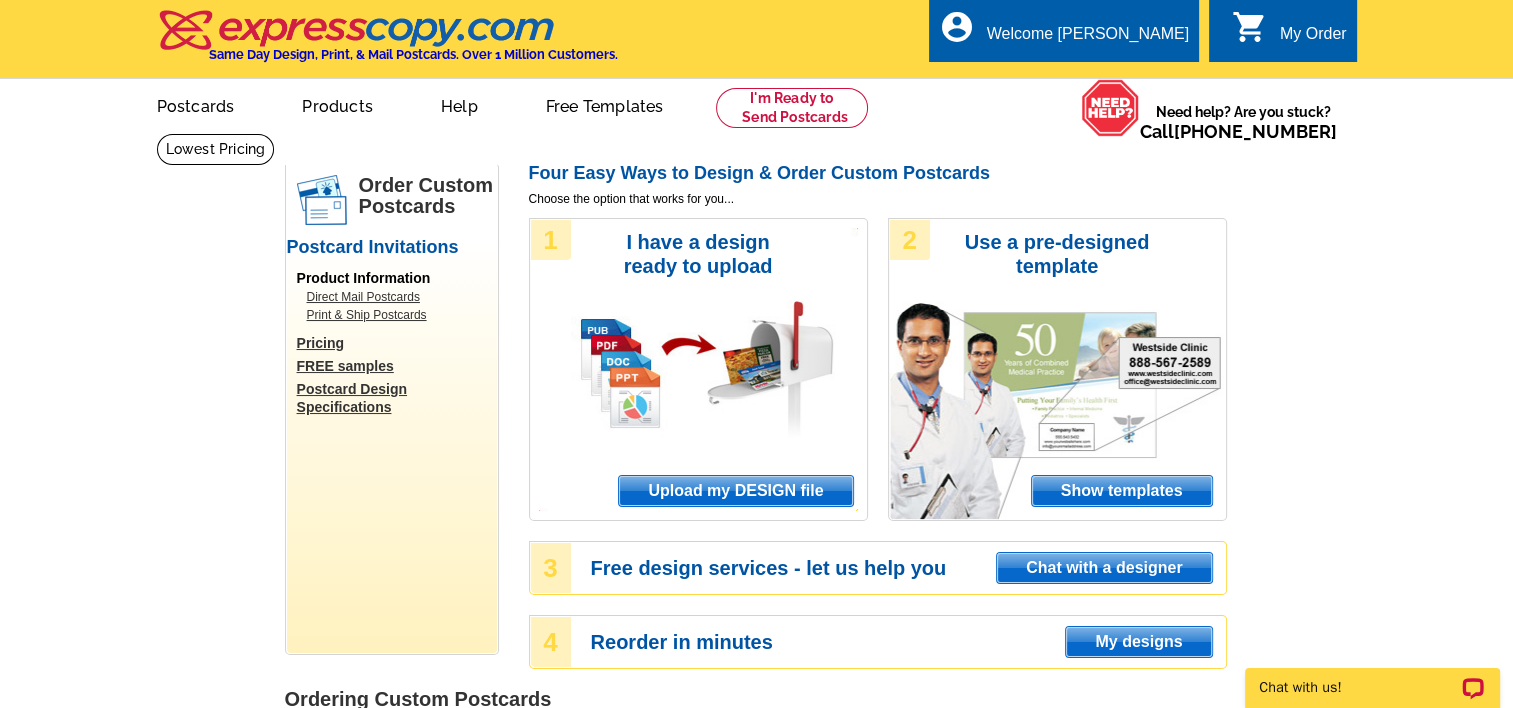 click on "Show templates" at bounding box center [1122, 491] 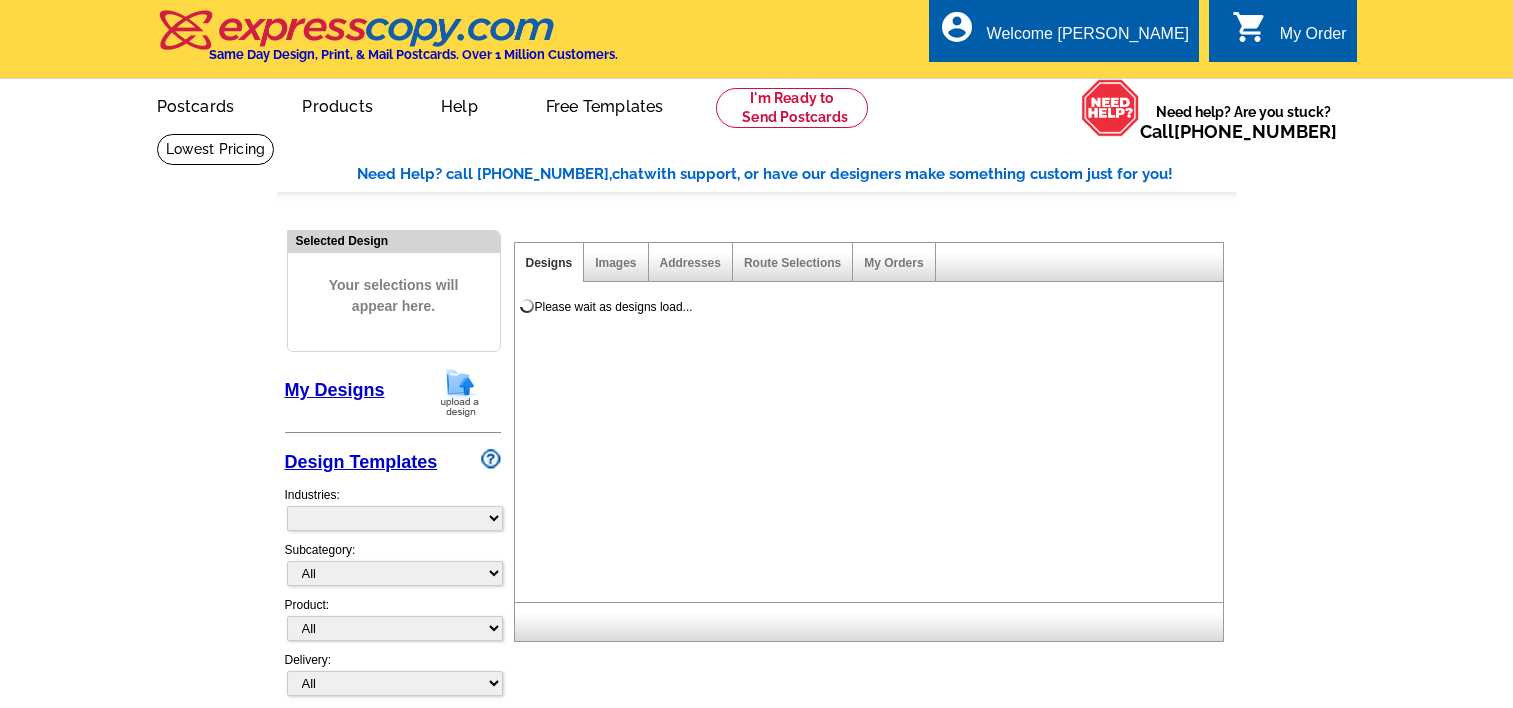 scroll, scrollTop: 0, scrollLeft: 0, axis: both 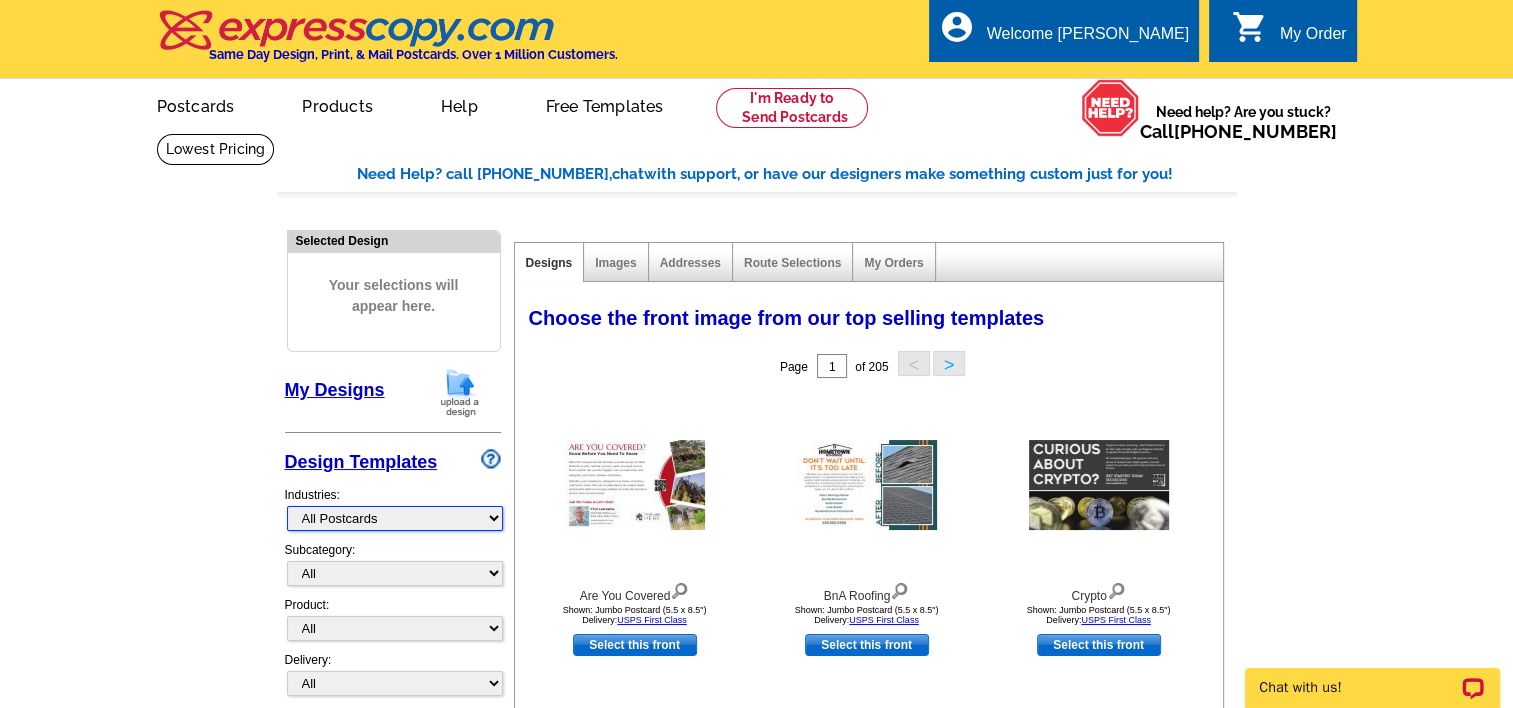click on "What's New Real Estate Mortgage Insurance HVAC Dental Solar EDDM - NEW! Calendar Postcards Arts & Entertainment Assisted Living Automotive Beauty & Fitness Business Services Education, Camps & Childcare Financial Services Food & Beverage Healthcare Holiday Home Services Keep-in-Touch Legal Non-Profit Personal Projects Pets & Veterinarians Photo Cards Religion & Faith Retail Seasonal Sports & Recreation Sports Schedules Travel Greeting Cards All Postcards All Flyers & Brochures All Business Cards All Door Hangers All Greeting Cards" at bounding box center [395, 518] 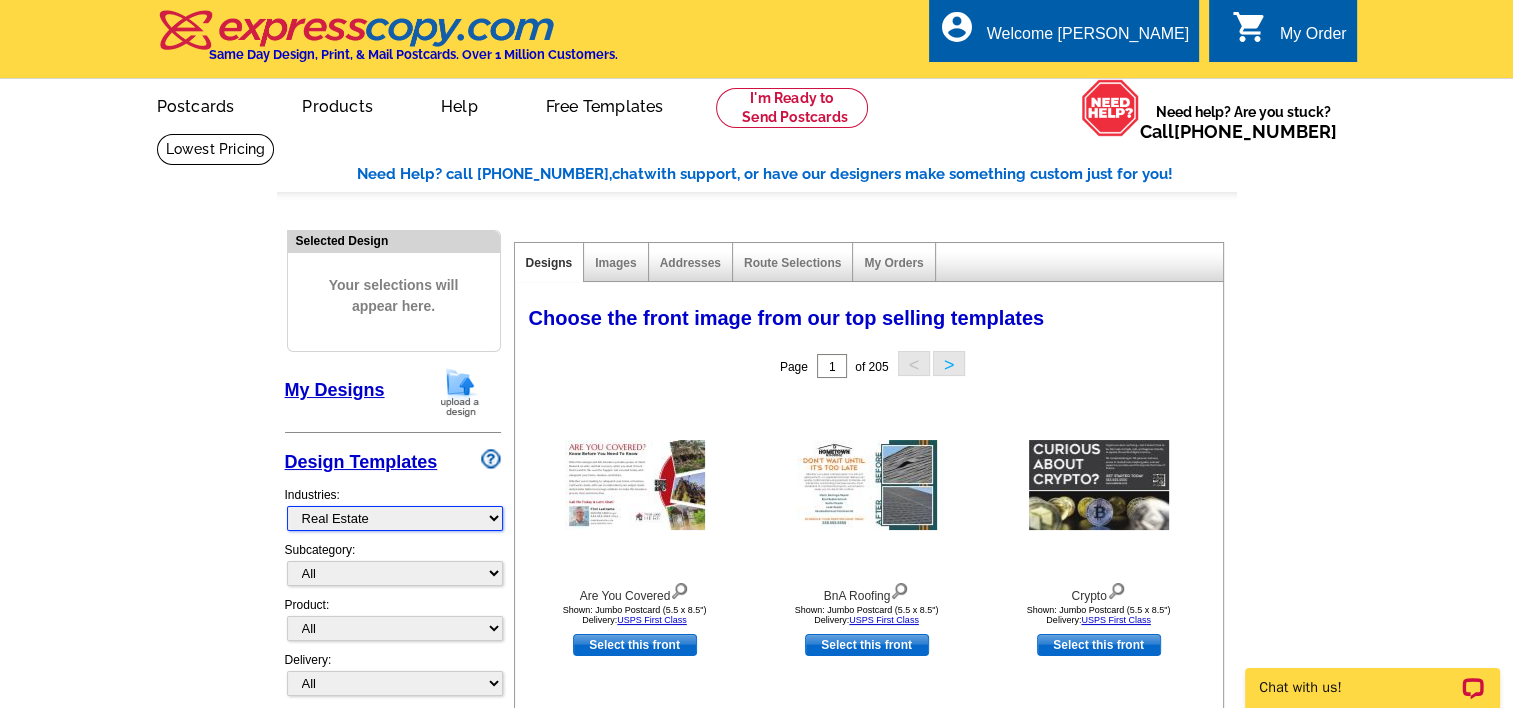 click on "What's New Real Estate Mortgage Insurance HVAC Dental Solar EDDM - NEW! Calendar Postcards Arts & Entertainment Assisted Living Automotive Beauty & Fitness Business Services Education, Camps & Childcare Financial Services Food & Beverage Healthcare Holiday Home Services Keep-in-Touch Legal Non-Profit Personal Projects Pets & Veterinarians Photo Cards Religion & Faith Retail Seasonal Sports & Recreation Sports Schedules Travel Greeting Cards All Postcards All Flyers & Brochures All Business Cards All Door Hangers All Greeting Cards" at bounding box center (395, 518) 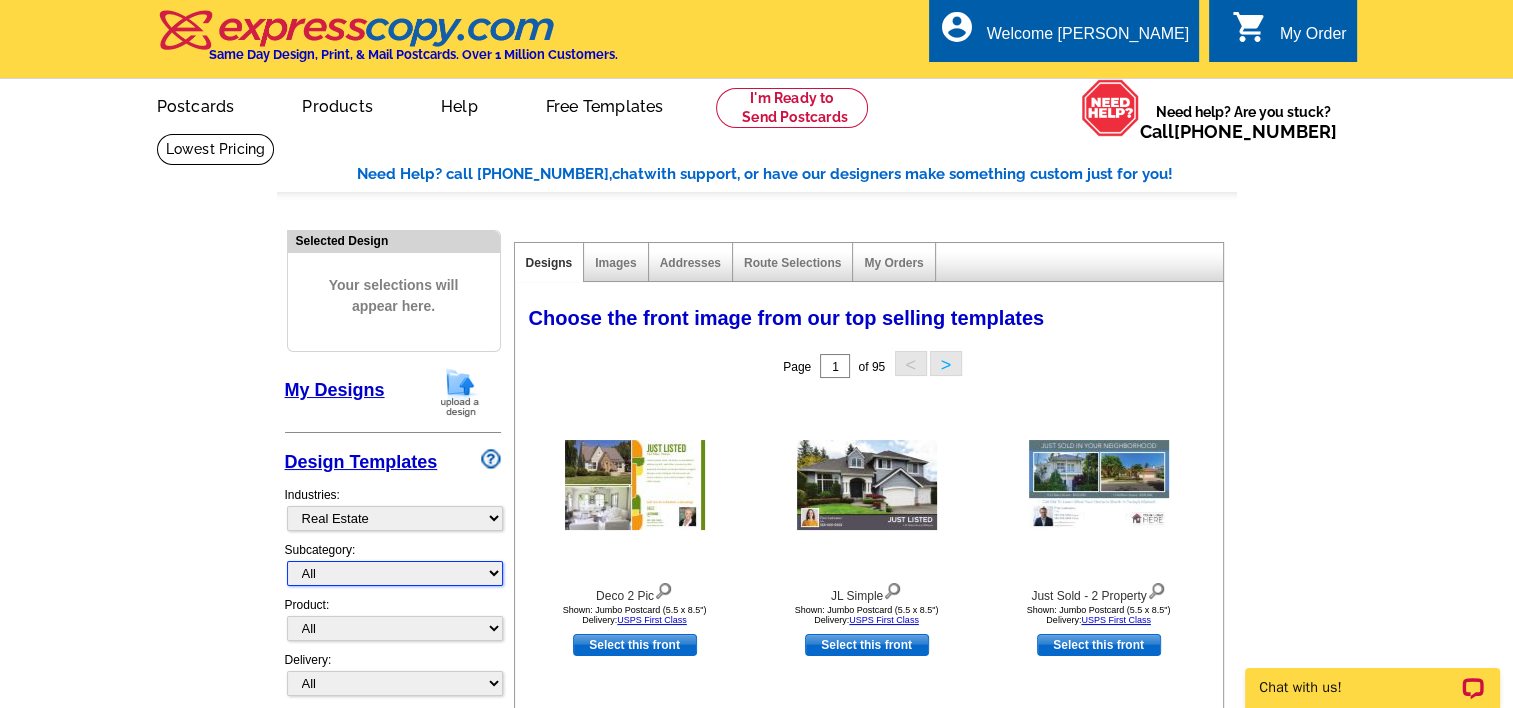 click on "All RE/MAX® Referrals Keller Williams® Berkshire Hathaway Home Services Century 21 Commercial Real Estate QR Code Cards 1st Time Home Buyer Distressed Homeowners Social Networking Farming Just Listed Just Sold Open House Market Report" at bounding box center [395, 573] 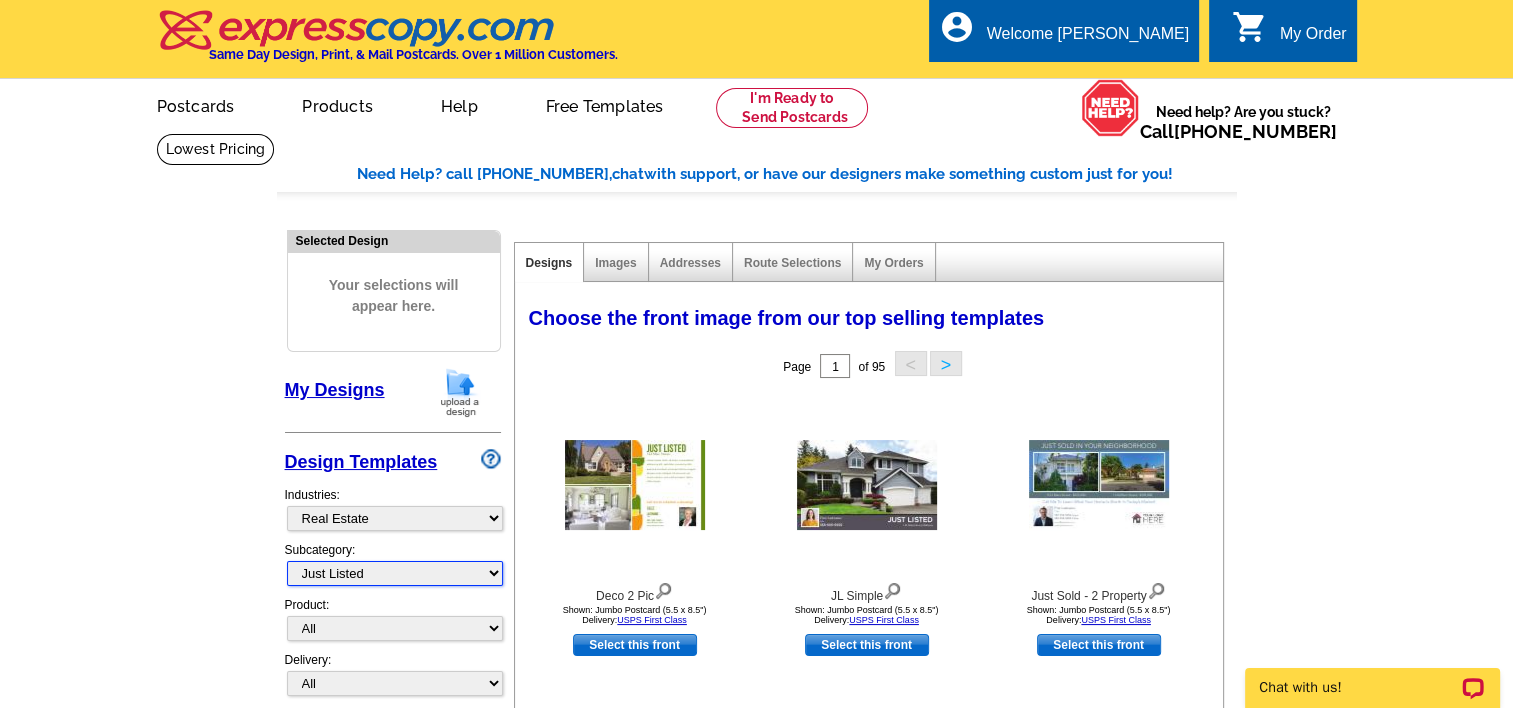 click on "All RE/MAX® Referrals Keller Williams® Berkshire Hathaway Home Services Century 21 Commercial Real Estate QR Code Cards 1st Time Home Buyer Distressed Homeowners Social Networking Farming Just Listed Just Sold Open House Market Report" at bounding box center (395, 573) 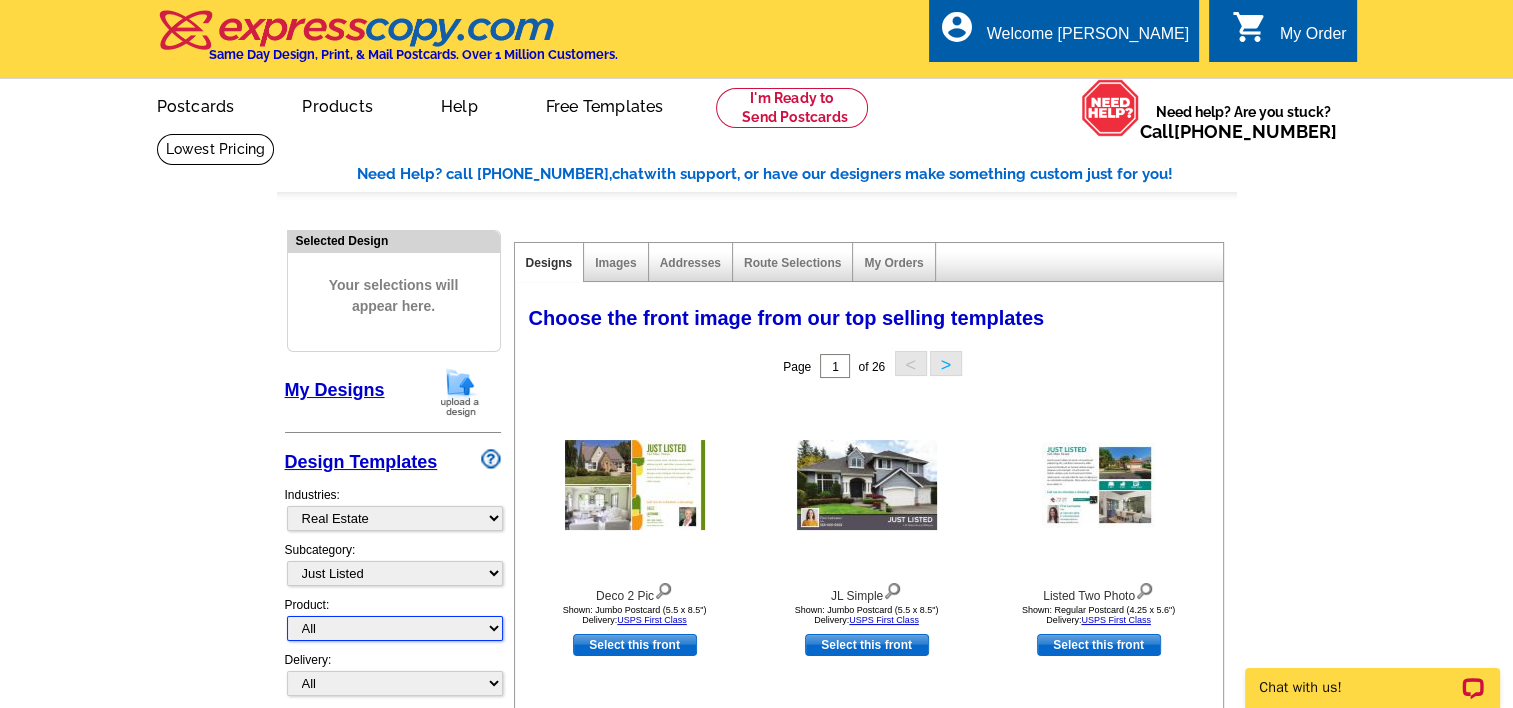click on "All
Postcards
Letters and flyers
Business Cards
Door Hangers
Greeting Cards" at bounding box center (395, 628) 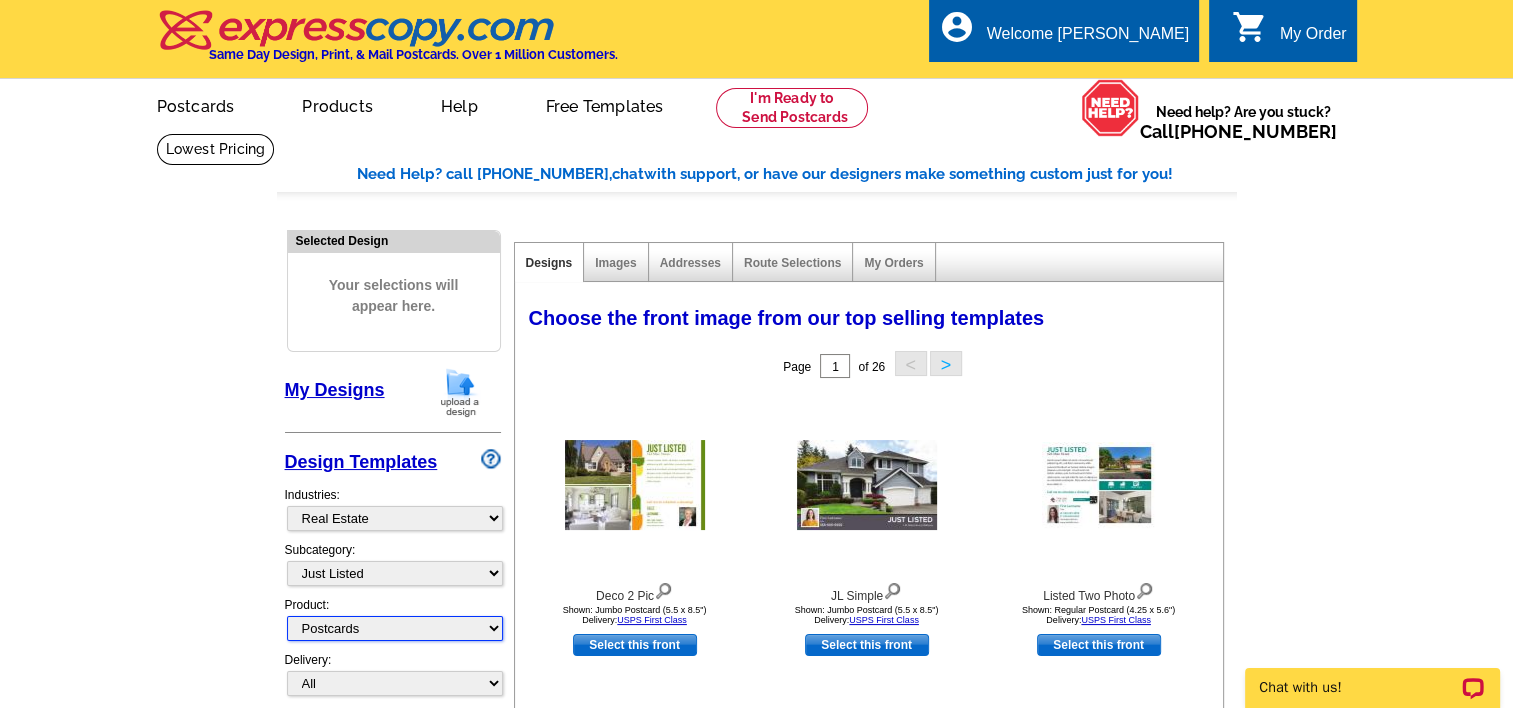 click on "All
Postcards
Letters and flyers
Business Cards
Door Hangers
Greeting Cards" at bounding box center (395, 628) 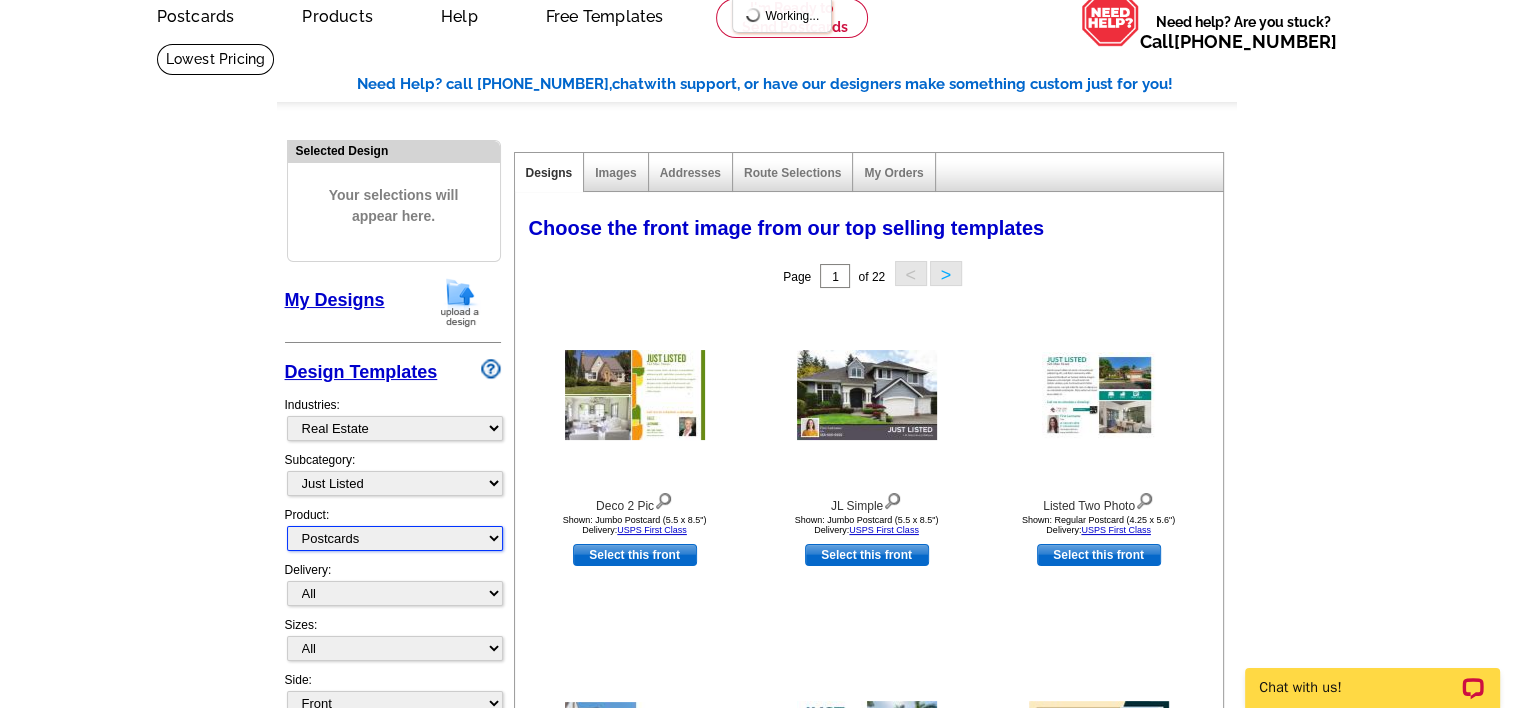 scroll, scrollTop: 100, scrollLeft: 0, axis: vertical 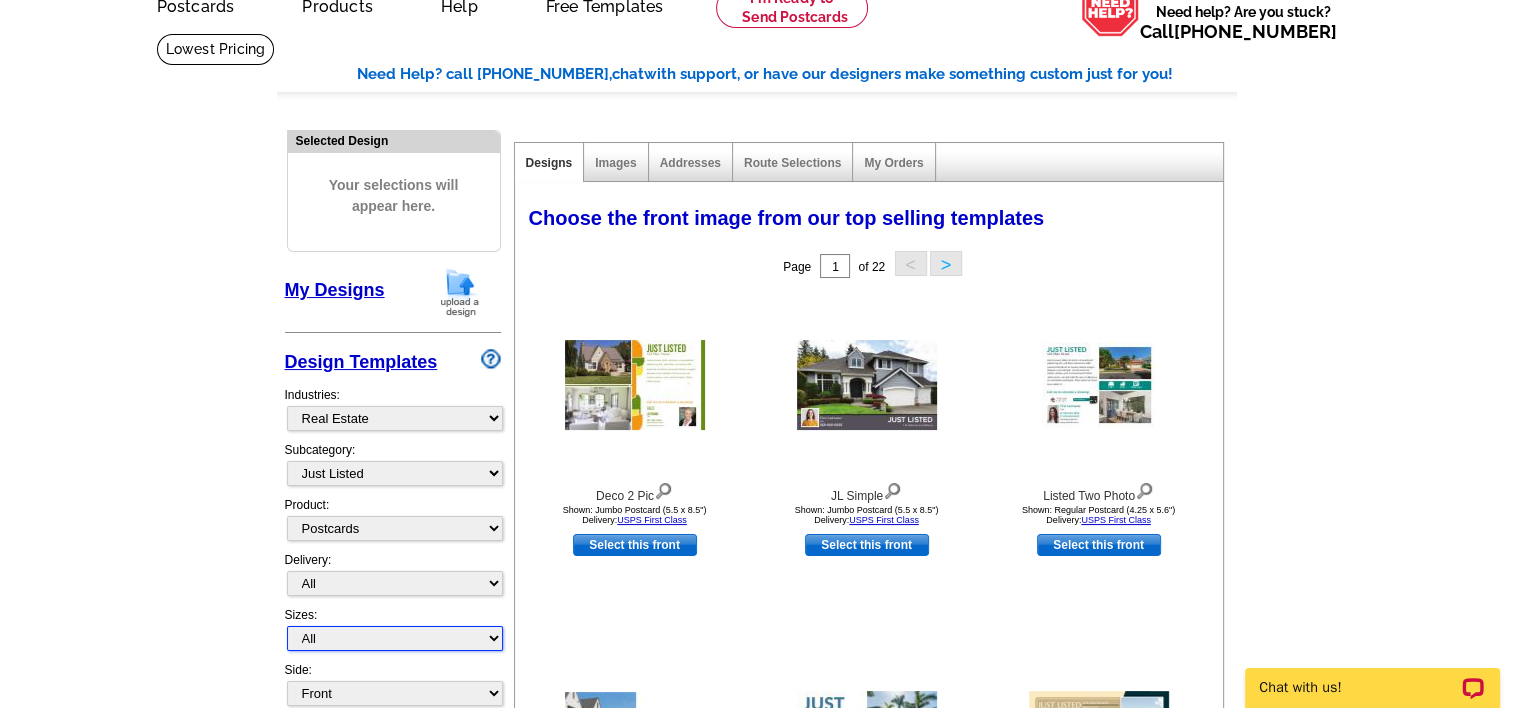 click on "All Jumbo Postcard (5.5" x 8.5") Regular Postcard (4.25" x 5.6") Panoramic Postcard (5.75" x 11.25") Giant Postcard (8.5" x 11") EDDM Postcard (6.125" x 8.25")" at bounding box center [395, 638] 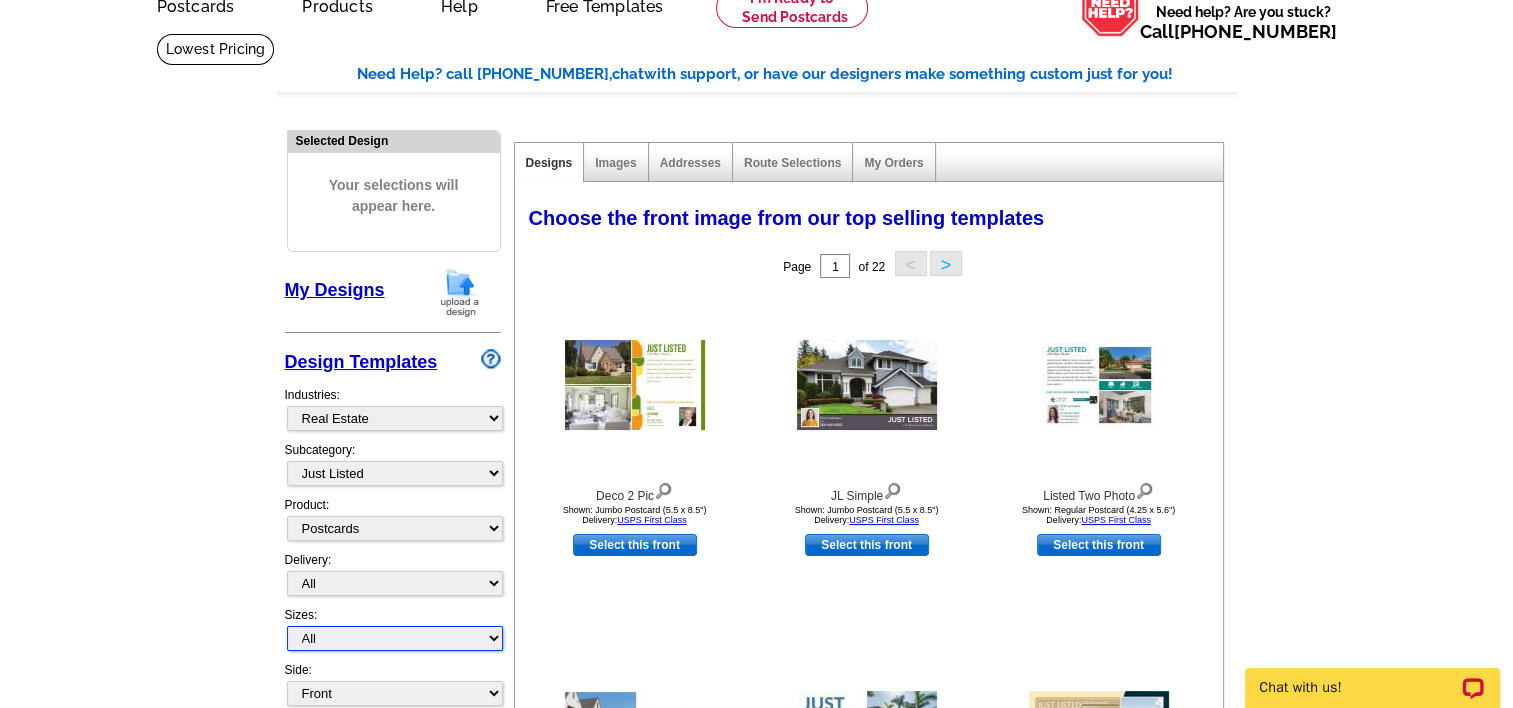 select on "1" 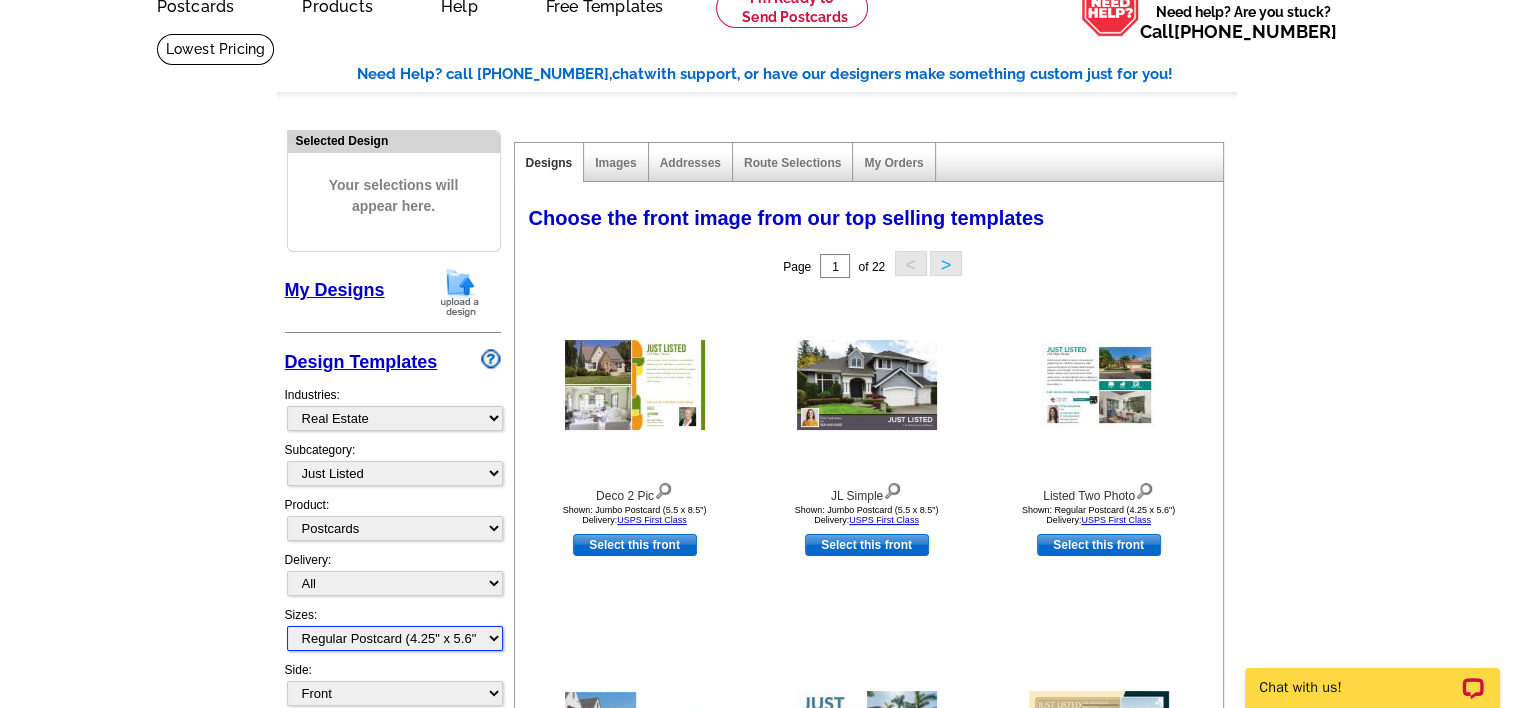 click on "All Jumbo Postcard (5.5" x 8.5") Regular Postcard (4.25" x 5.6") Panoramic Postcard (5.75" x 11.25") Giant Postcard (8.5" x 11") EDDM Postcard (6.125" x 8.25")" at bounding box center (395, 638) 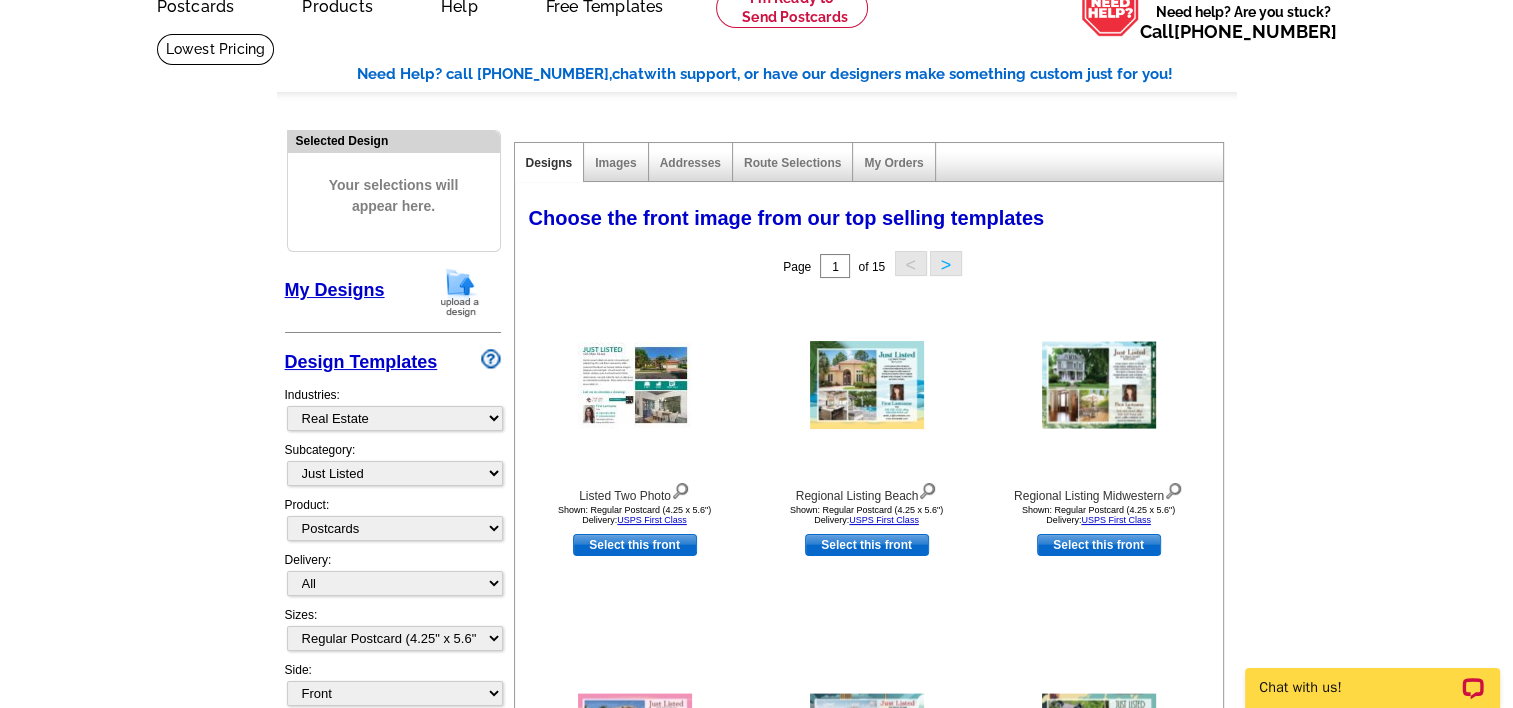 click on "Need Help? call 800-260-5887,  chat  with support, or have our designers make something custom just for you!
Got it, no need for the selection guide next time.
Show Results
Selected Design
Your selections will appear here.
My Designs
Design Templates
Industries:
What's New Real Estate Mortgage Insurance HVAC Dental Solar EDDM - NEW! Calendar Postcards Arts & Entertainment Assisted Living Automotive All" at bounding box center [756, 776] 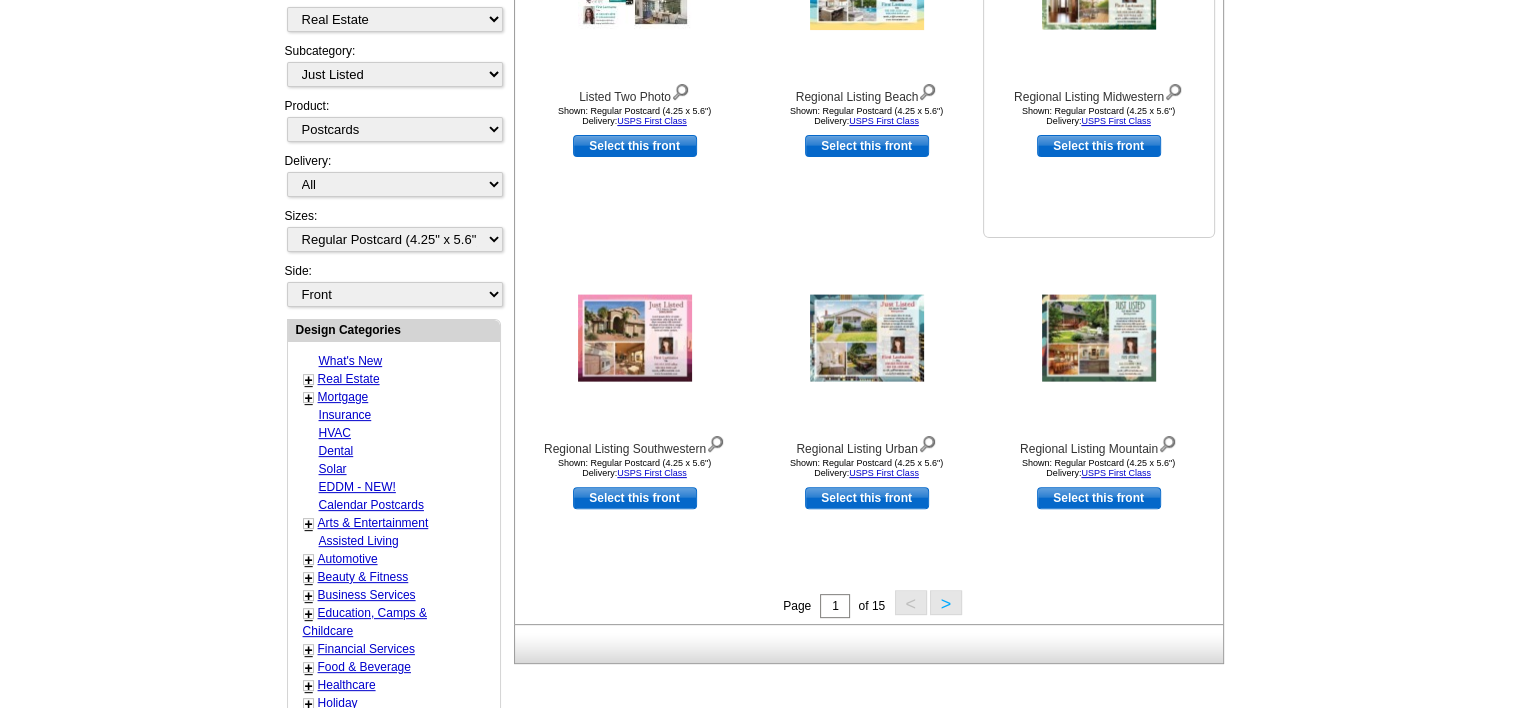 scroll, scrollTop: 500, scrollLeft: 0, axis: vertical 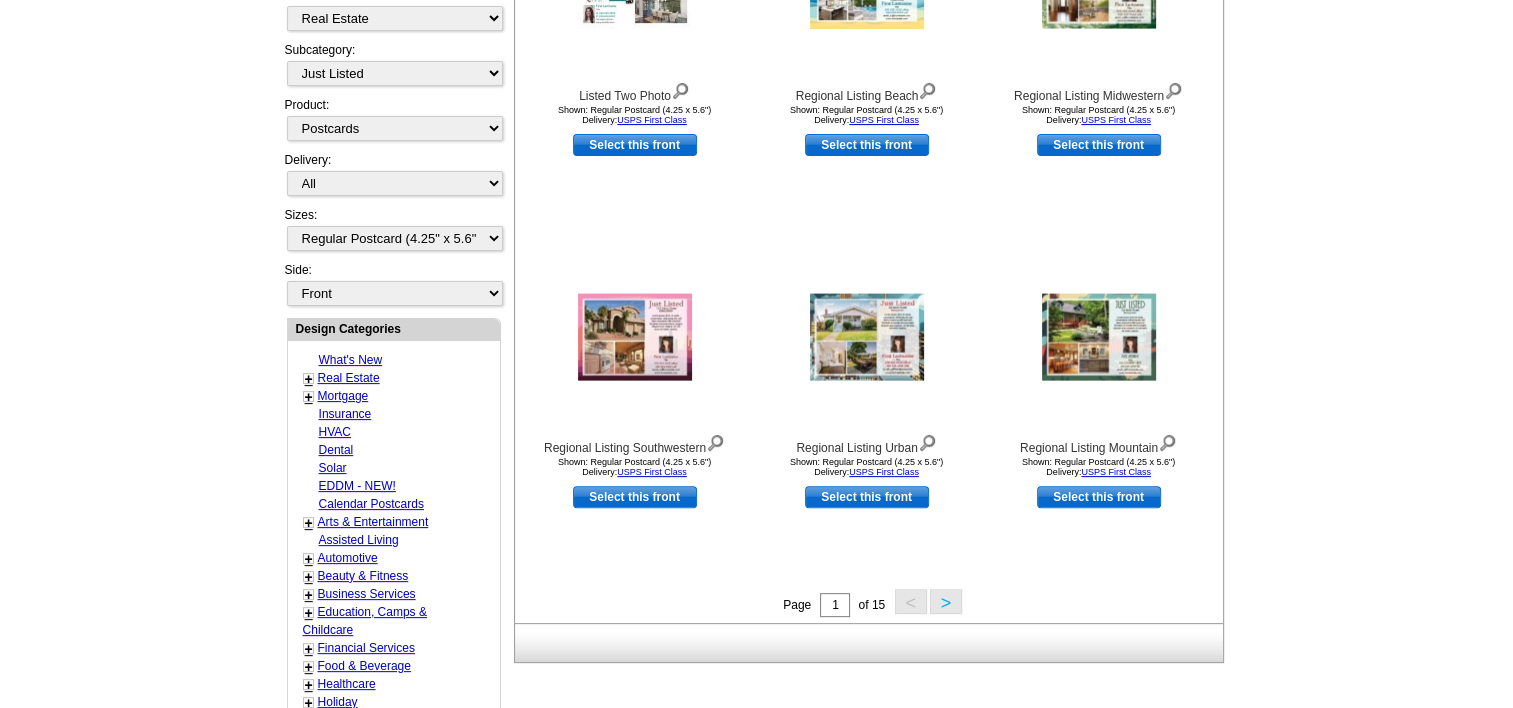 click on ">" at bounding box center (946, 601) 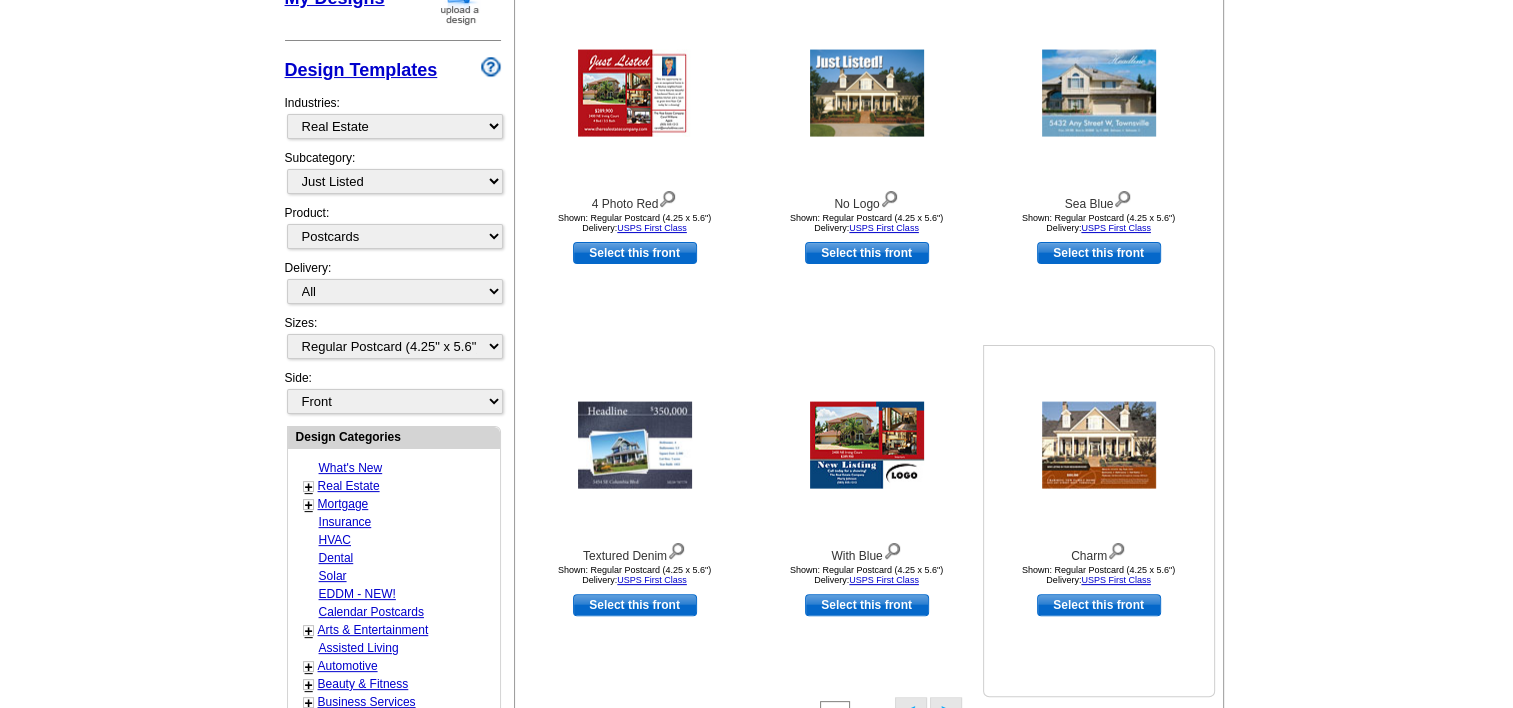 scroll, scrollTop: 395, scrollLeft: 0, axis: vertical 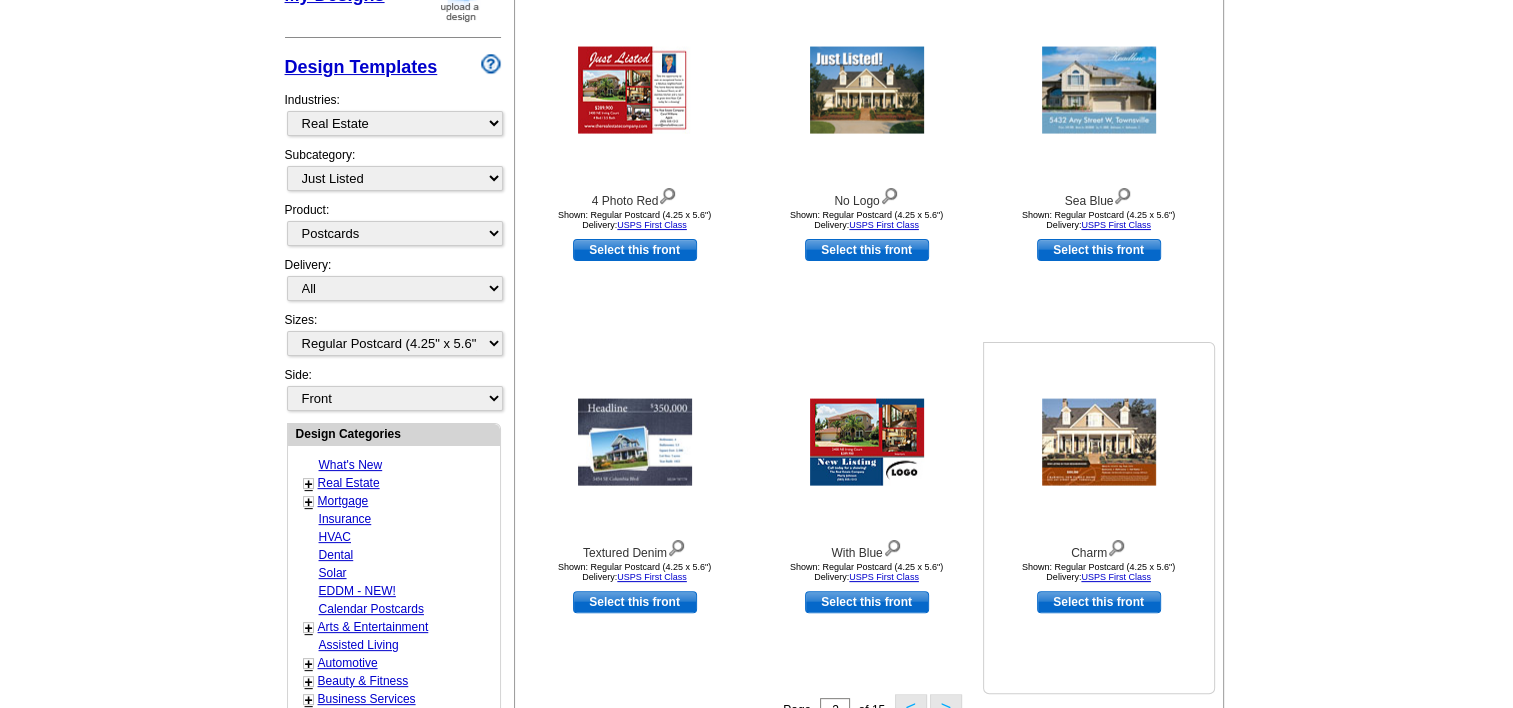 click on "Select this front" at bounding box center [1099, 602] 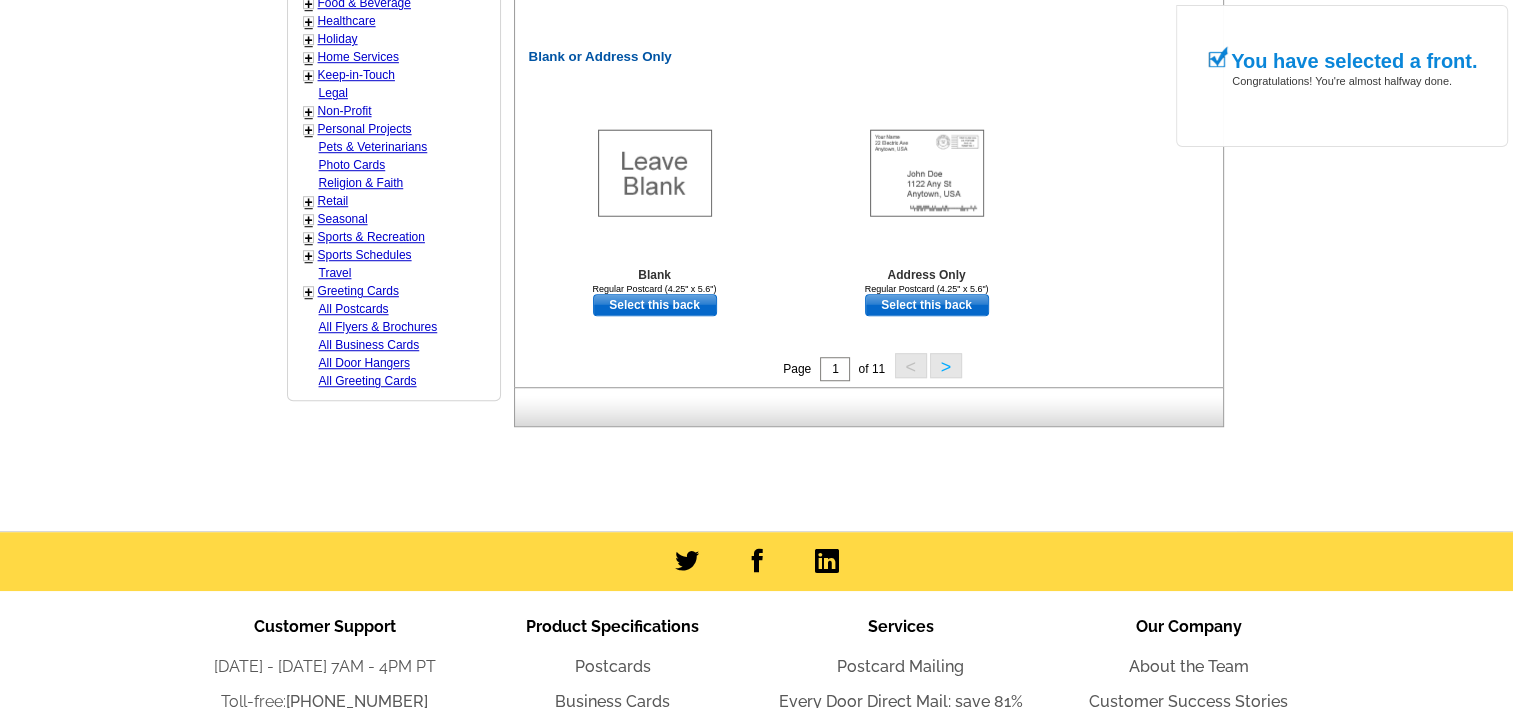 scroll, scrollTop: 1400, scrollLeft: 0, axis: vertical 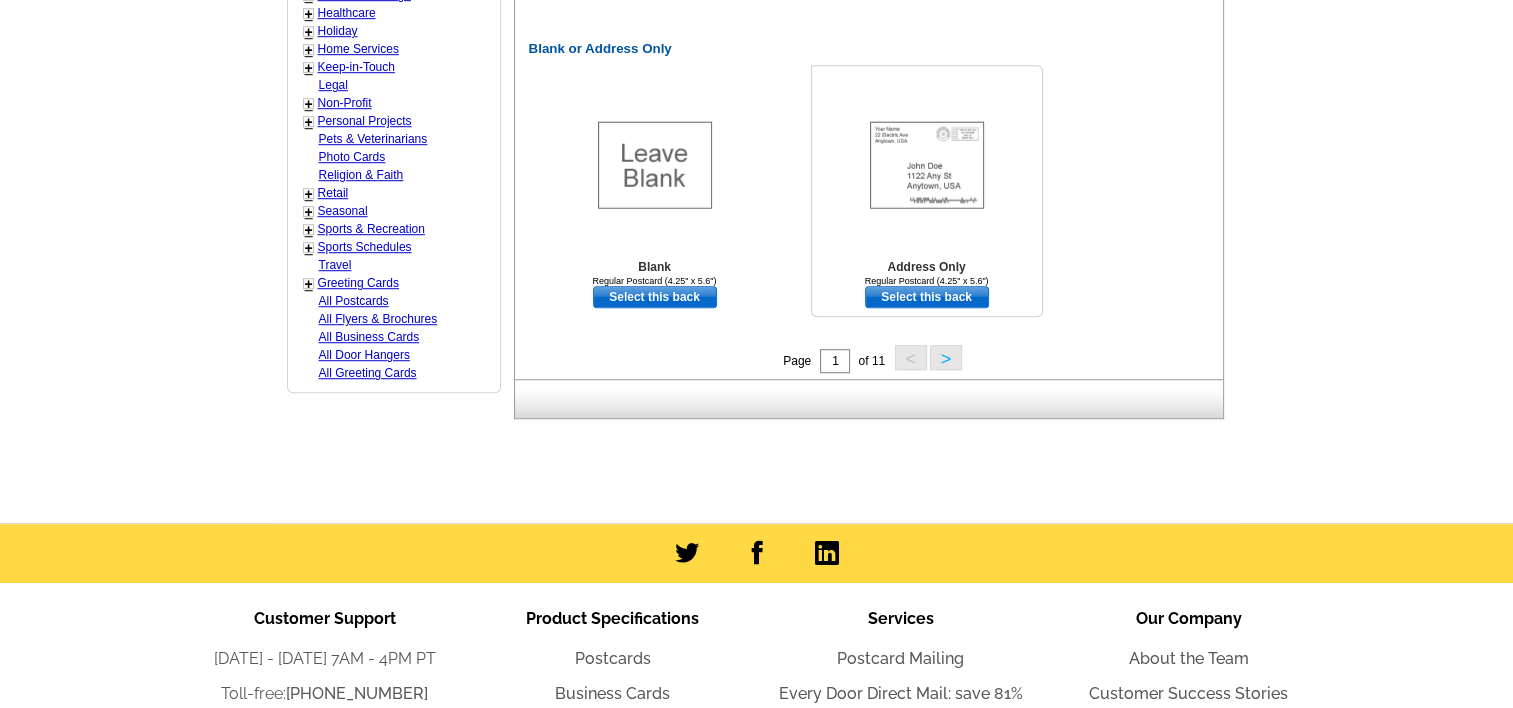 click on "Select this back" at bounding box center (927, 297) 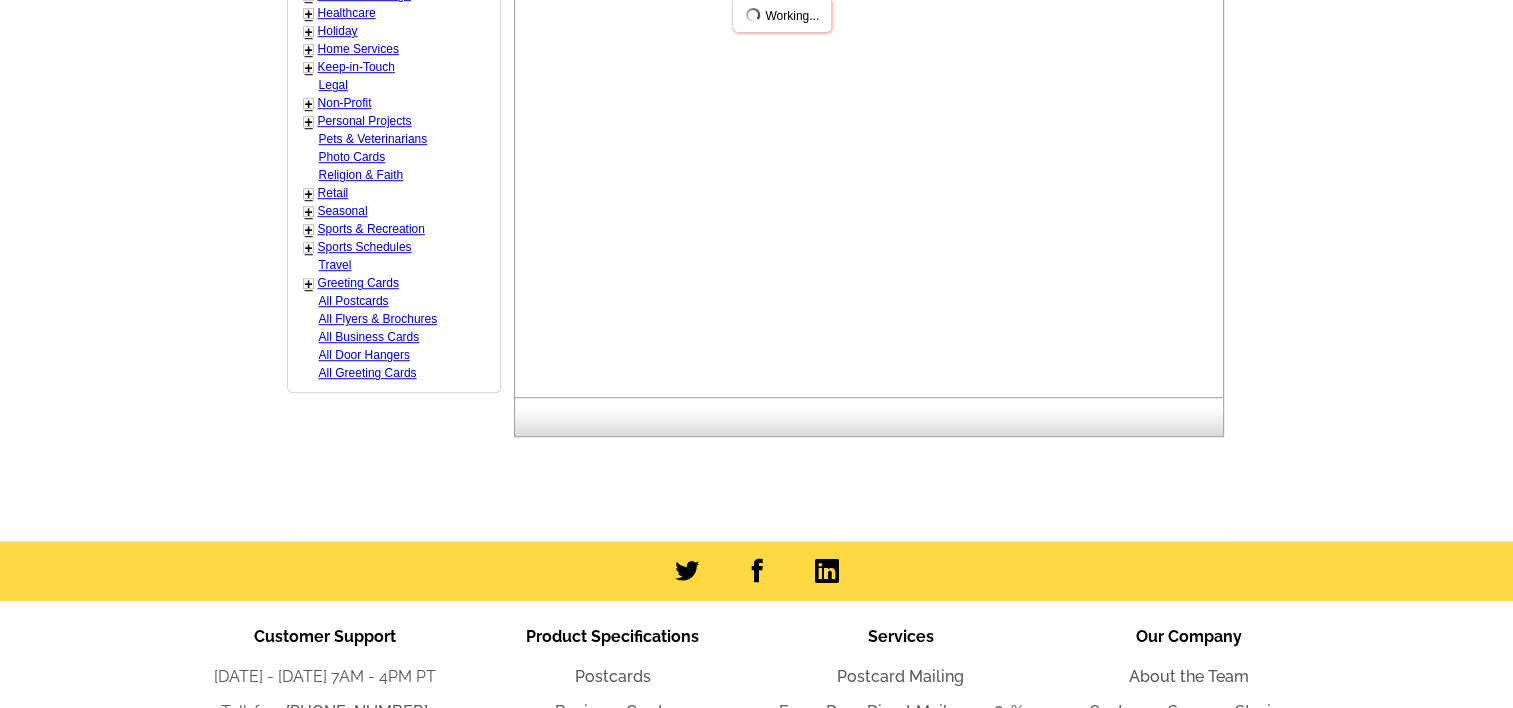 scroll, scrollTop: 1608, scrollLeft: 0, axis: vertical 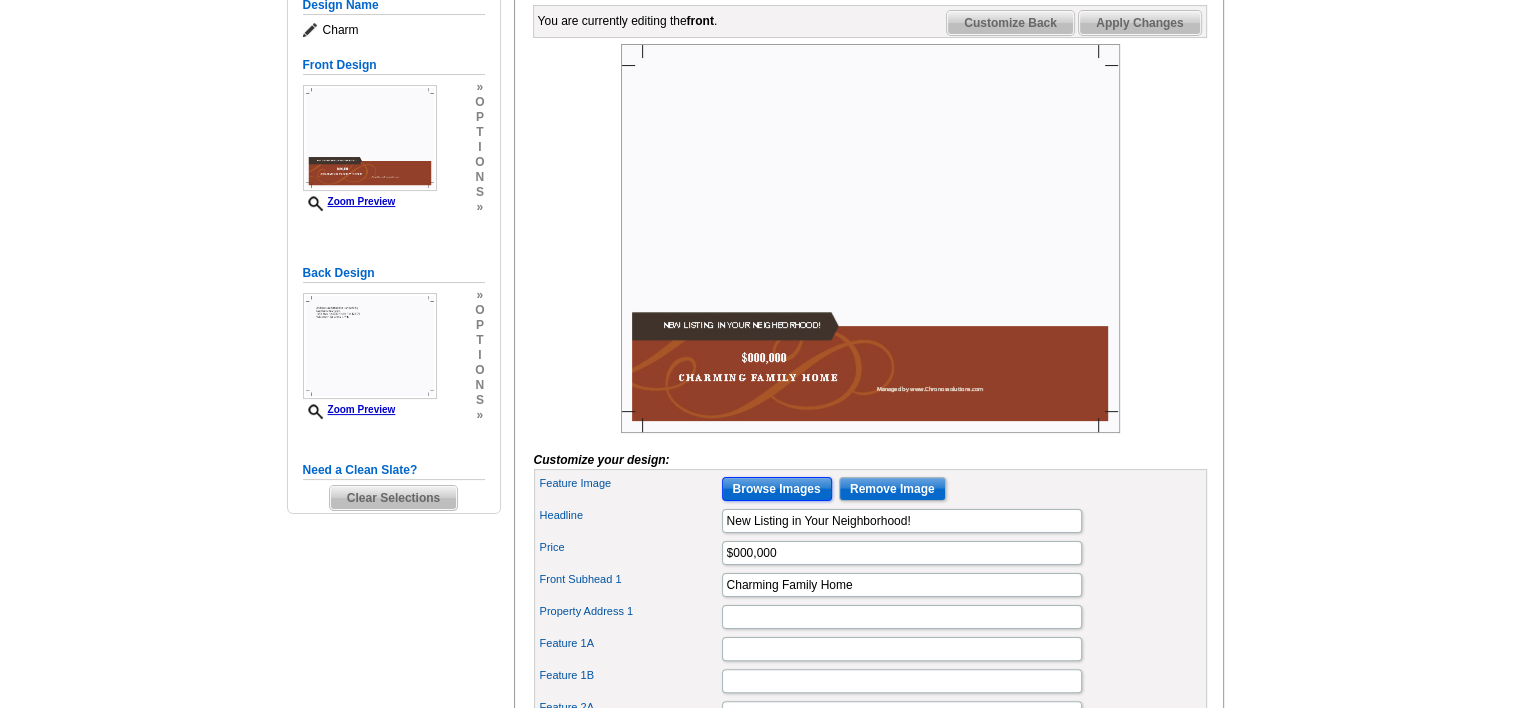 click on "Browse Images" at bounding box center [777, 489] 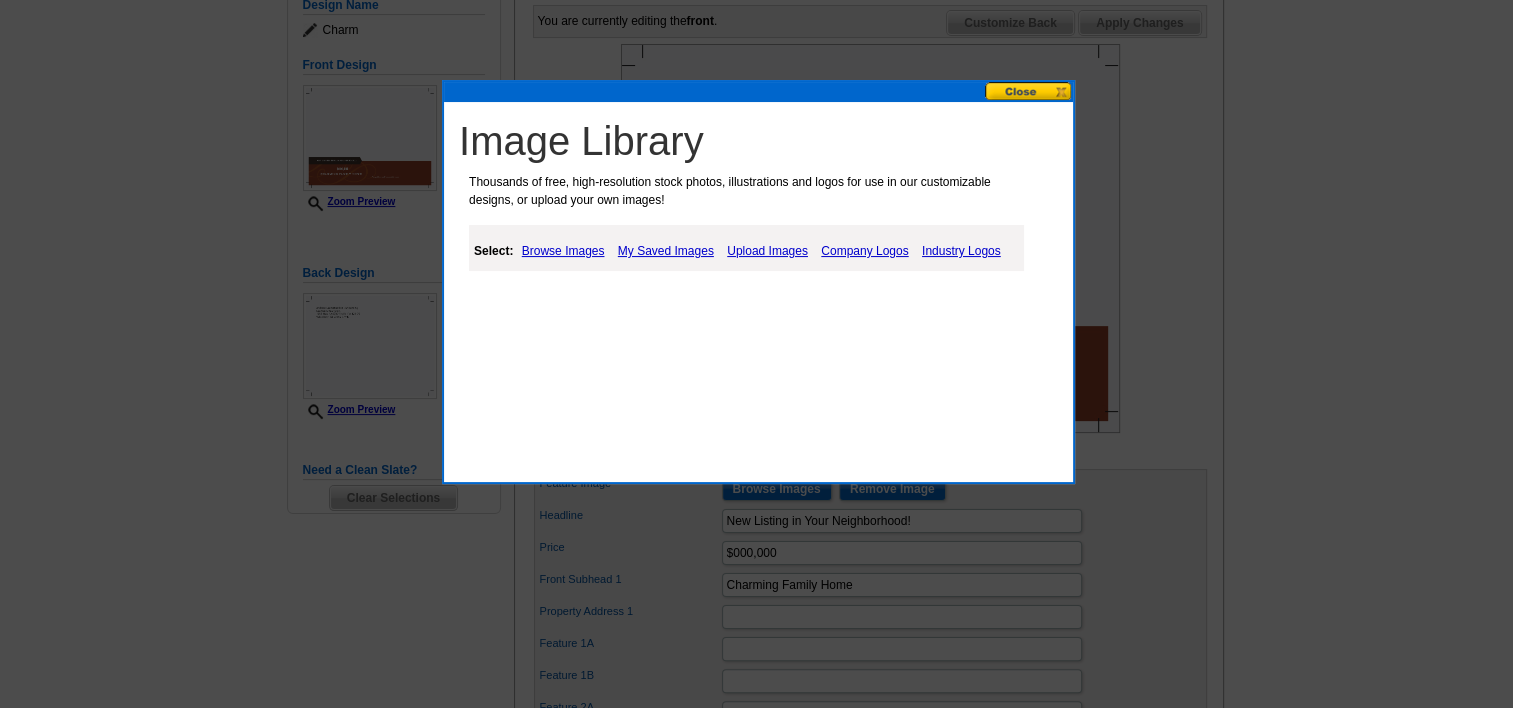 click on "Upload Images" at bounding box center [767, 251] 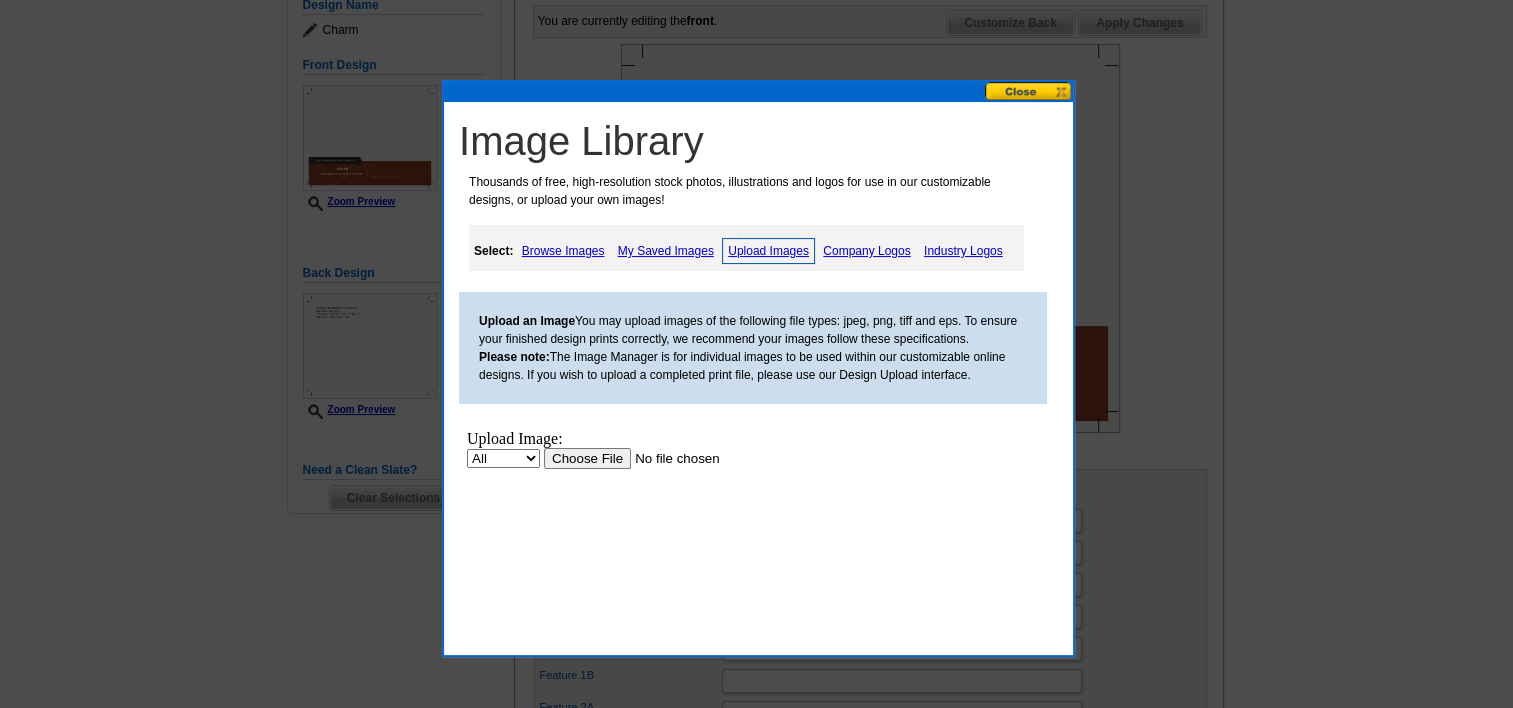 scroll, scrollTop: 0, scrollLeft: 0, axis: both 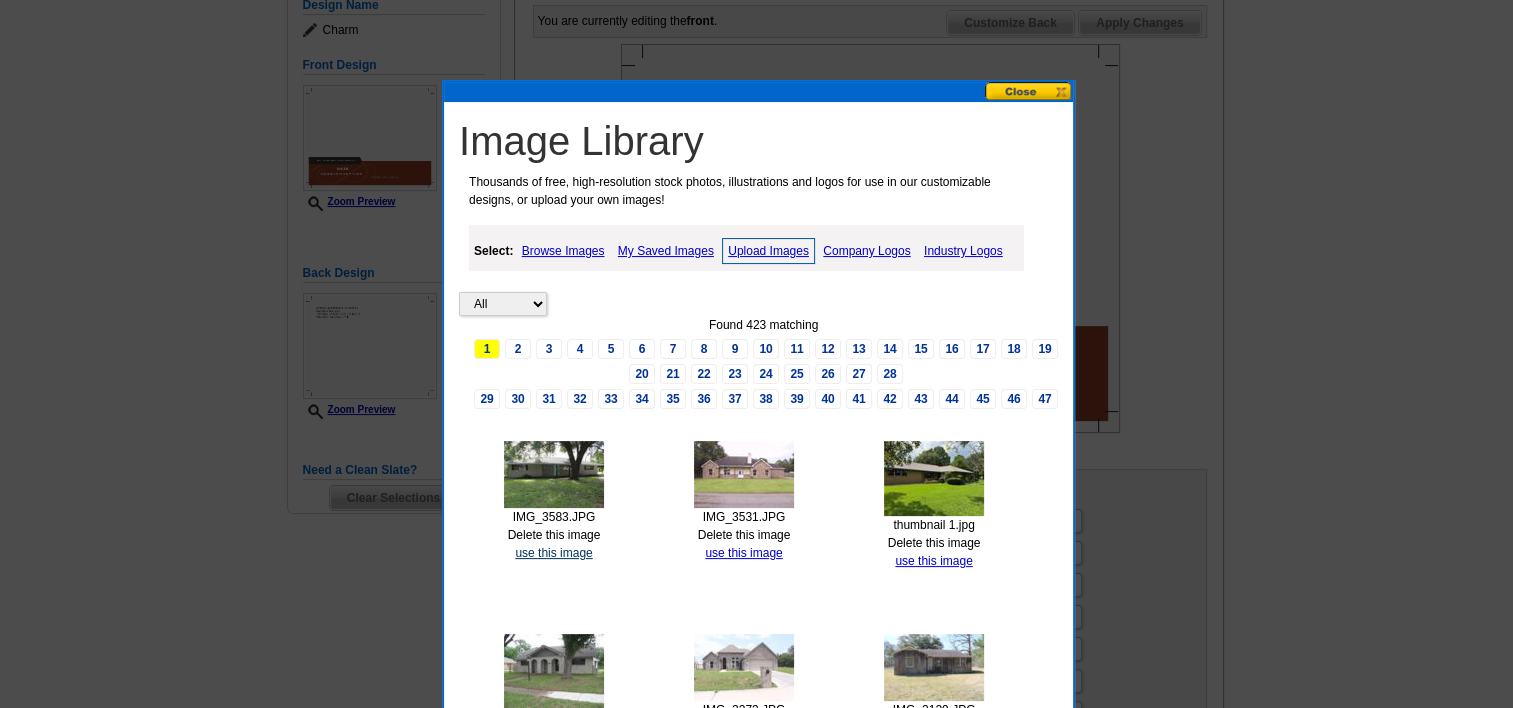 click on "use this image" at bounding box center [553, 553] 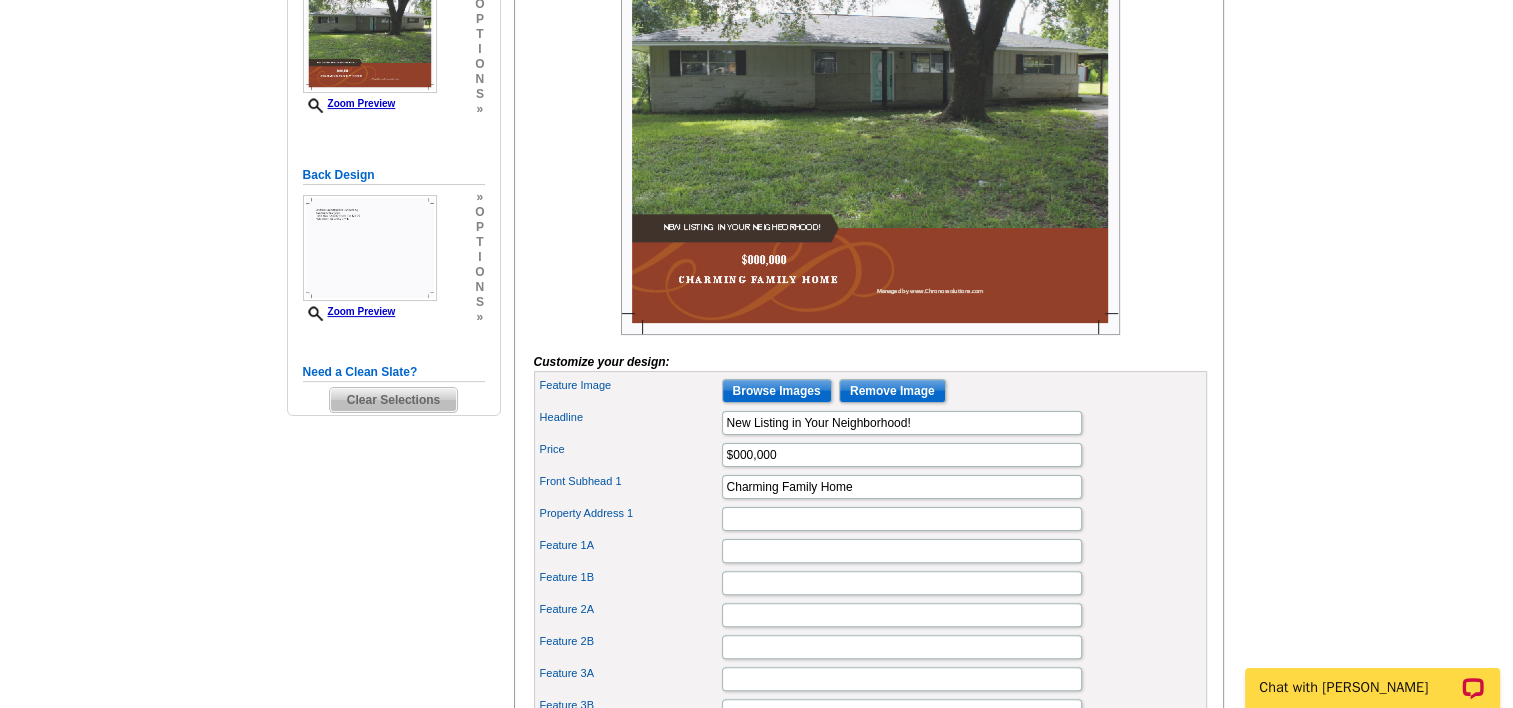 scroll, scrollTop: 400, scrollLeft: 0, axis: vertical 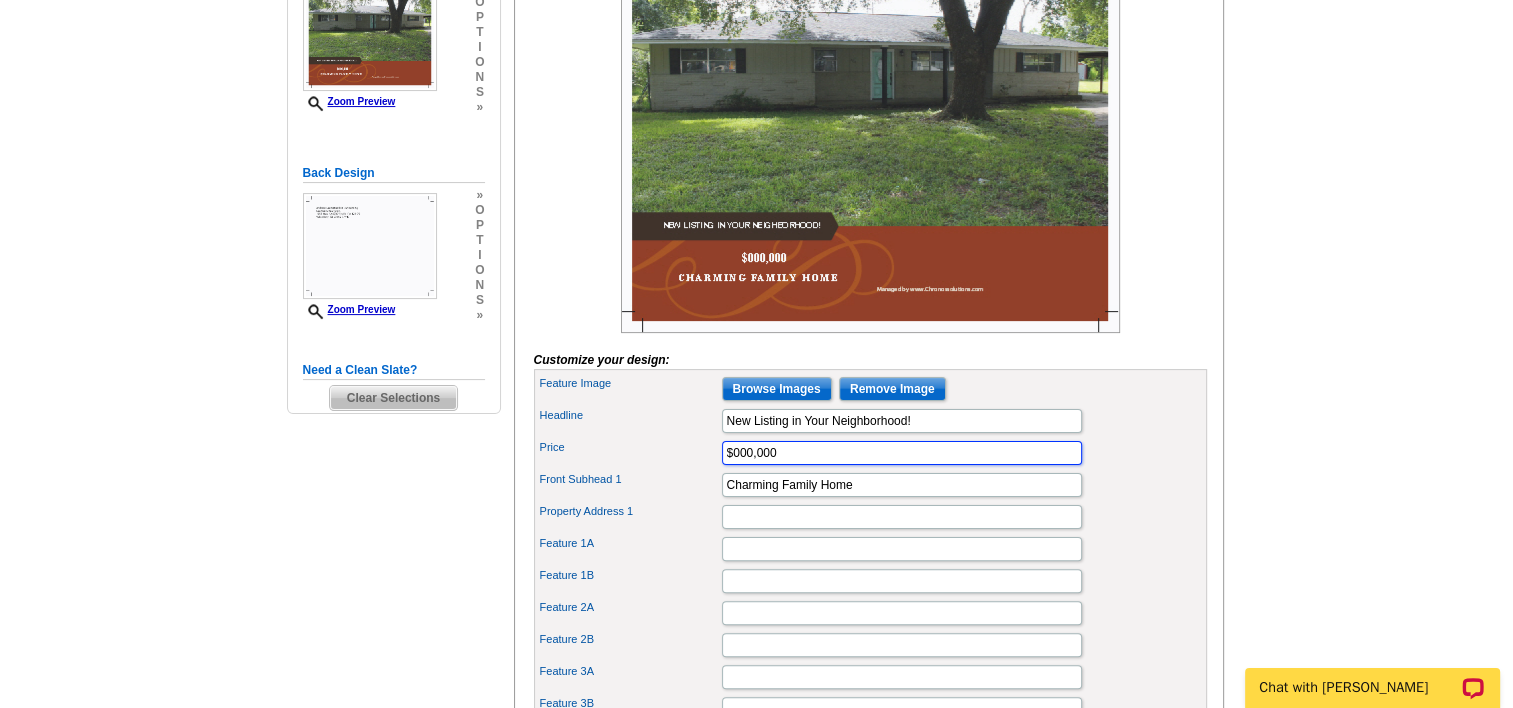 click on "$000,000" at bounding box center [902, 453] 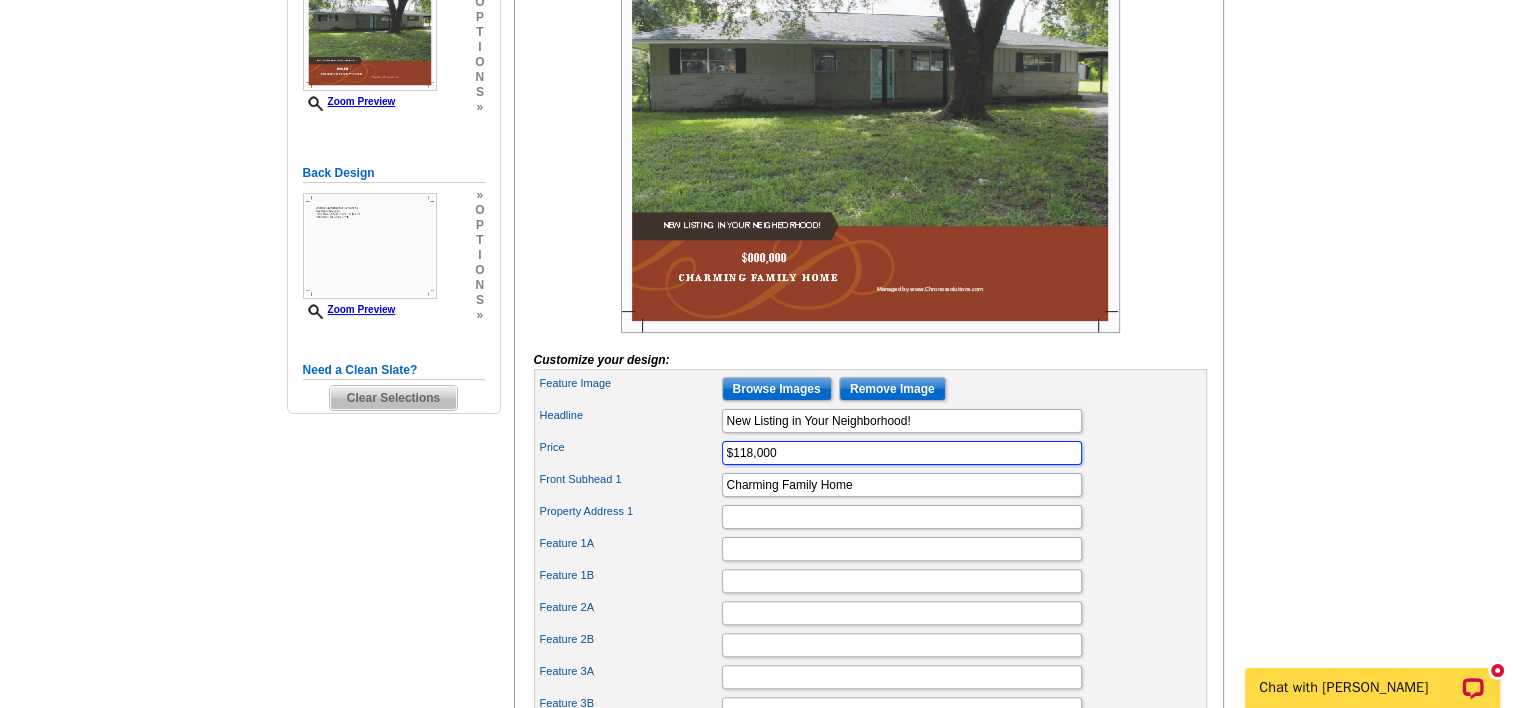 type on "$118,000" 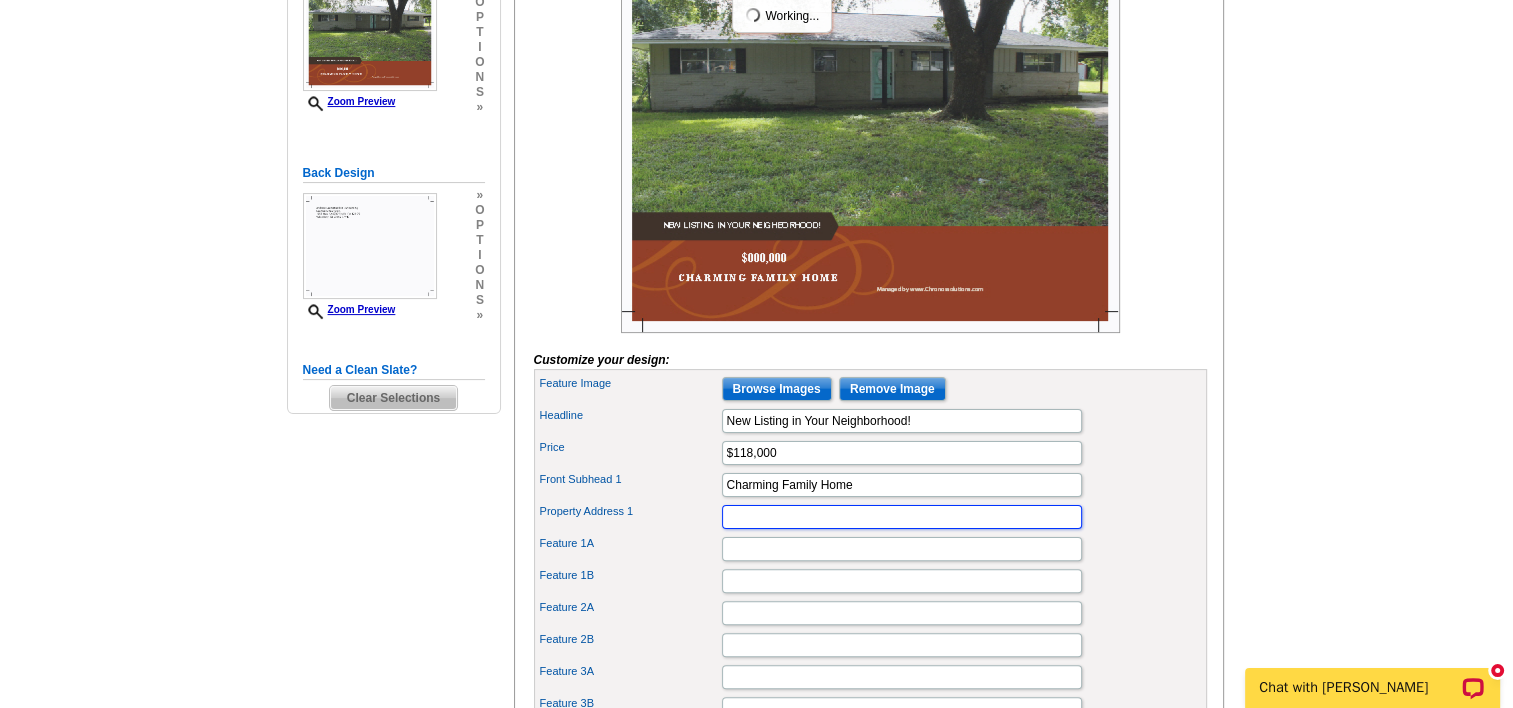 click on "Property Address 1" at bounding box center [902, 517] 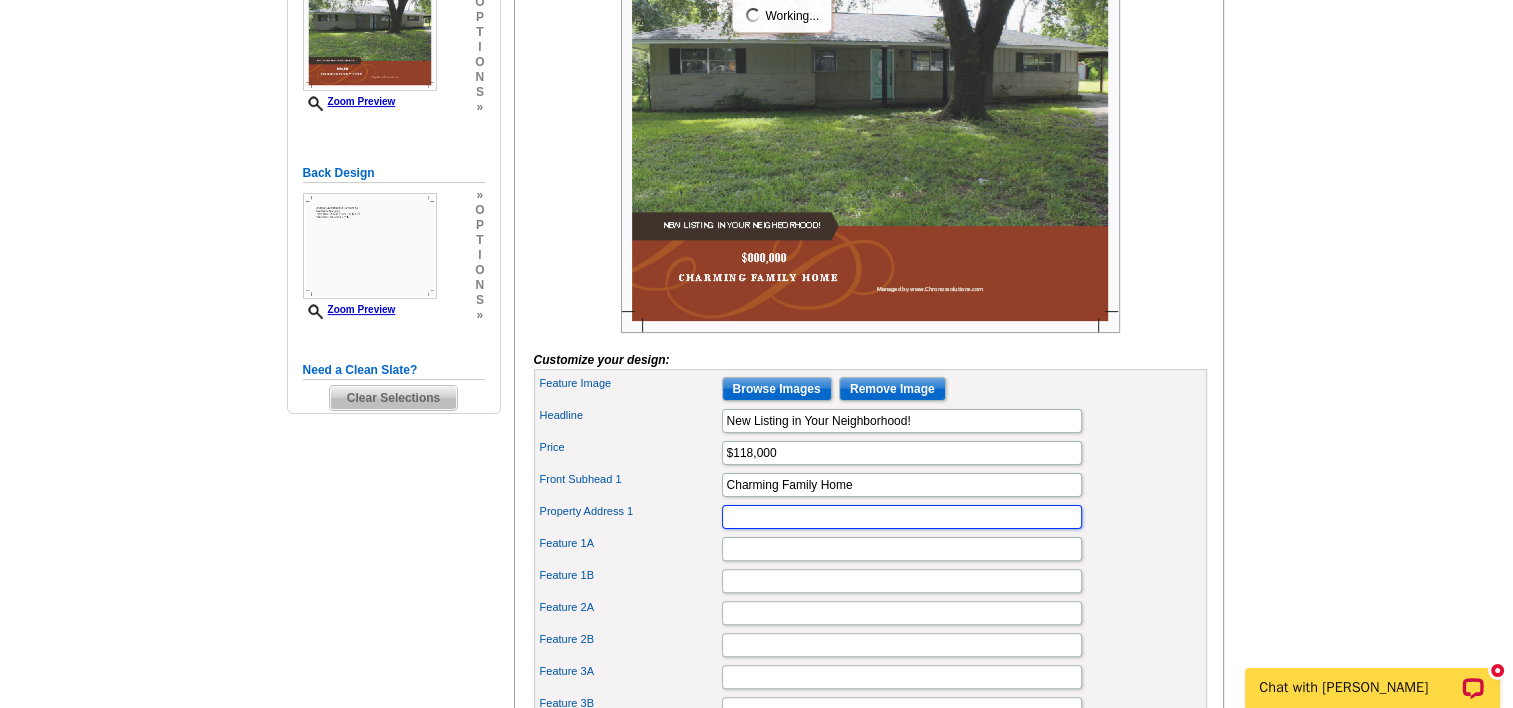 paste on "304 S 44TH ST	ORANGE, TX	77630	512-458729" 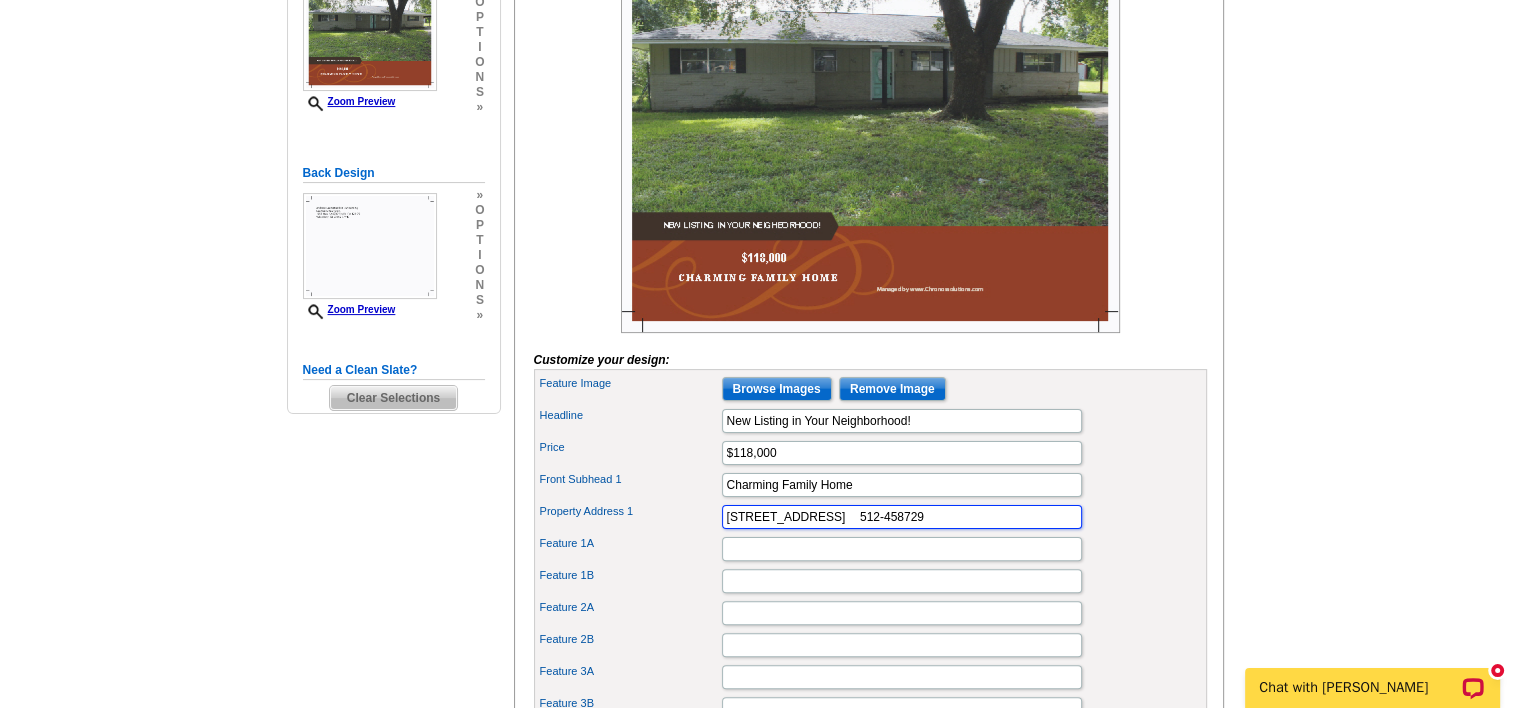 click on "304 S 44TH ST	ORANGE, TX	77630	512-458729" at bounding box center (902, 517) 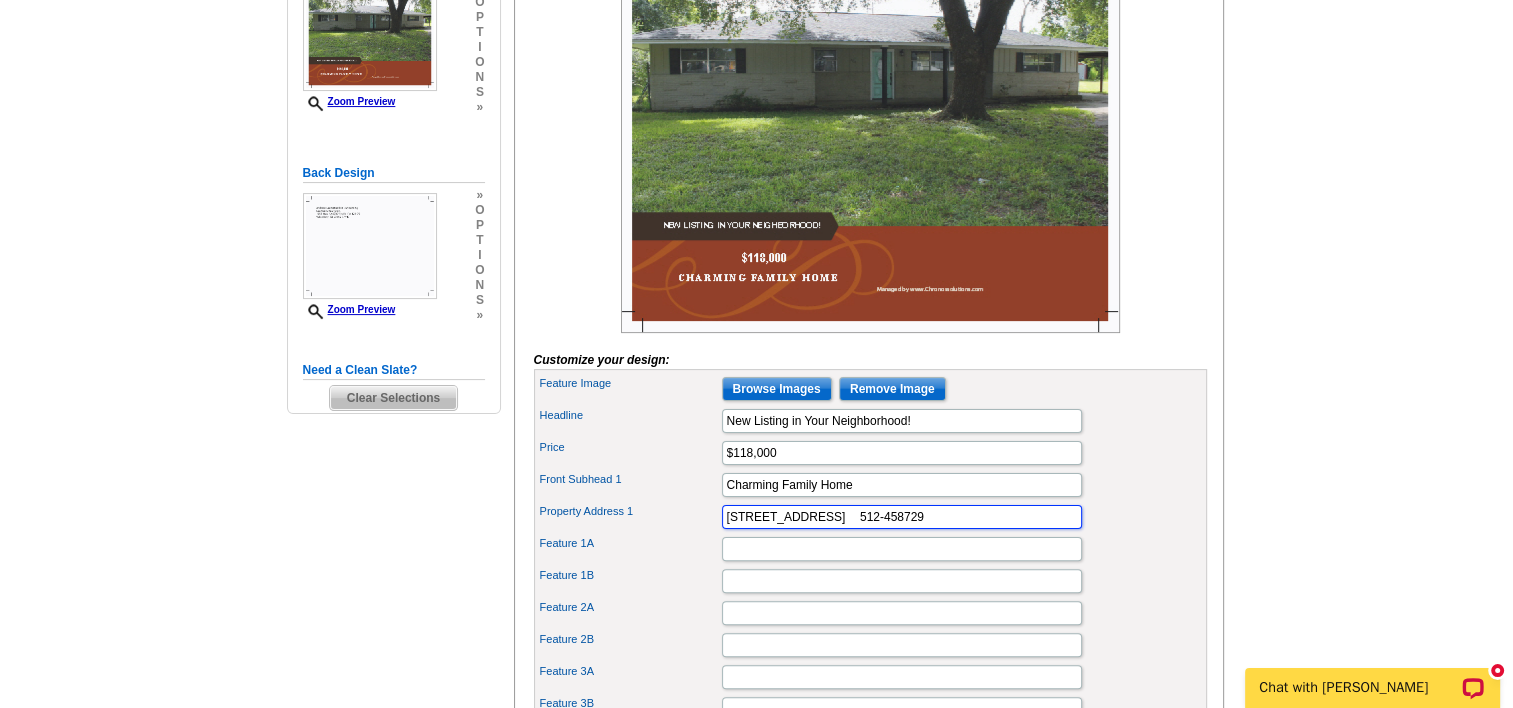 drag, startPoint x: 1007, startPoint y: 545, endPoint x: 937, endPoint y: 545, distance: 70 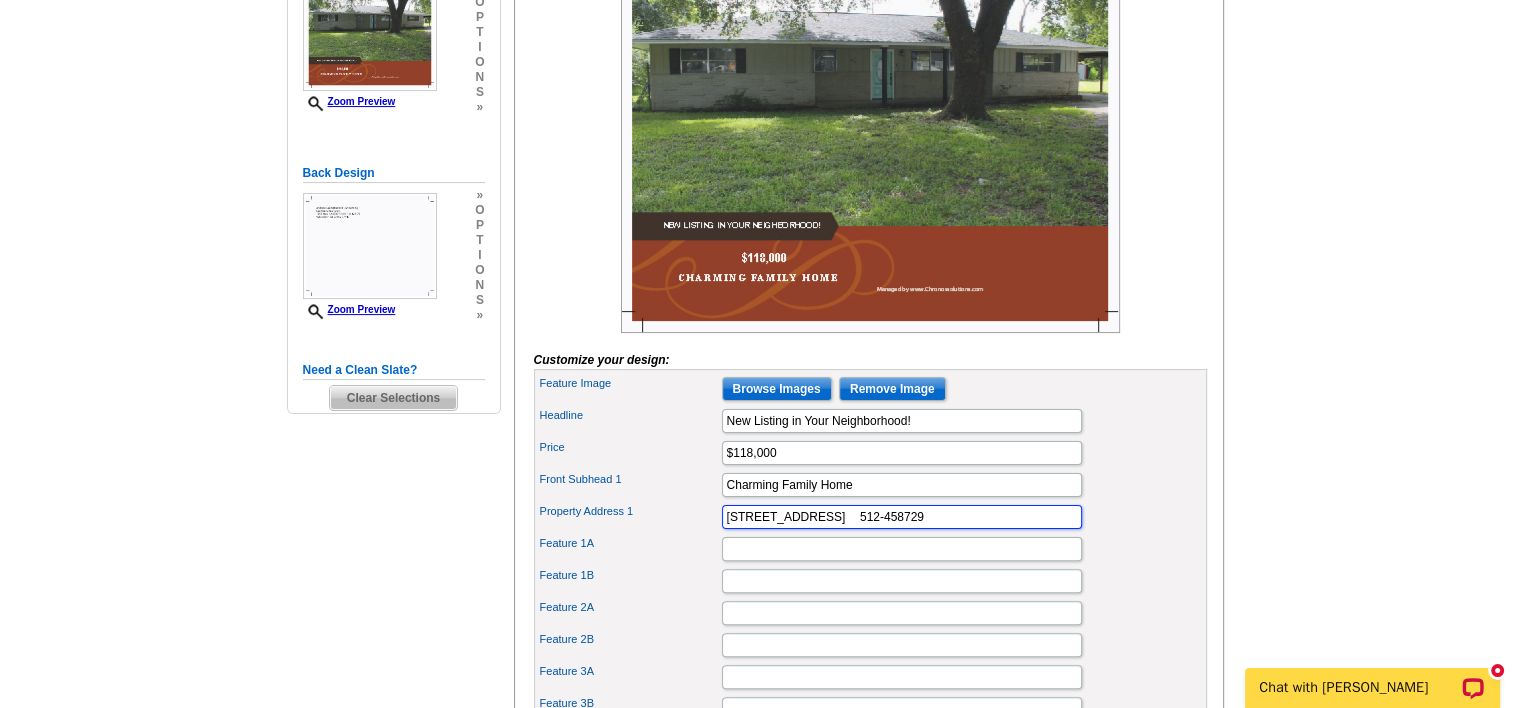 click on "304 S 44TH ST ORANGE, TX 77630	512-458729" at bounding box center [902, 517] 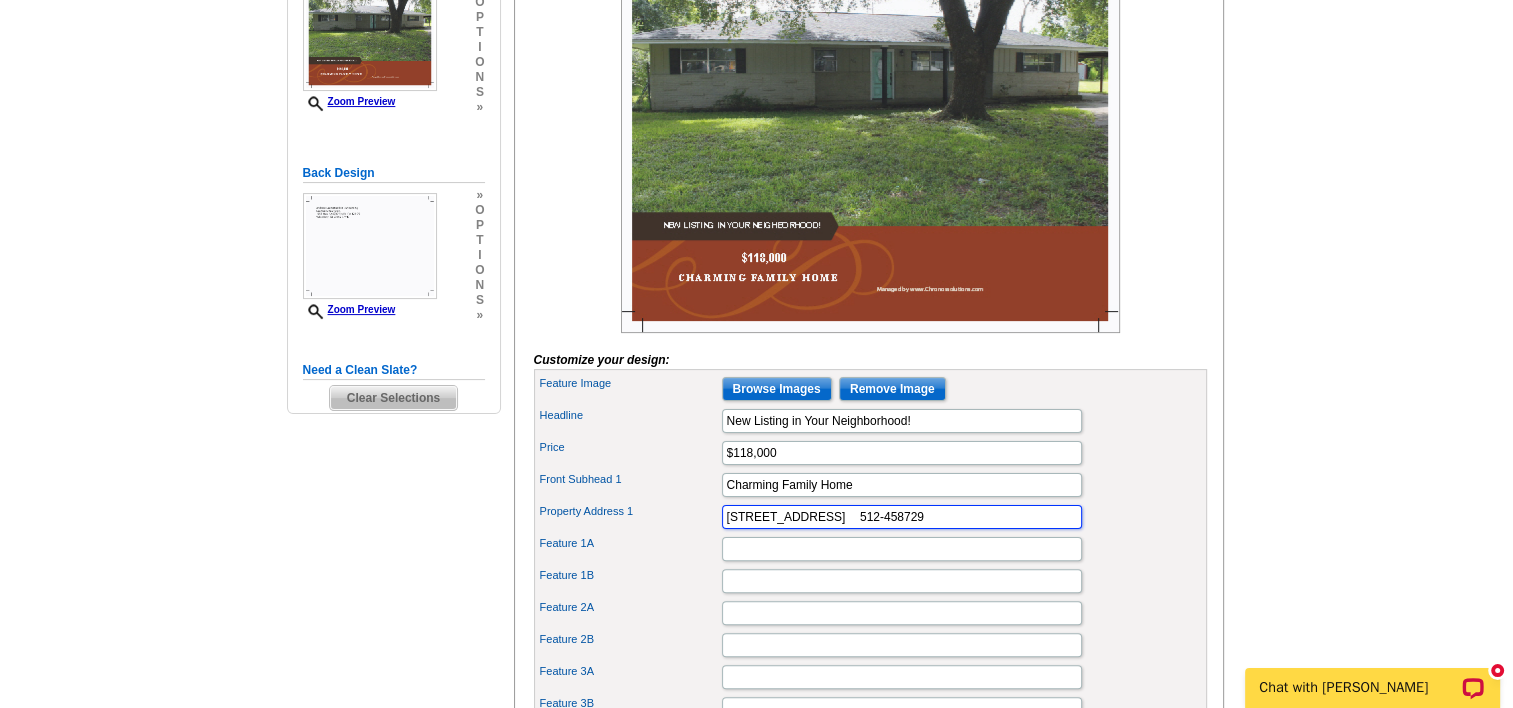 type on "304 S 44TH ST ORANGE, TX 77630" 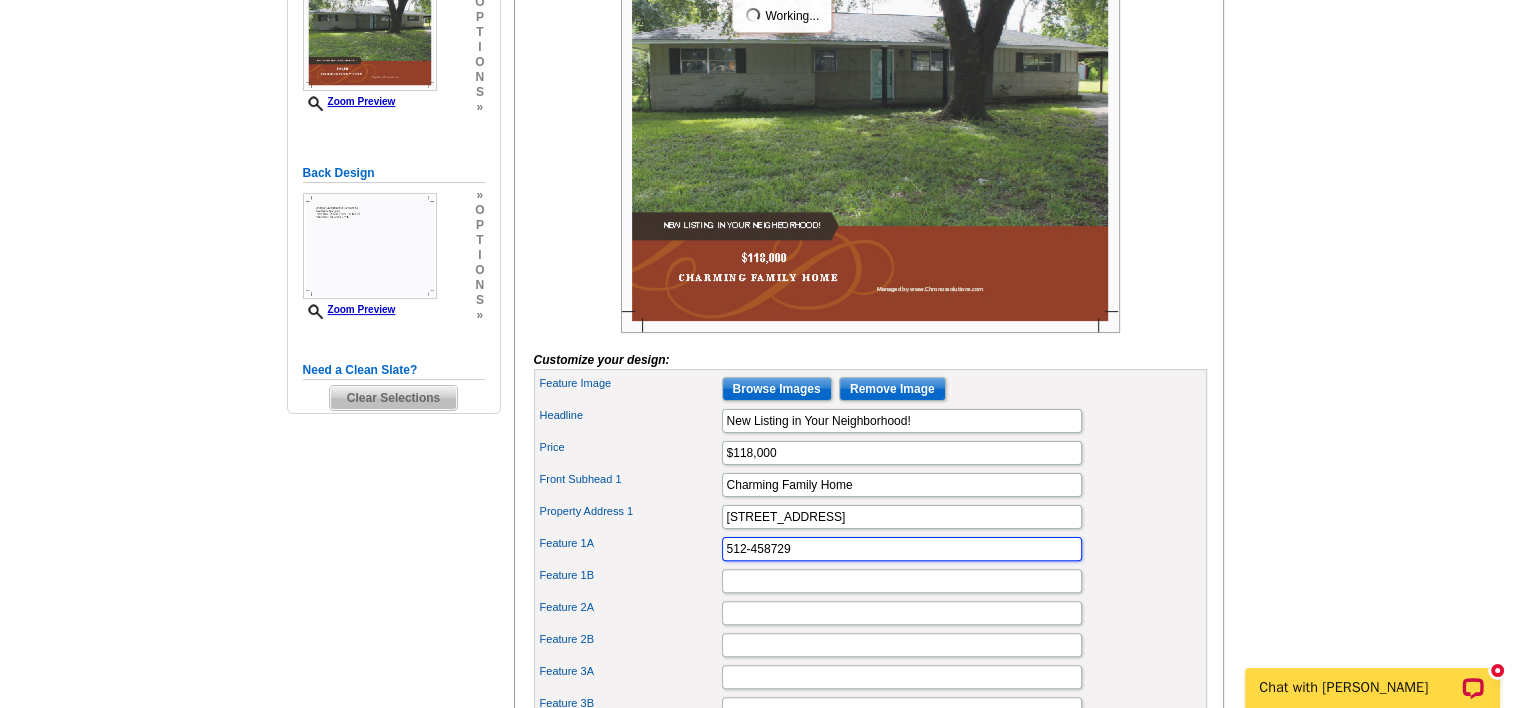 click on "512-458729" at bounding box center [902, 549] 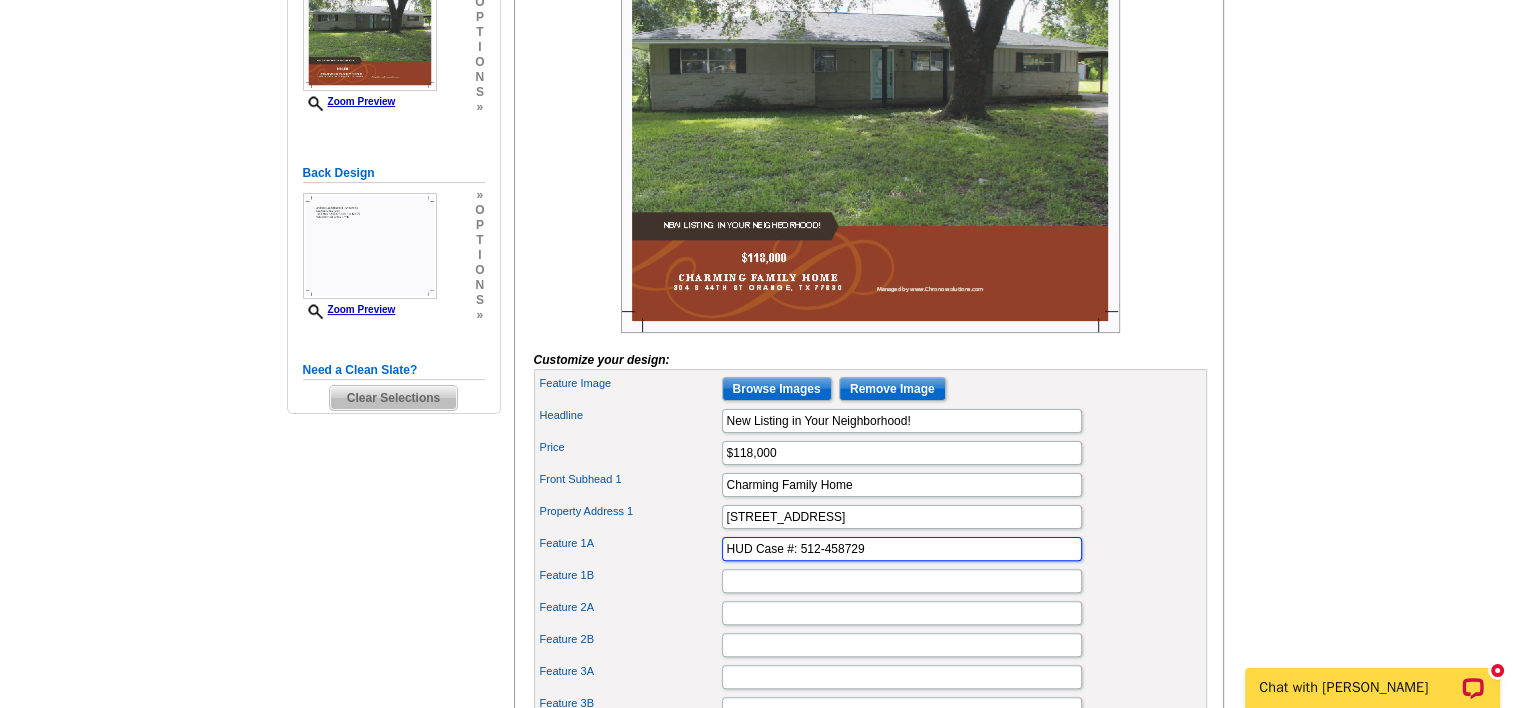 type on "HUD Case #: 512-458729" 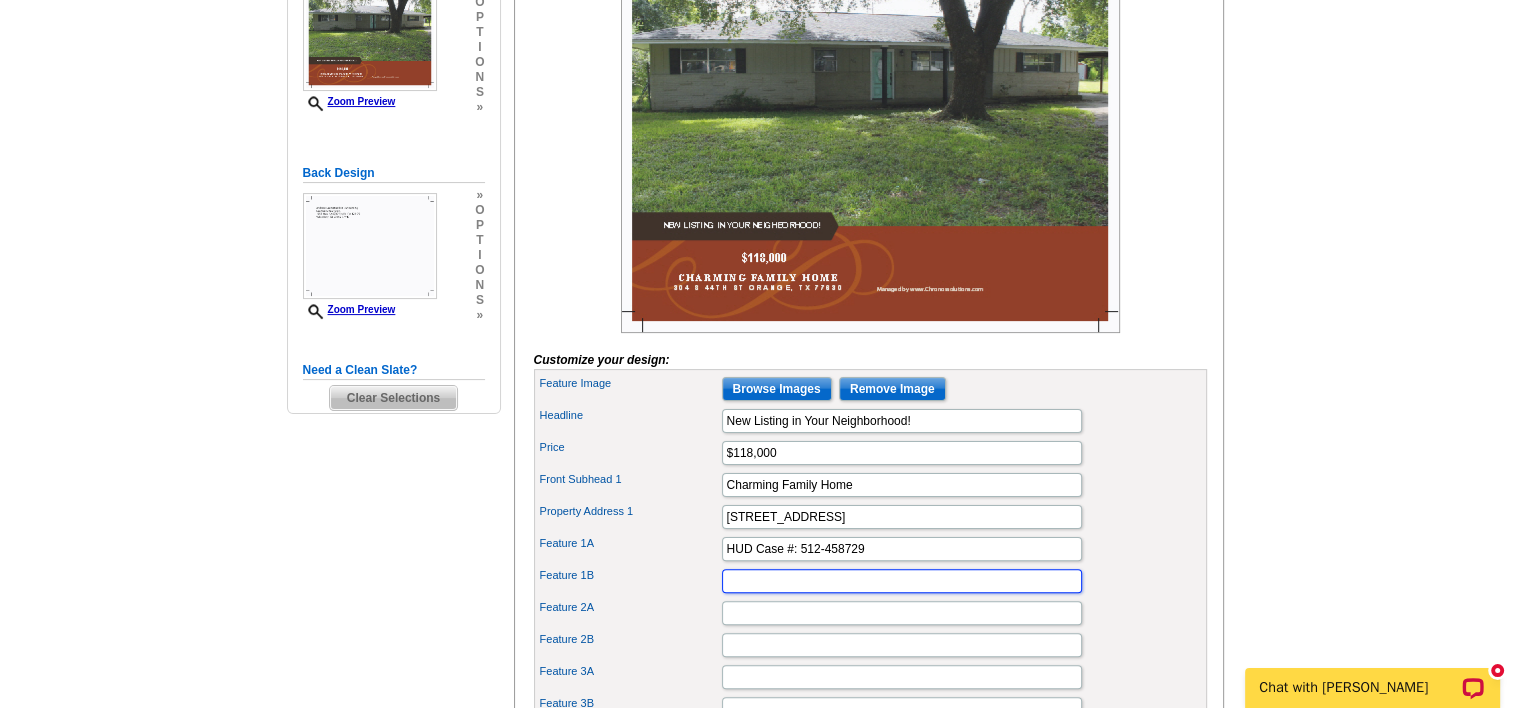 click on "Feature 1B" at bounding box center [902, 581] 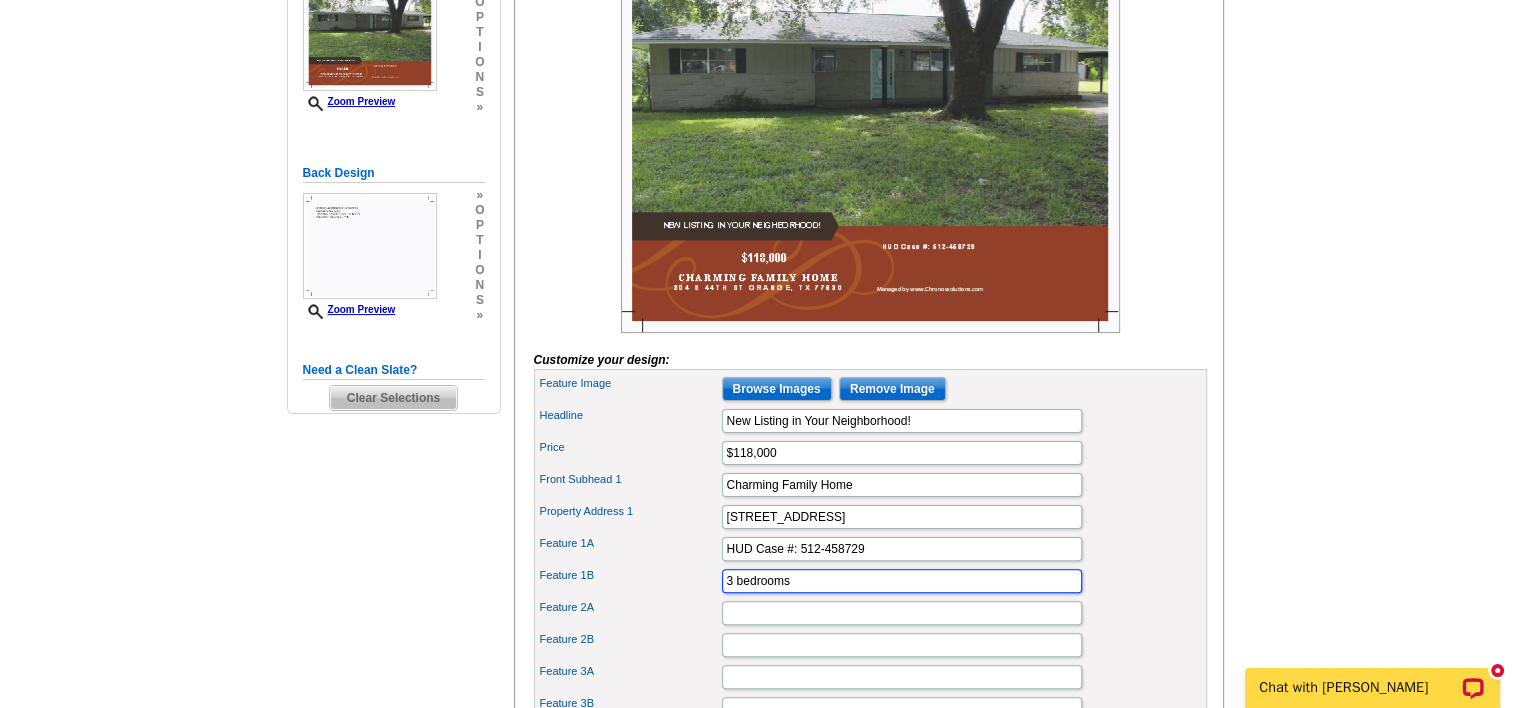 type on "3 bedrooms" 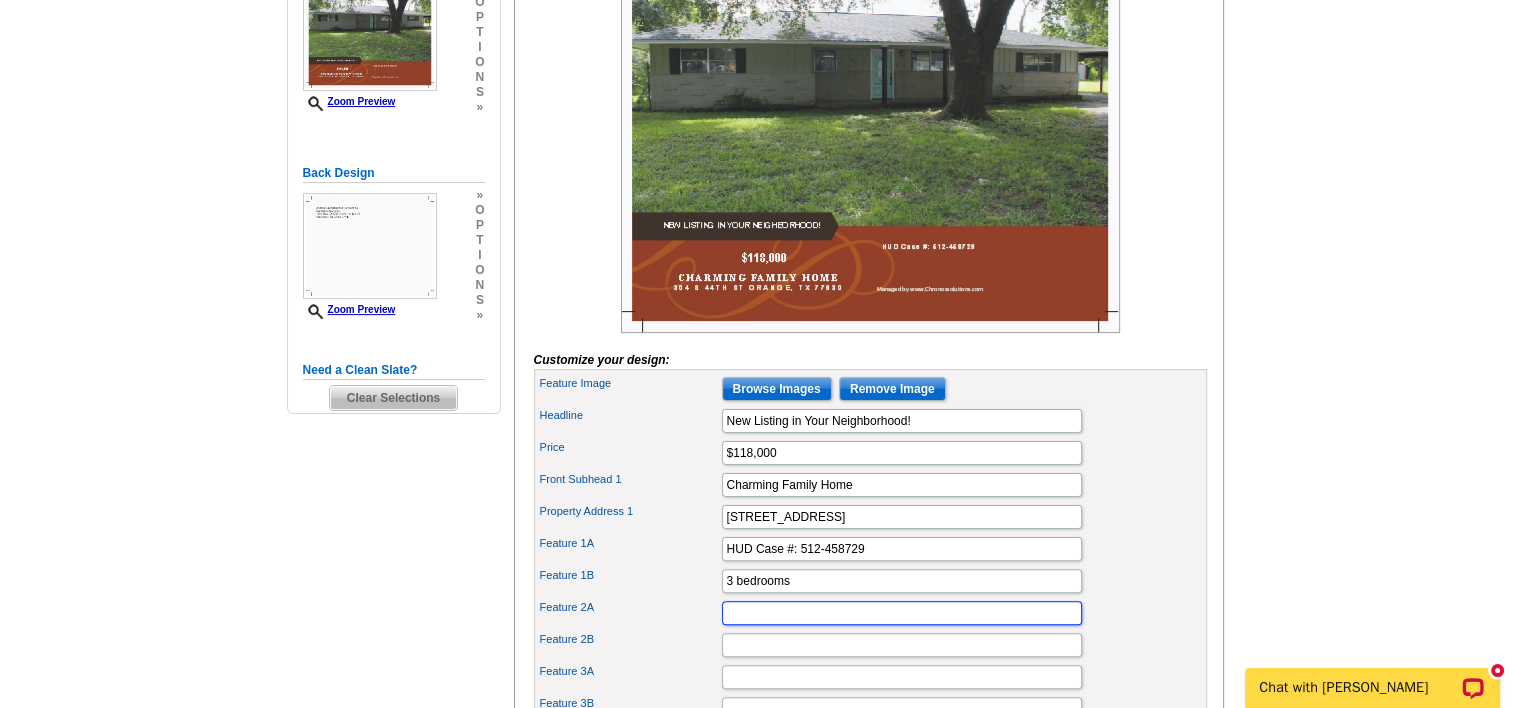 click on "Feature 2A" at bounding box center (902, 613) 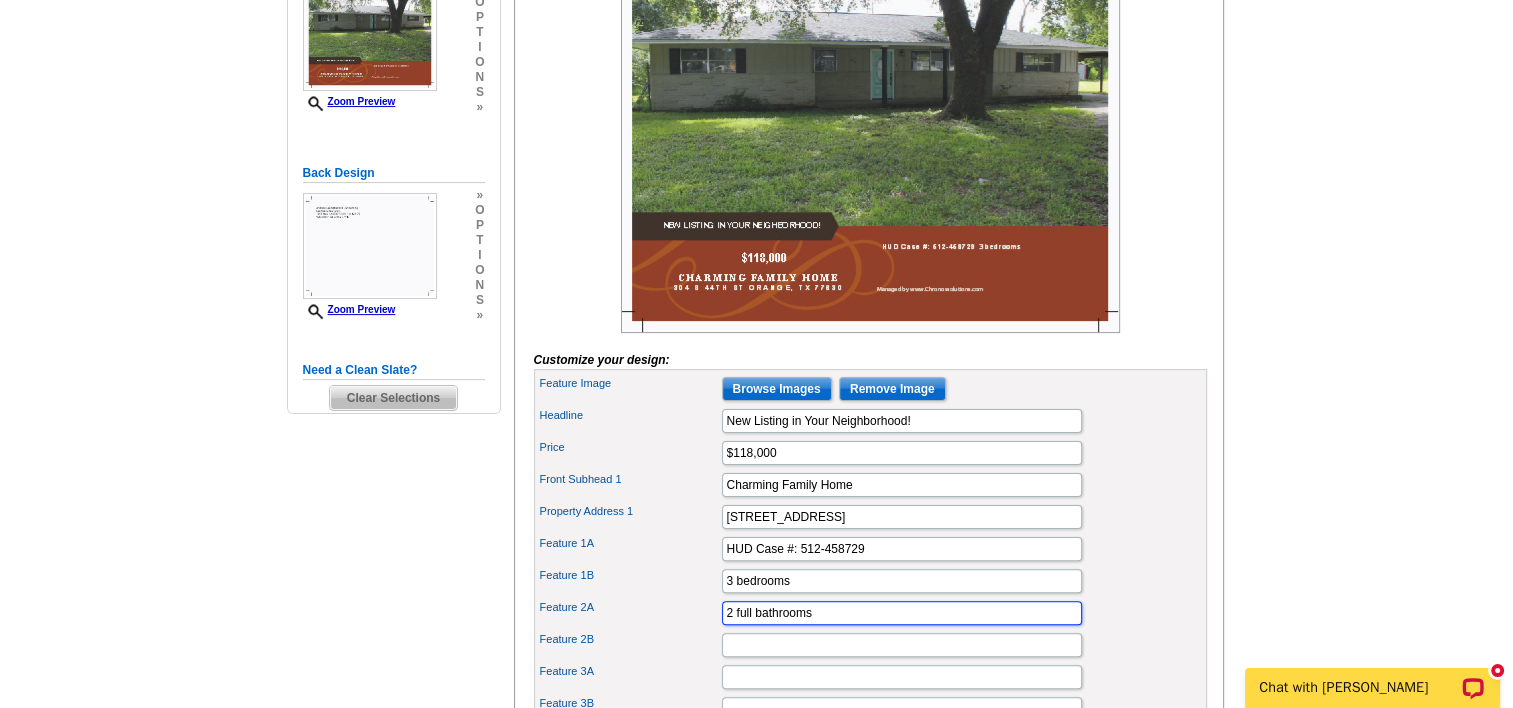 type on "2 full bathrooms" 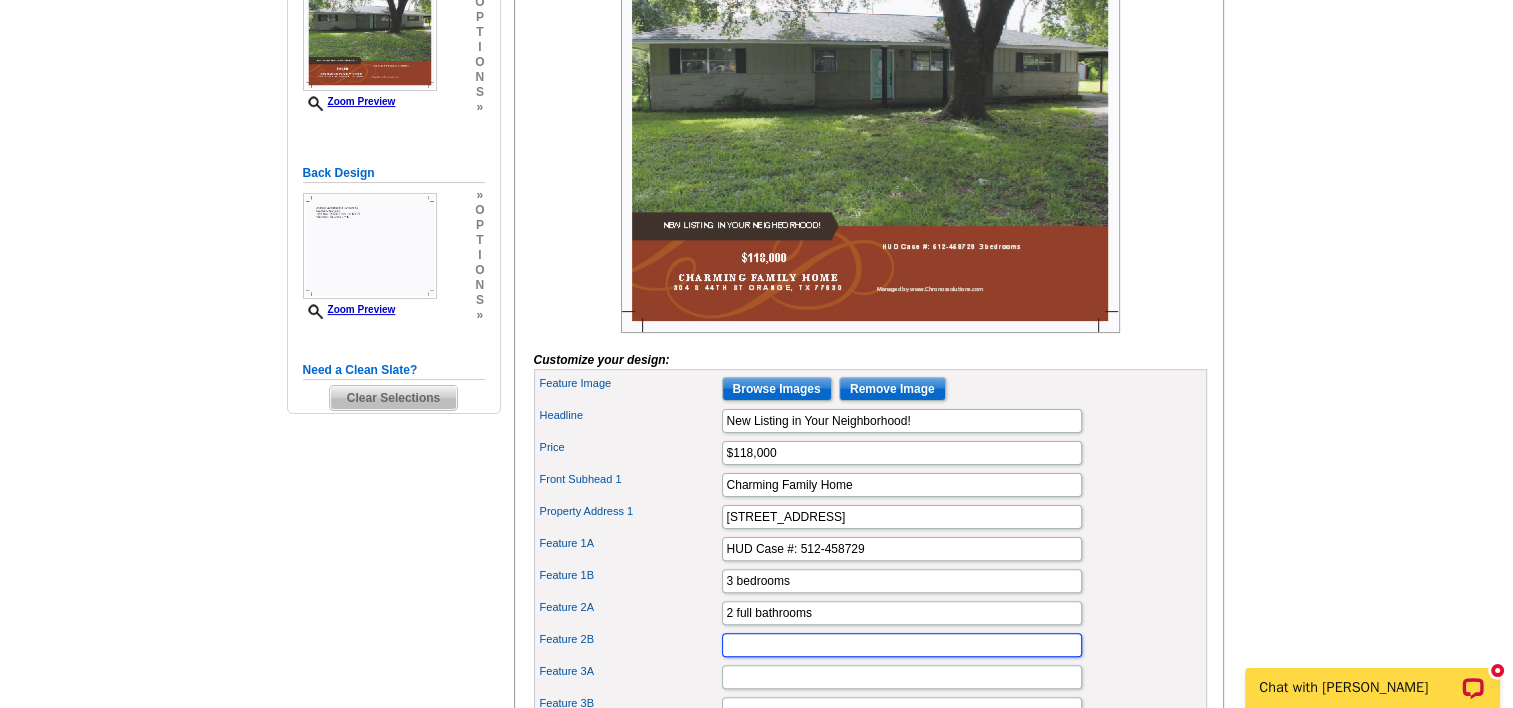 click on "Feature 2B" at bounding box center (902, 645) 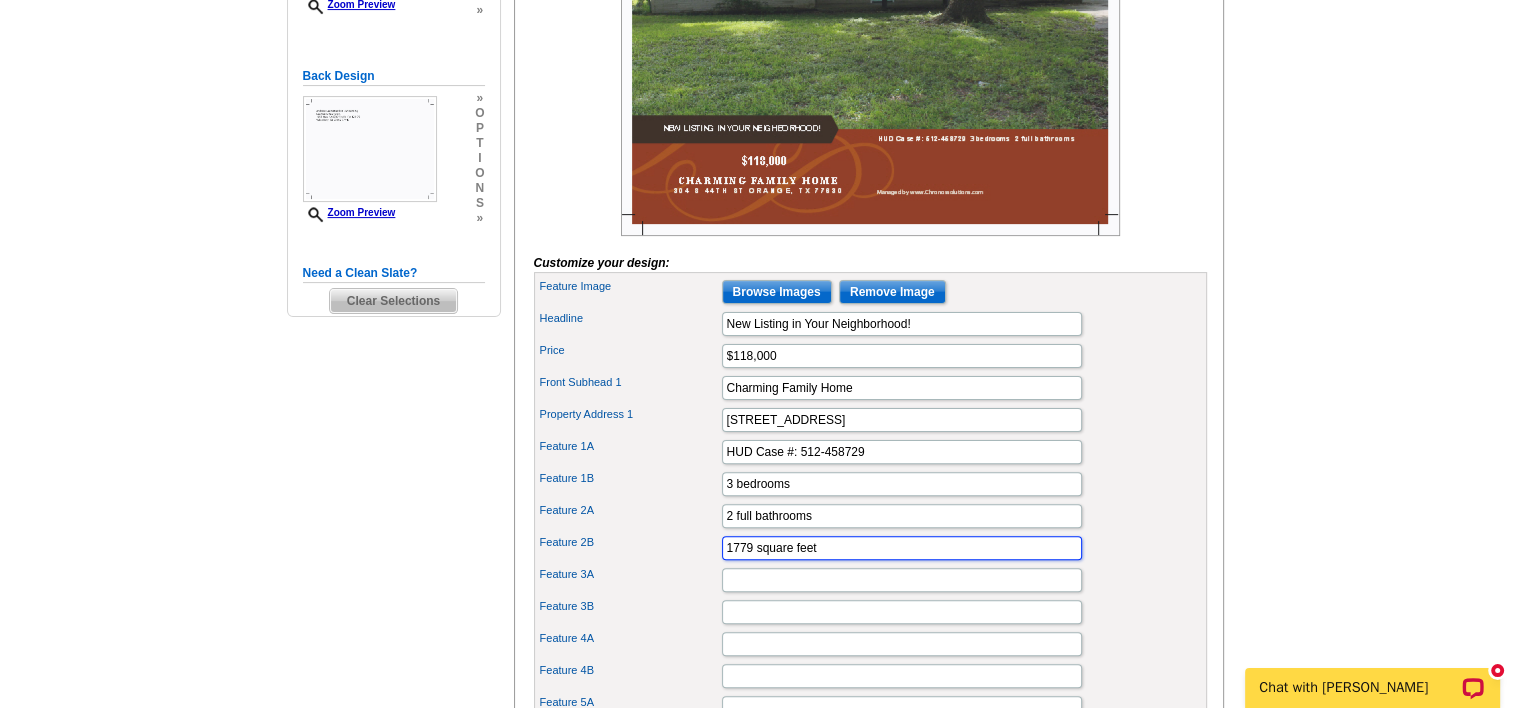 scroll, scrollTop: 500, scrollLeft: 0, axis: vertical 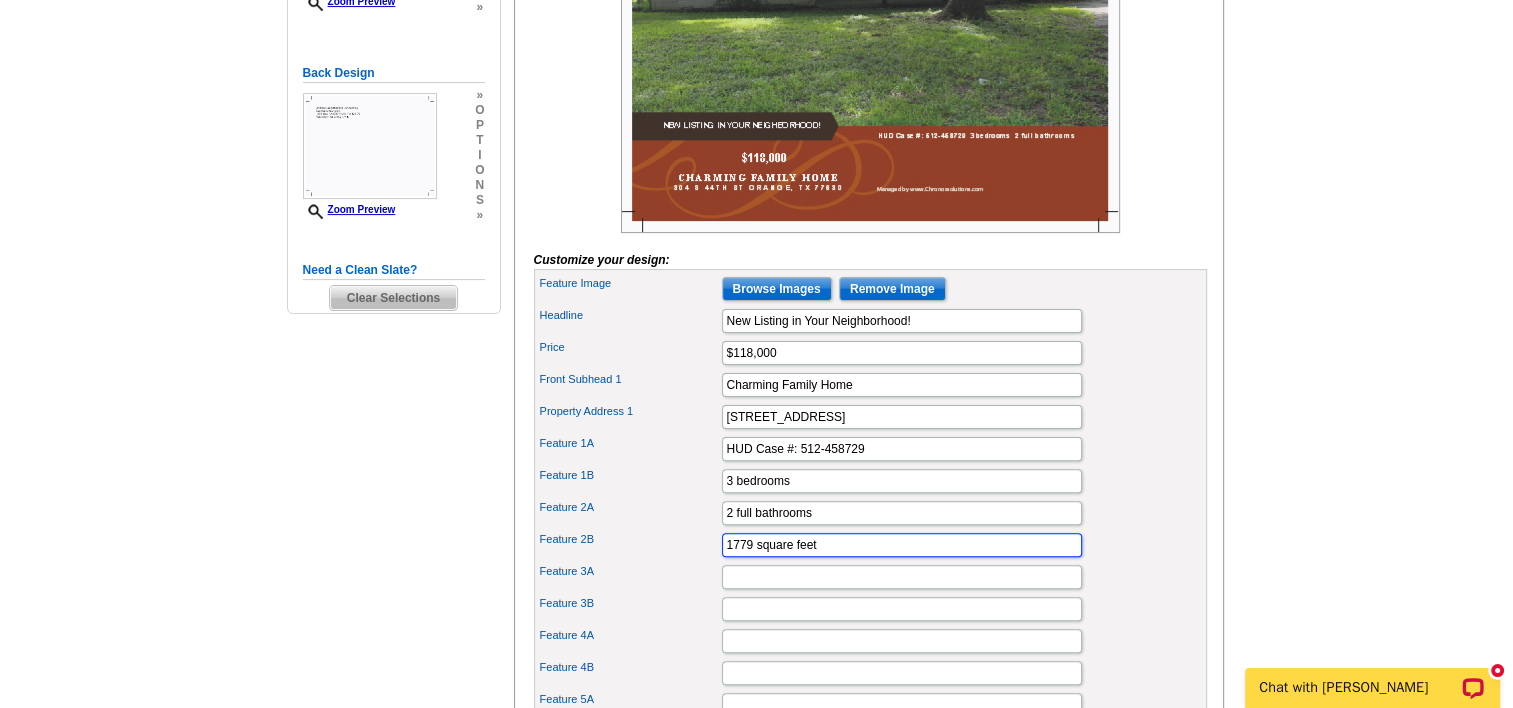 type on "1779 square feet" 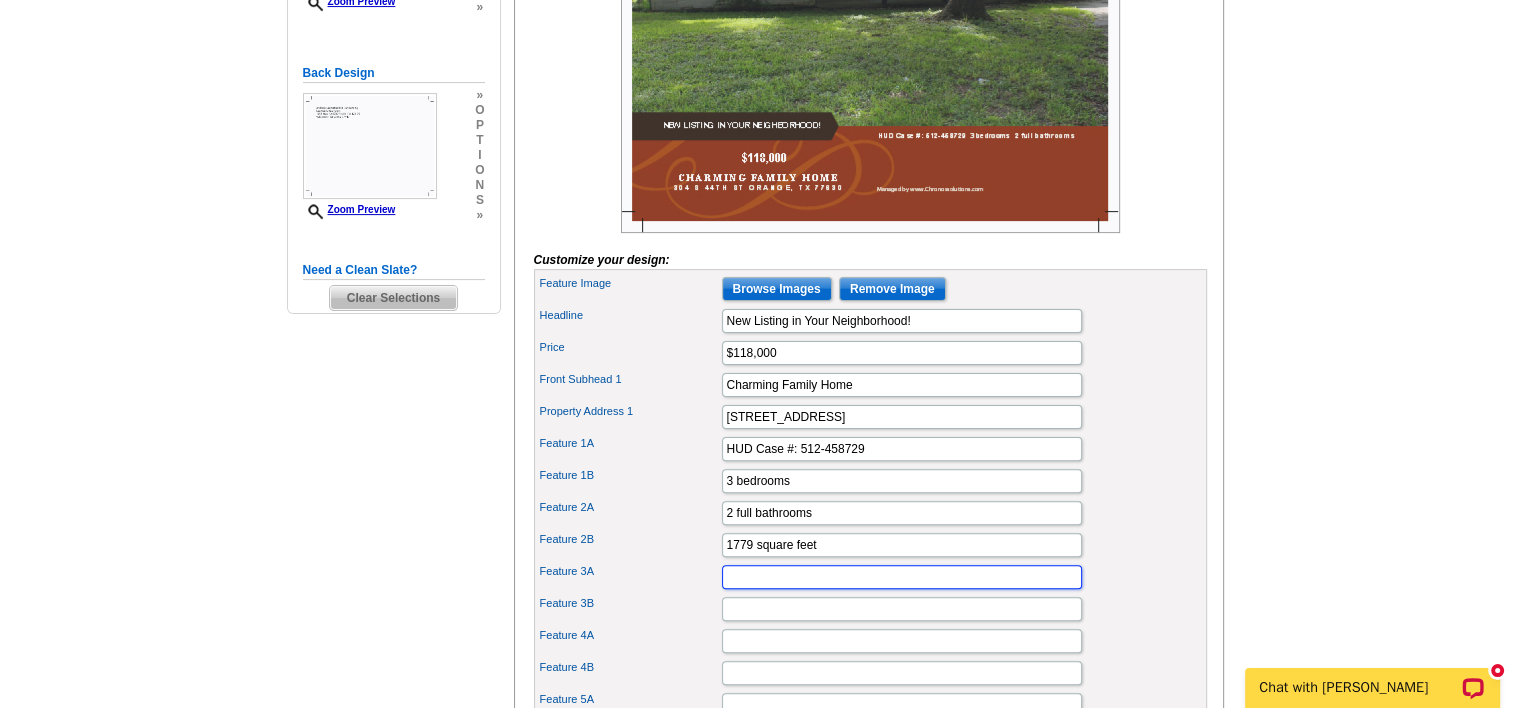 click on "Feature 3A" at bounding box center [902, 577] 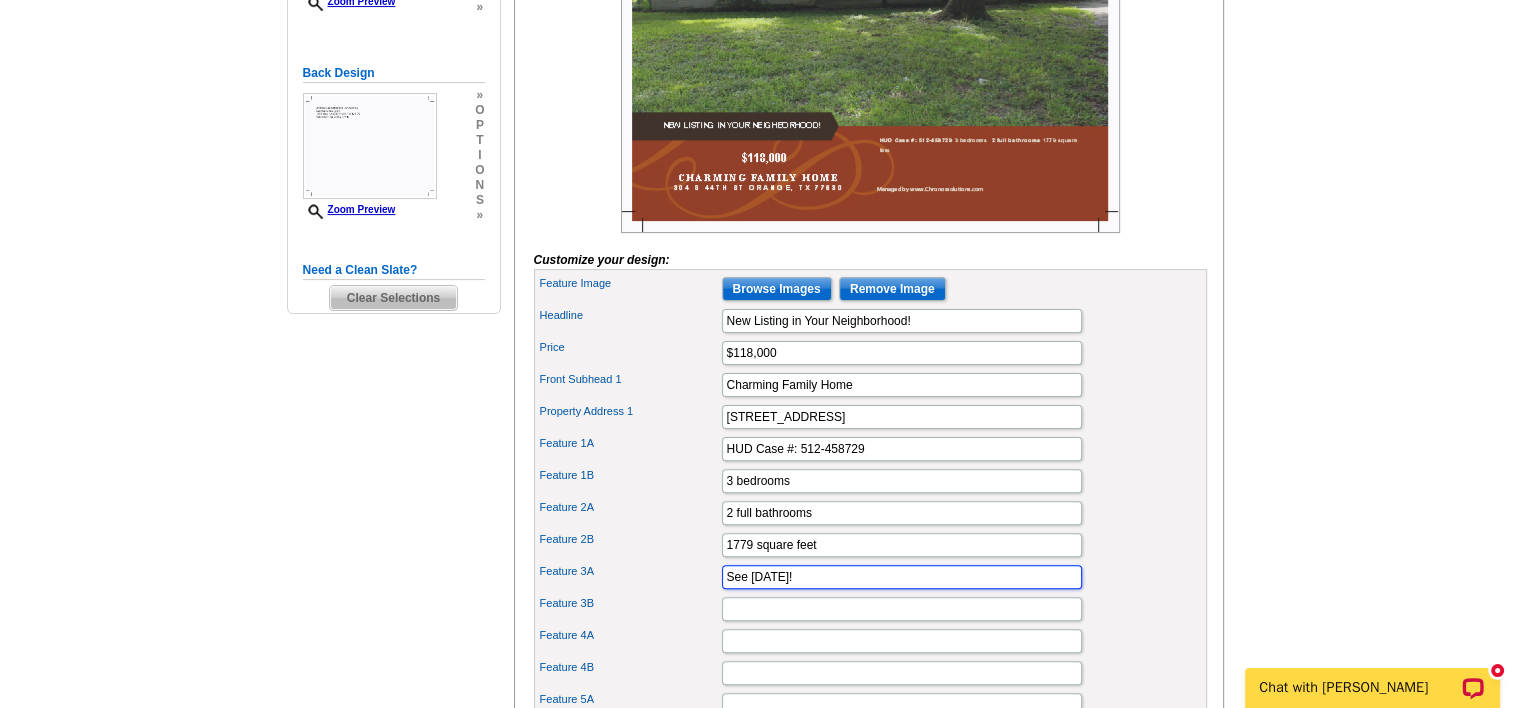 type on "See Today!" 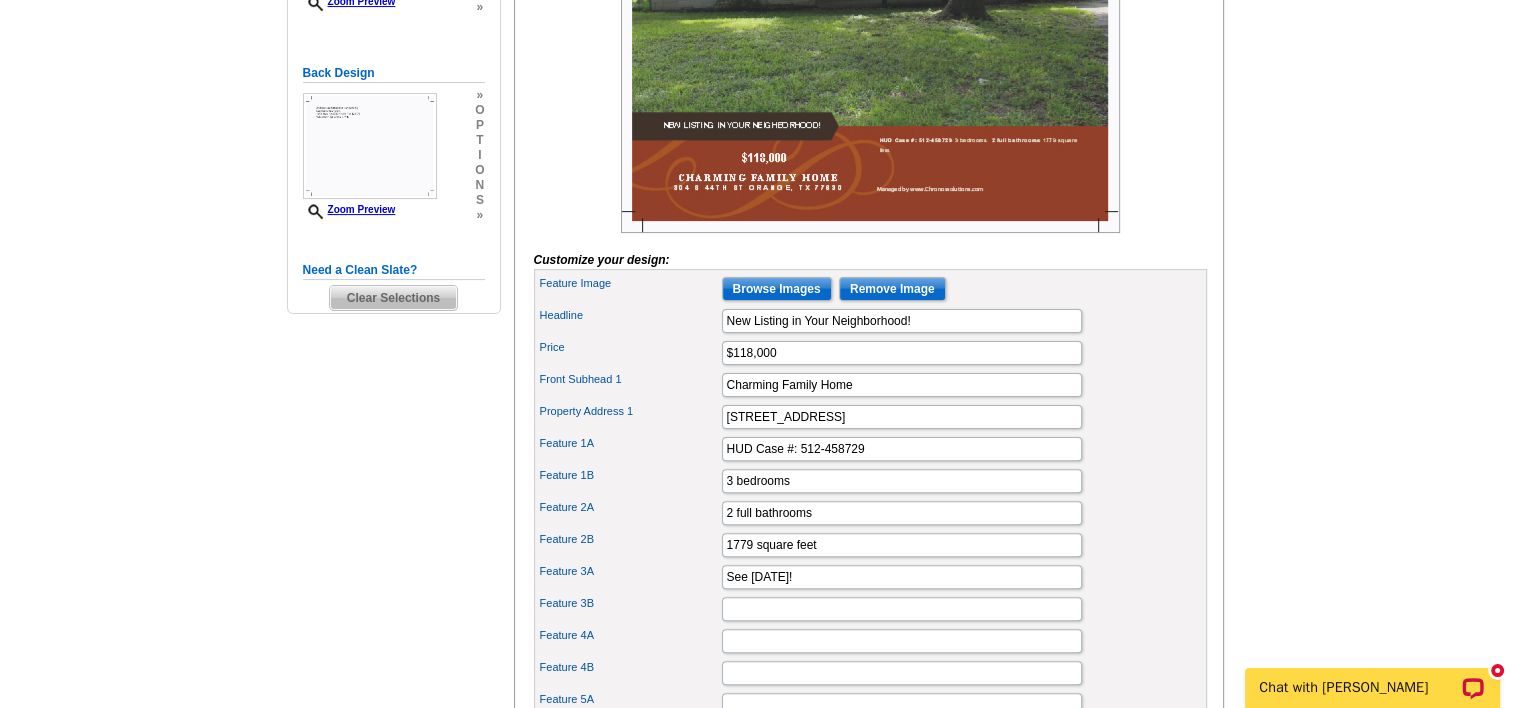 click on "Need Help? call 800-260-5887,  chat  with support, or have our designers make something custom just for you!
Got it, no need for the selection guide next time.
Show Results
Selected Design
Regular Postcard (4.25" x 5.6")
Design Name
Charm
Front Design
Zoom Preview
»
o
p
t
i
o
n
s
»
»" at bounding box center (756, 329) 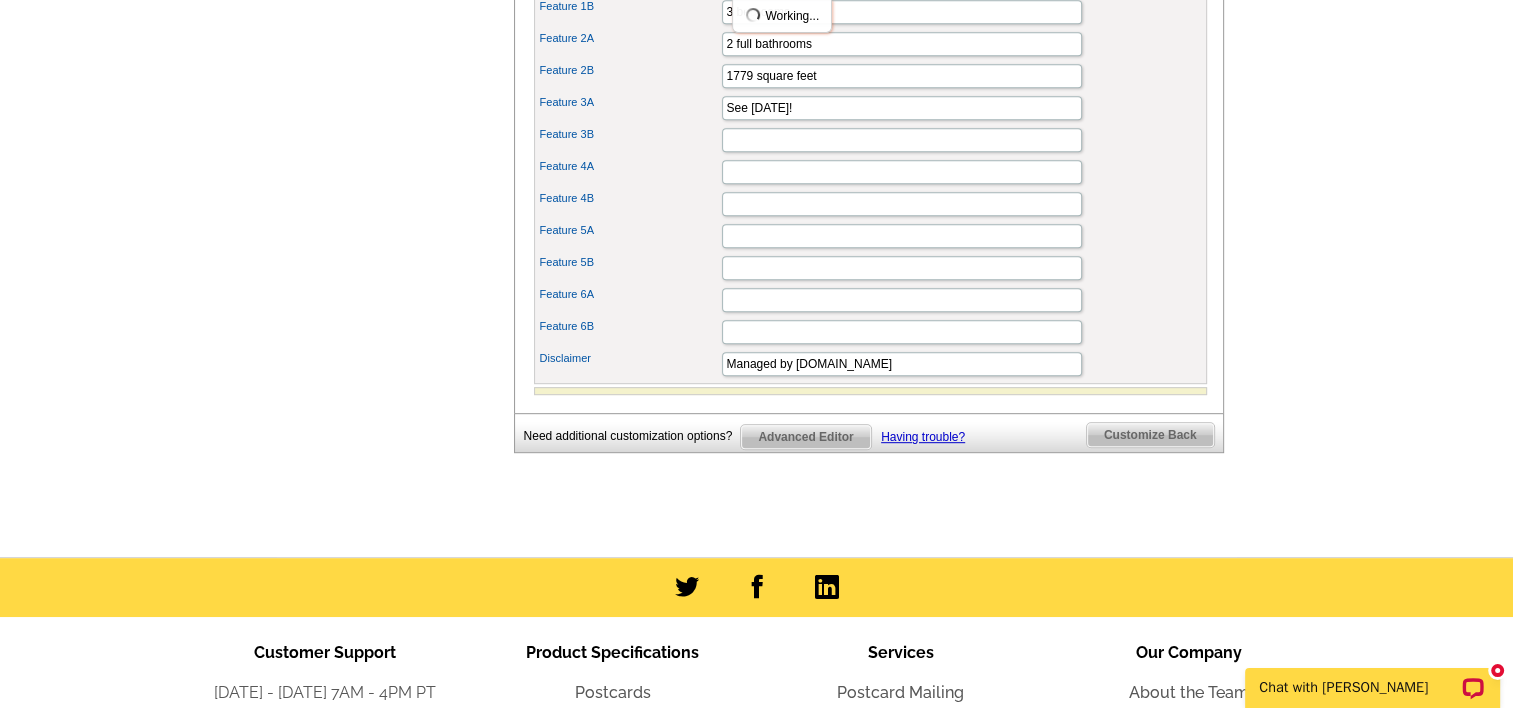 scroll, scrollTop: 1000, scrollLeft: 0, axis: vertical 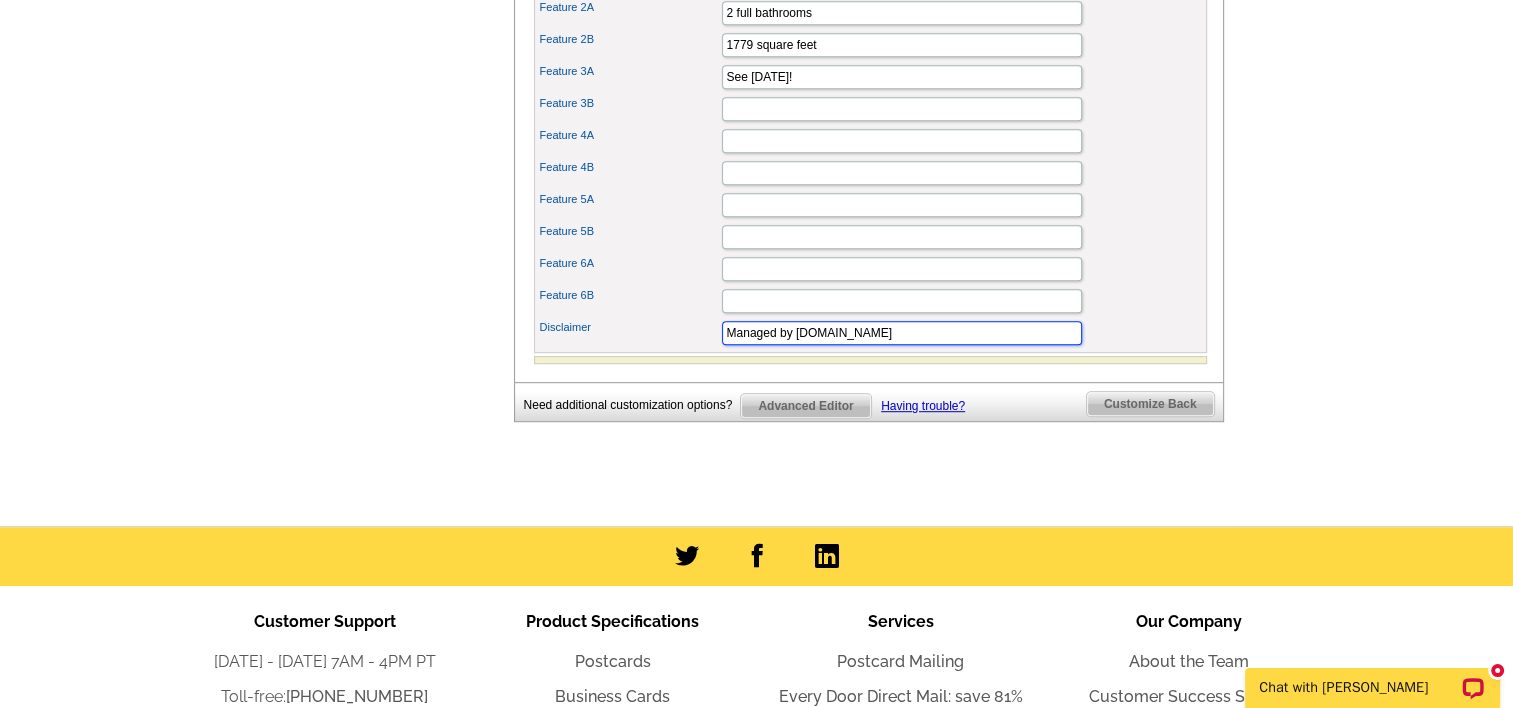 click on "Managed by www.Chronossolutions.com" at bounding box center [902, 333] 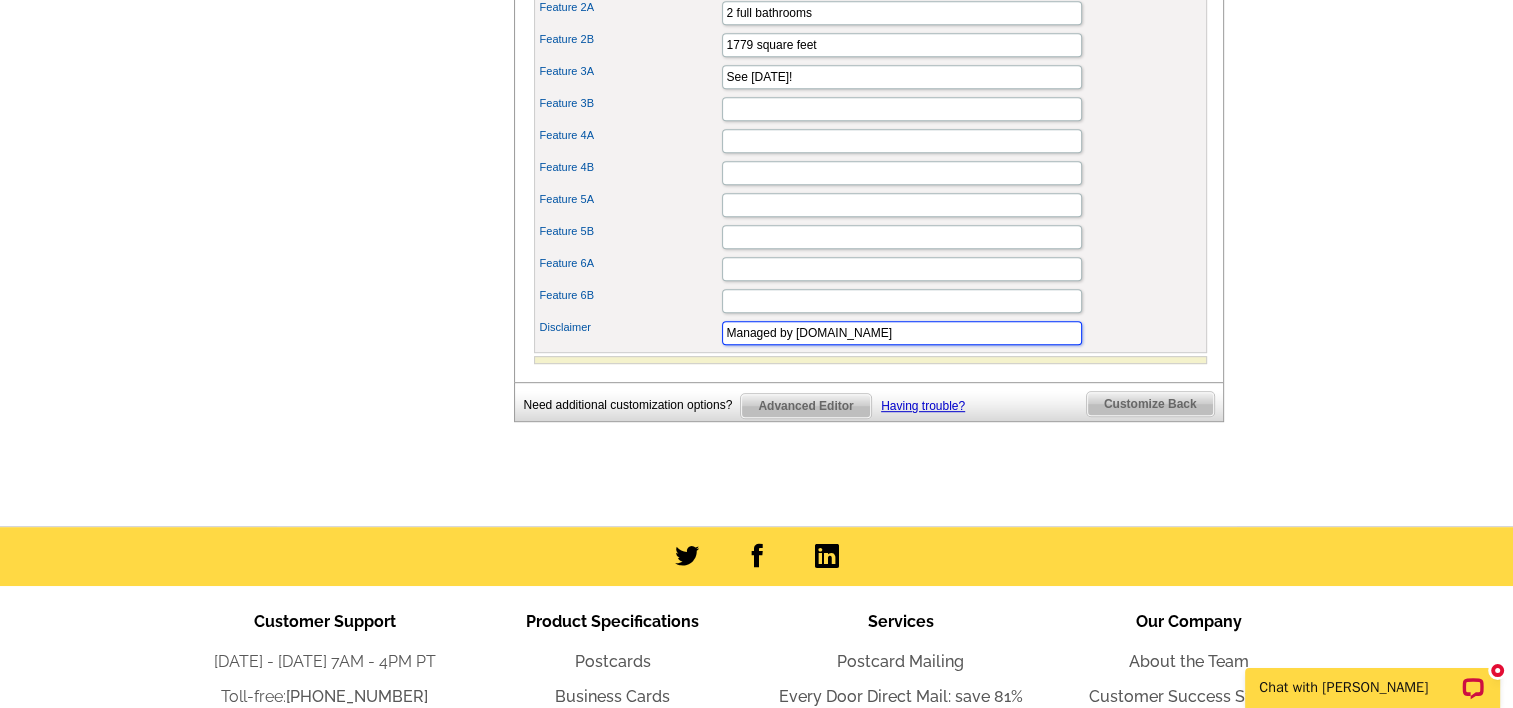 type on "Managed by www.ATEAMREALTYINC.com" 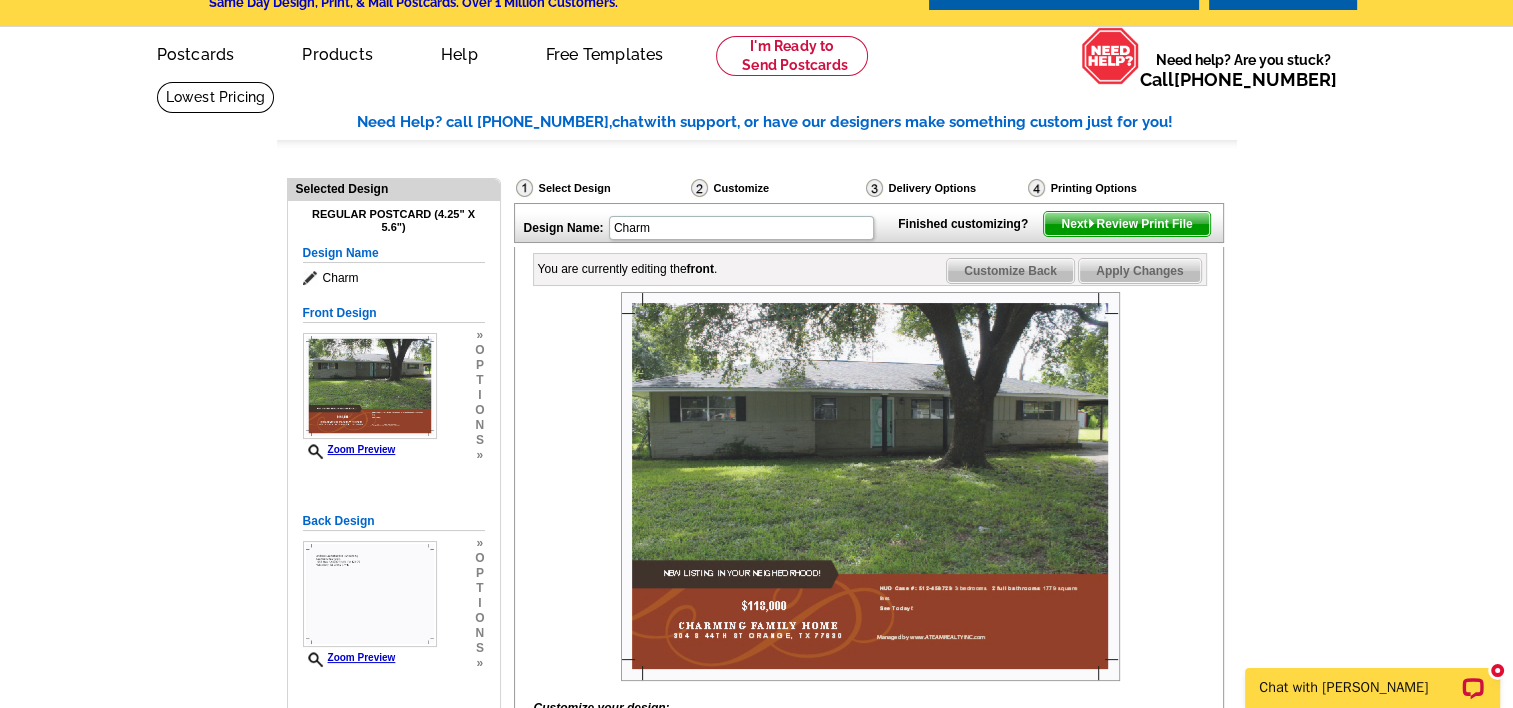 scroll, scrollTop: 0, scrollLeft: 0, axis: both 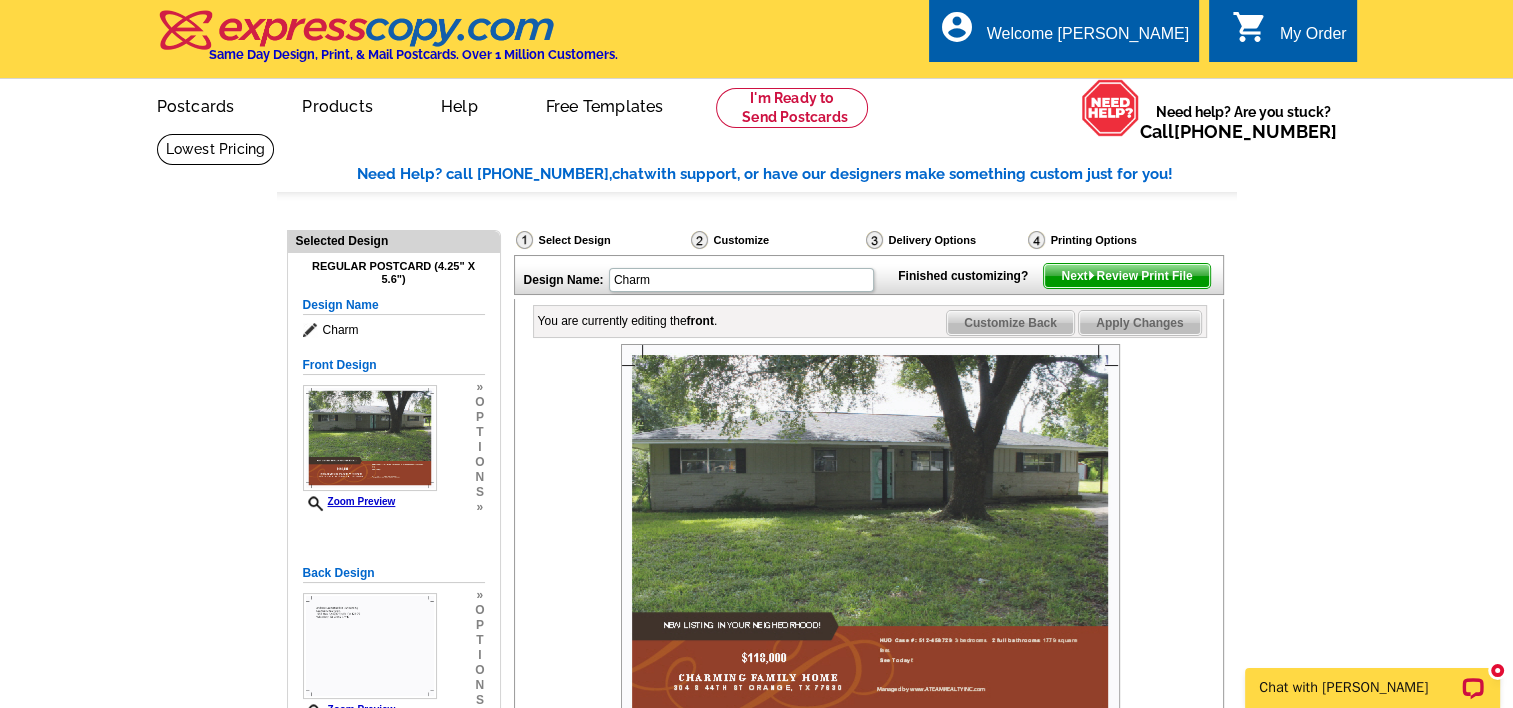 click on "Apply Changes" at bounding box center [1139, 323] 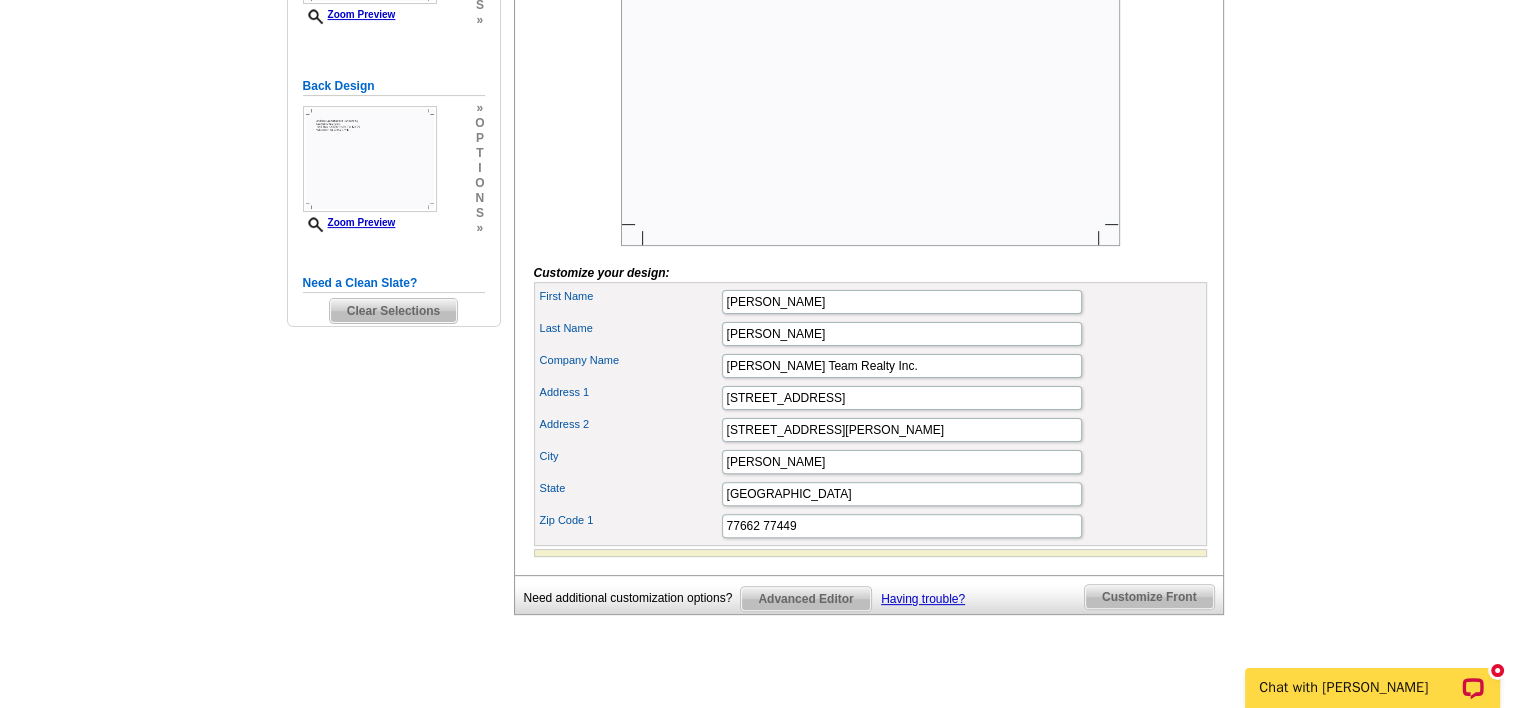 scroll, scrollTop: 600, scrollLeft: 0, axis: vertical 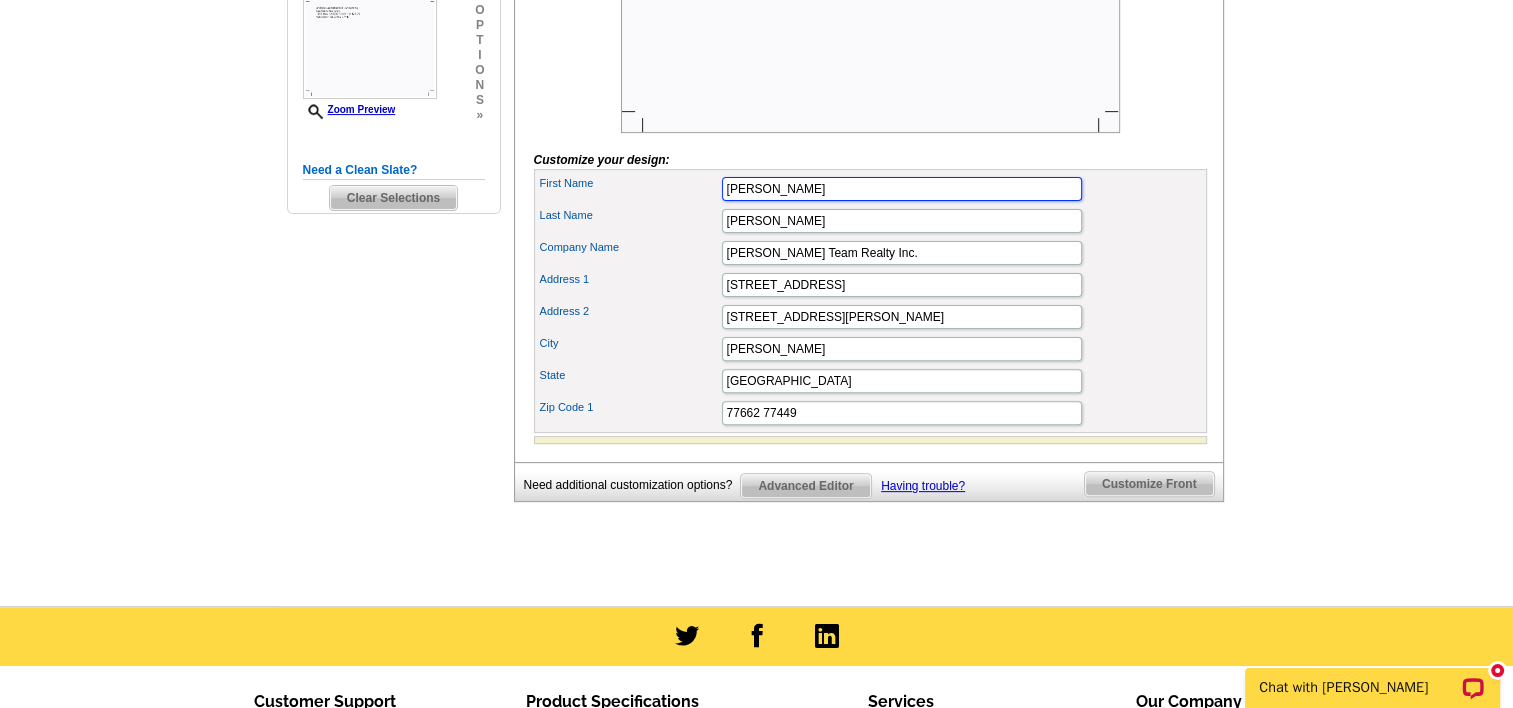 drag, startPoint x: 866, startPoint y: 216, endPoint x: 699, endPoint y: 228, distance: 167.43059 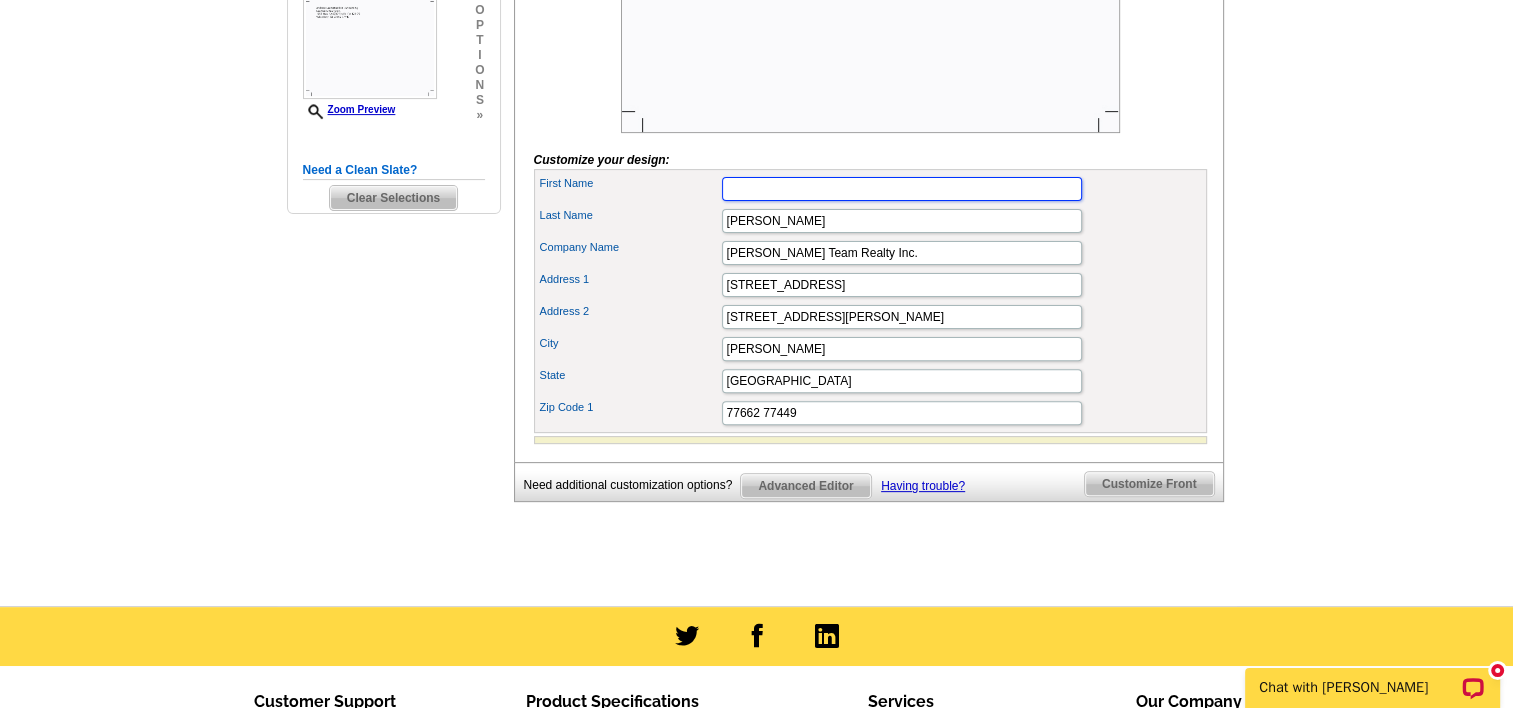 type 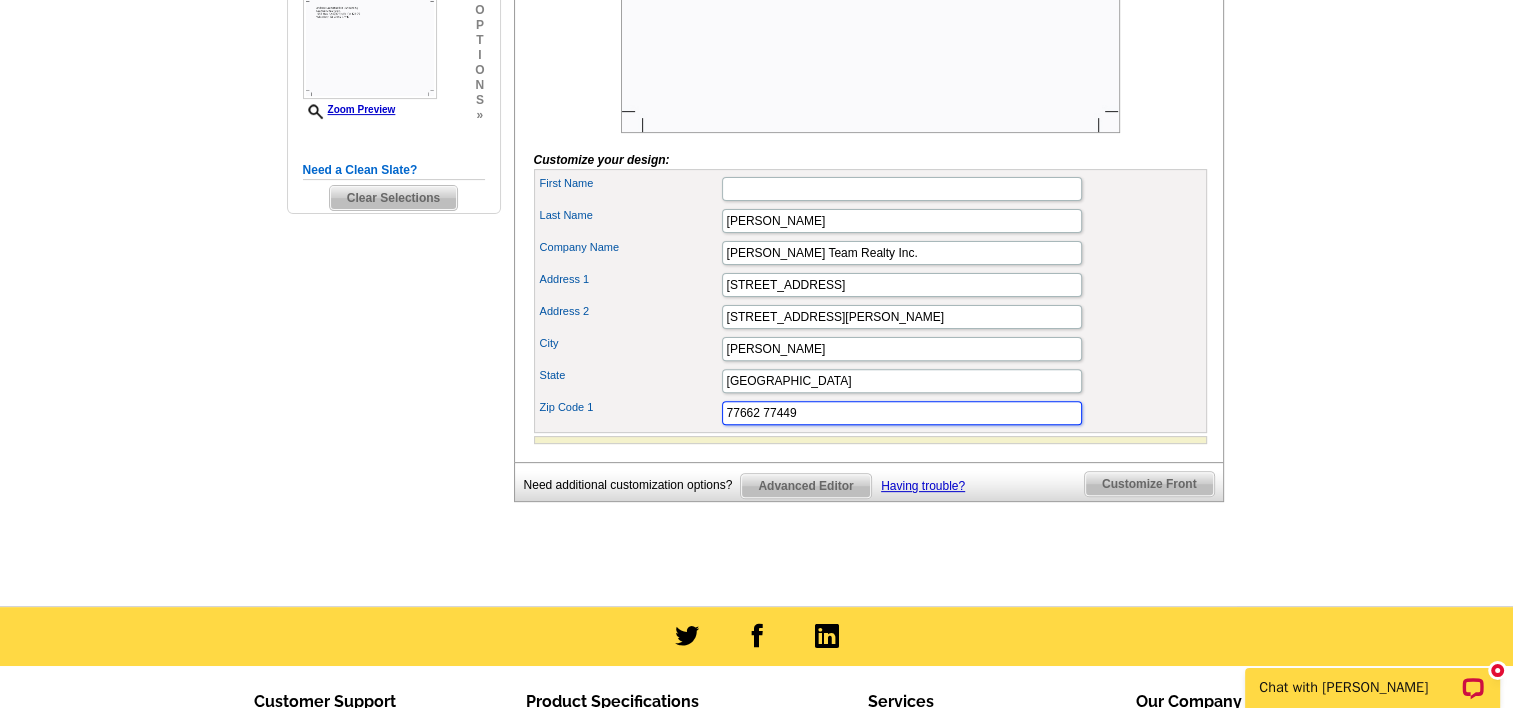 click on "77662 77449" at bounding box center [902, 413] 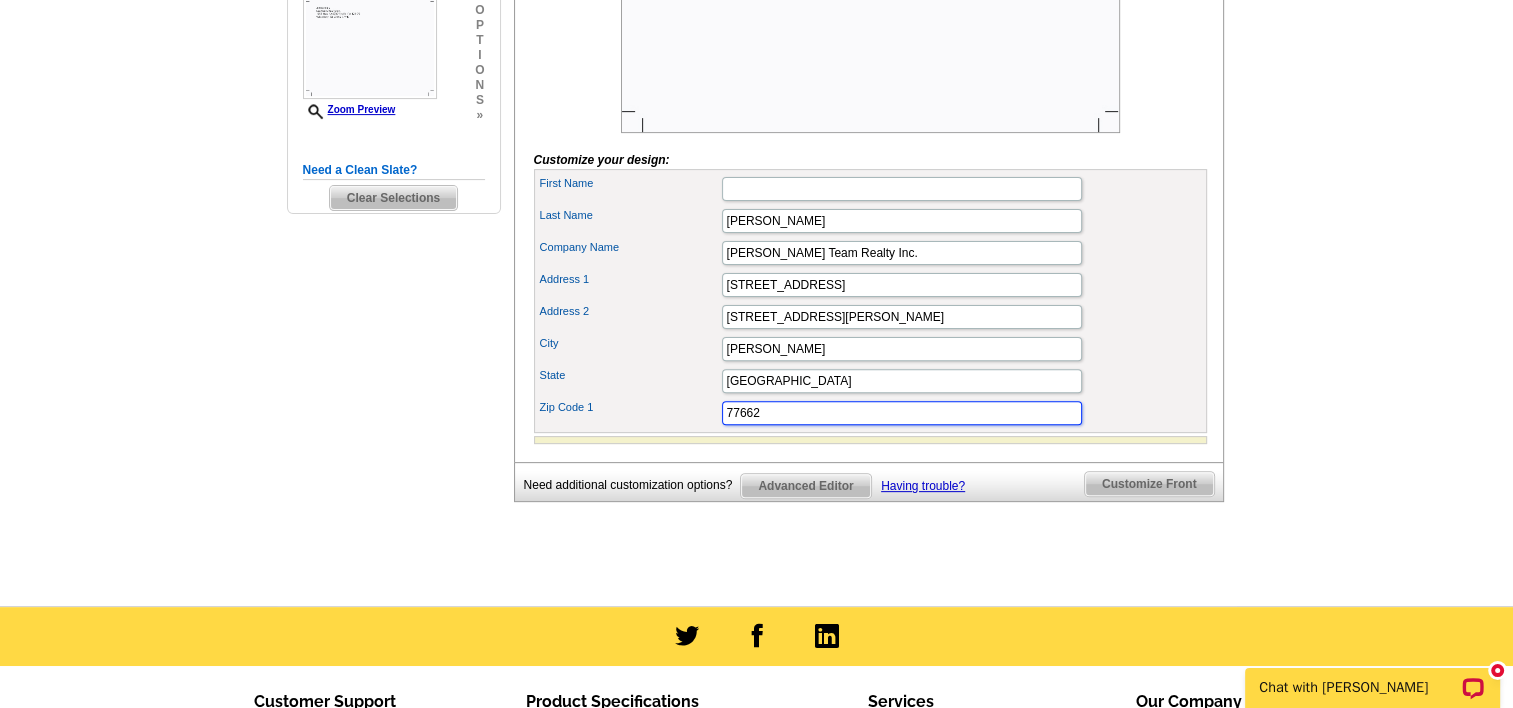 type on "77662" 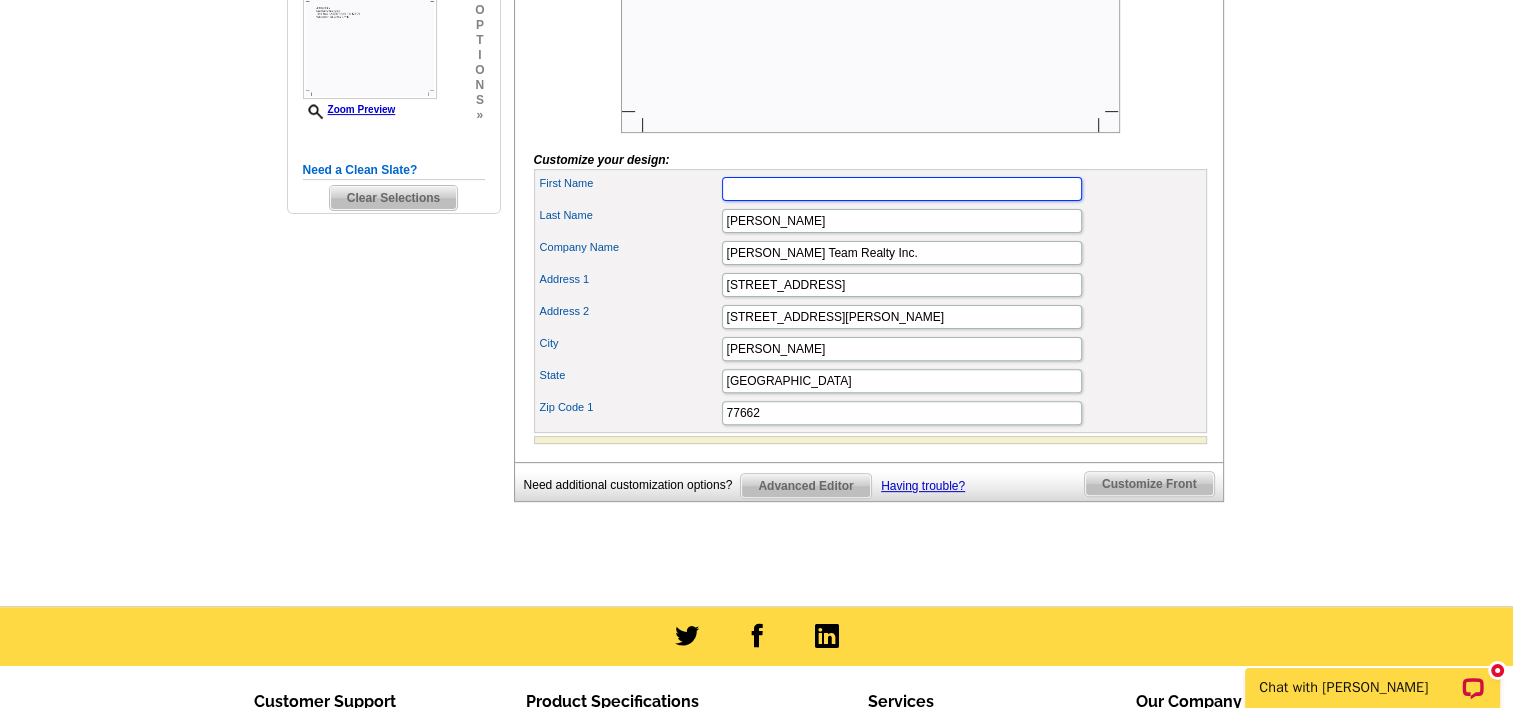 click on "First Name" at bounding box center [902, 189] 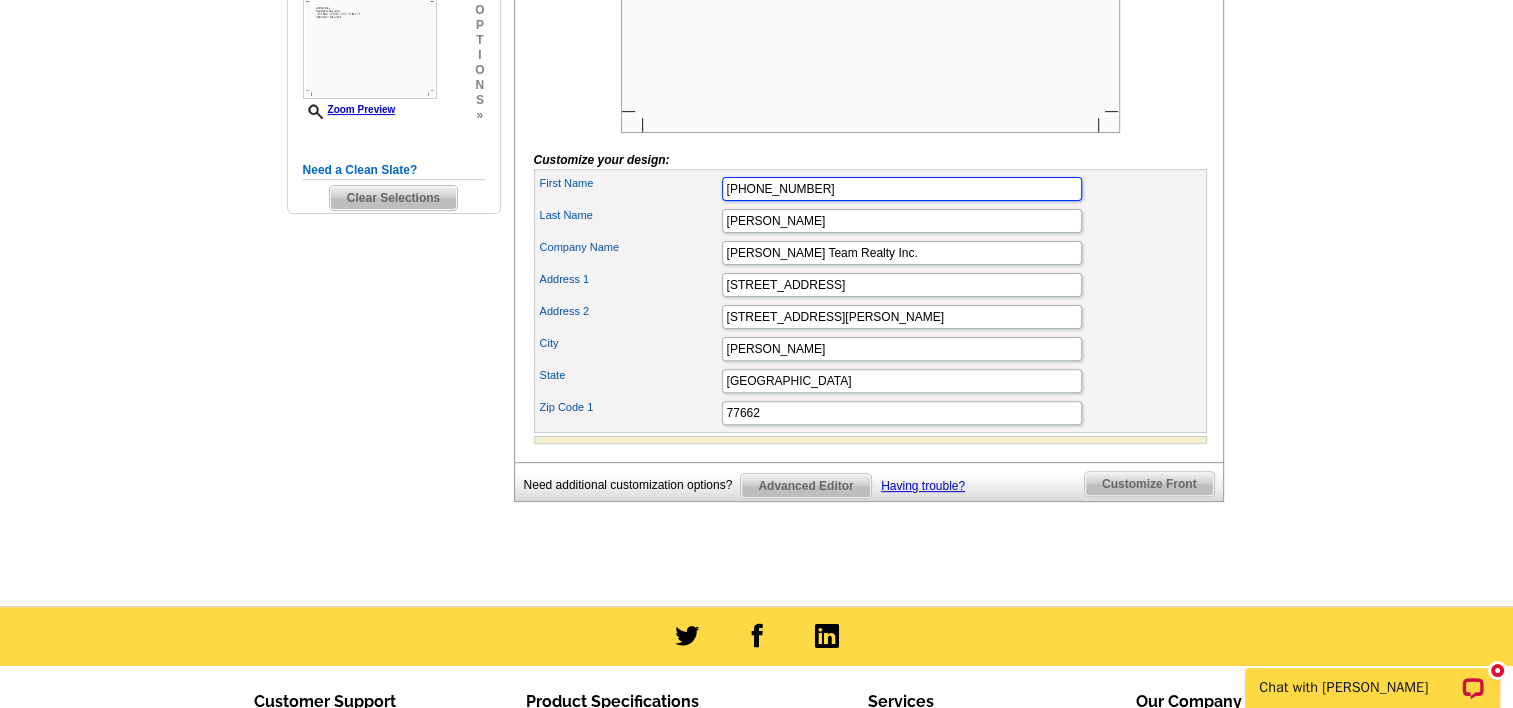 type on "409-782-7155" 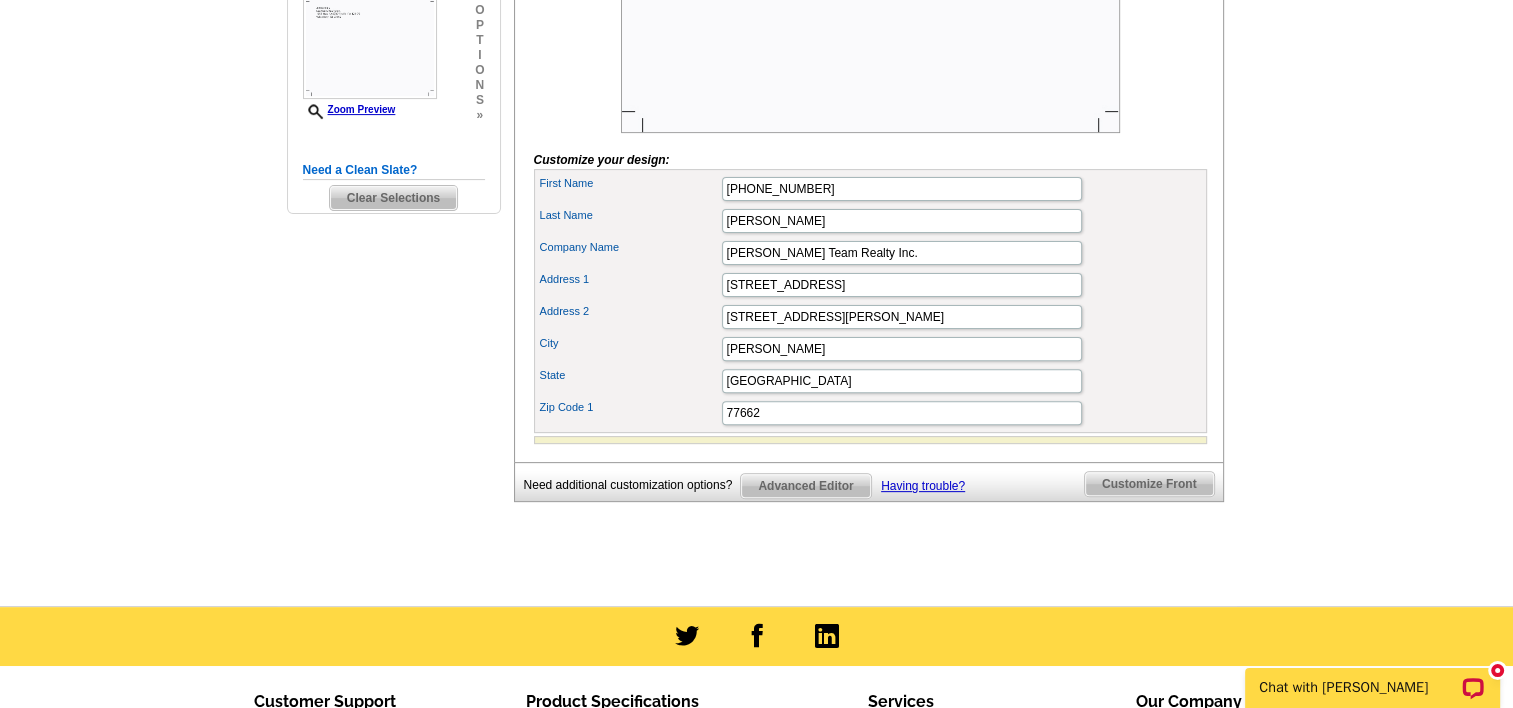 click on "Need Help? call 800-260-5887,  chat  with support, or have our designers make something custom just for you!
Got it, no need for the selection guide next time.
Show Results
Selected Design
Regular Postcard (4.25" x 5.6")
Design Name
Charm
Front Design
Zoom Preview
»
o
p
t
i
o
n
s
»
»" at bounding box center (756, 69) 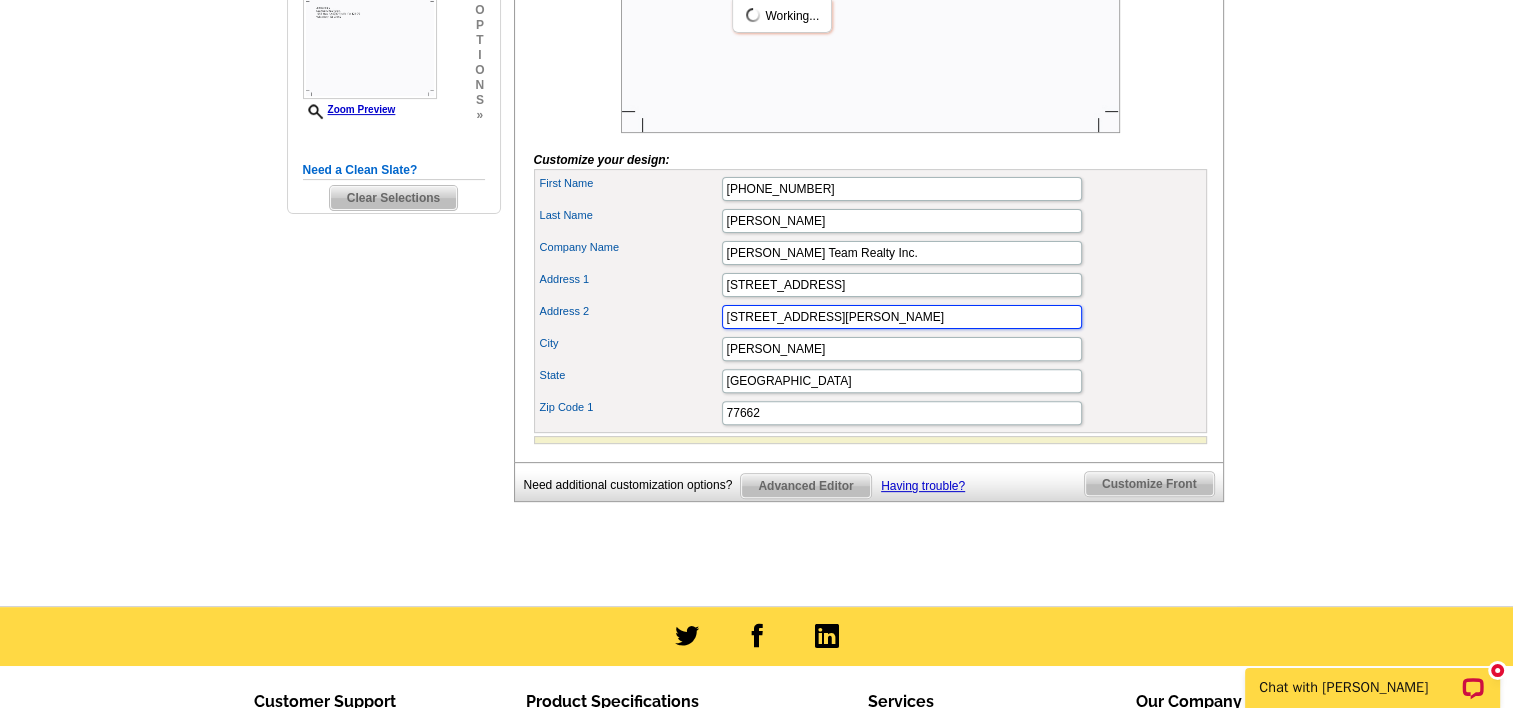 drag, startPoint x: 885, startPoint y: 344, endPoint x: 681, endPoint y: 356, distance: 204.35263 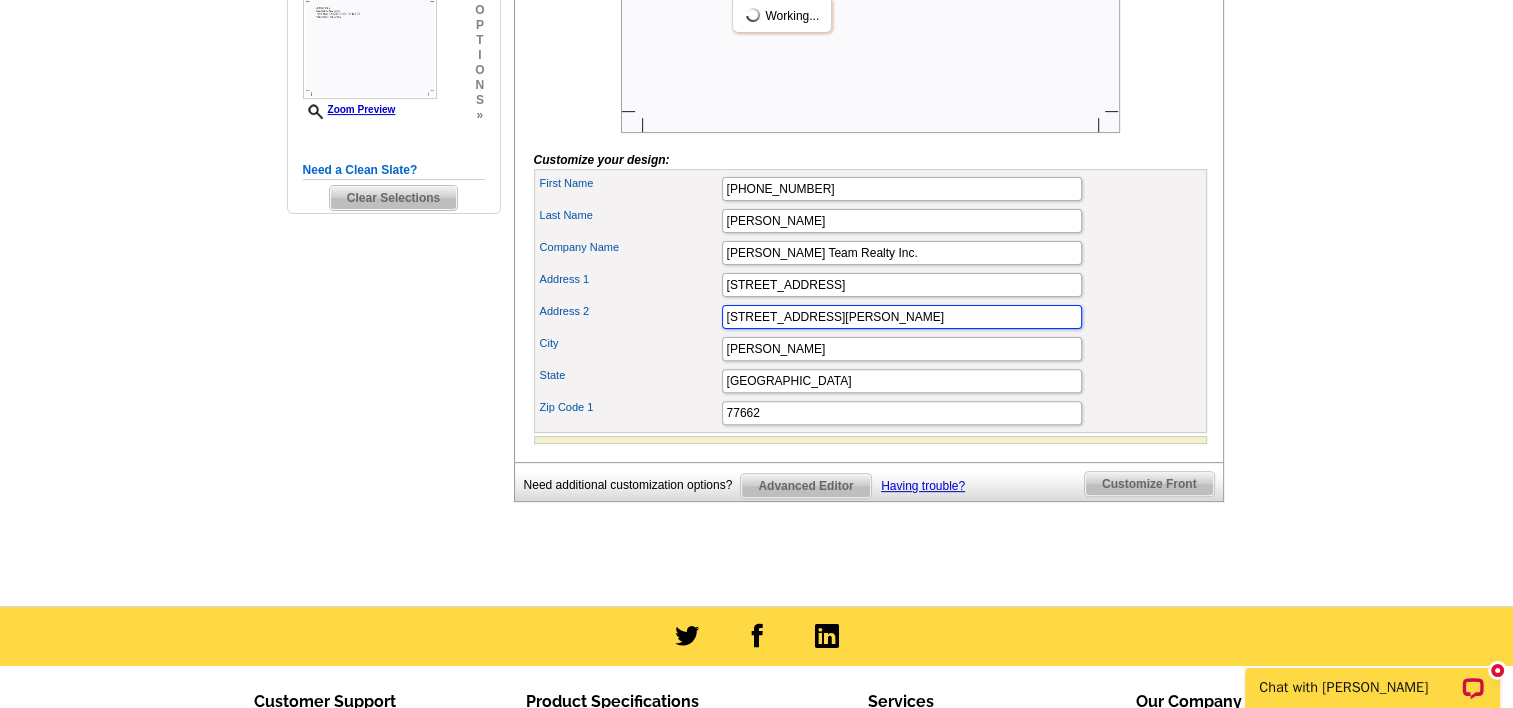 click on "Address 2
6037 Fry Rd Ste 126-75" at bounding box center (870, 317) 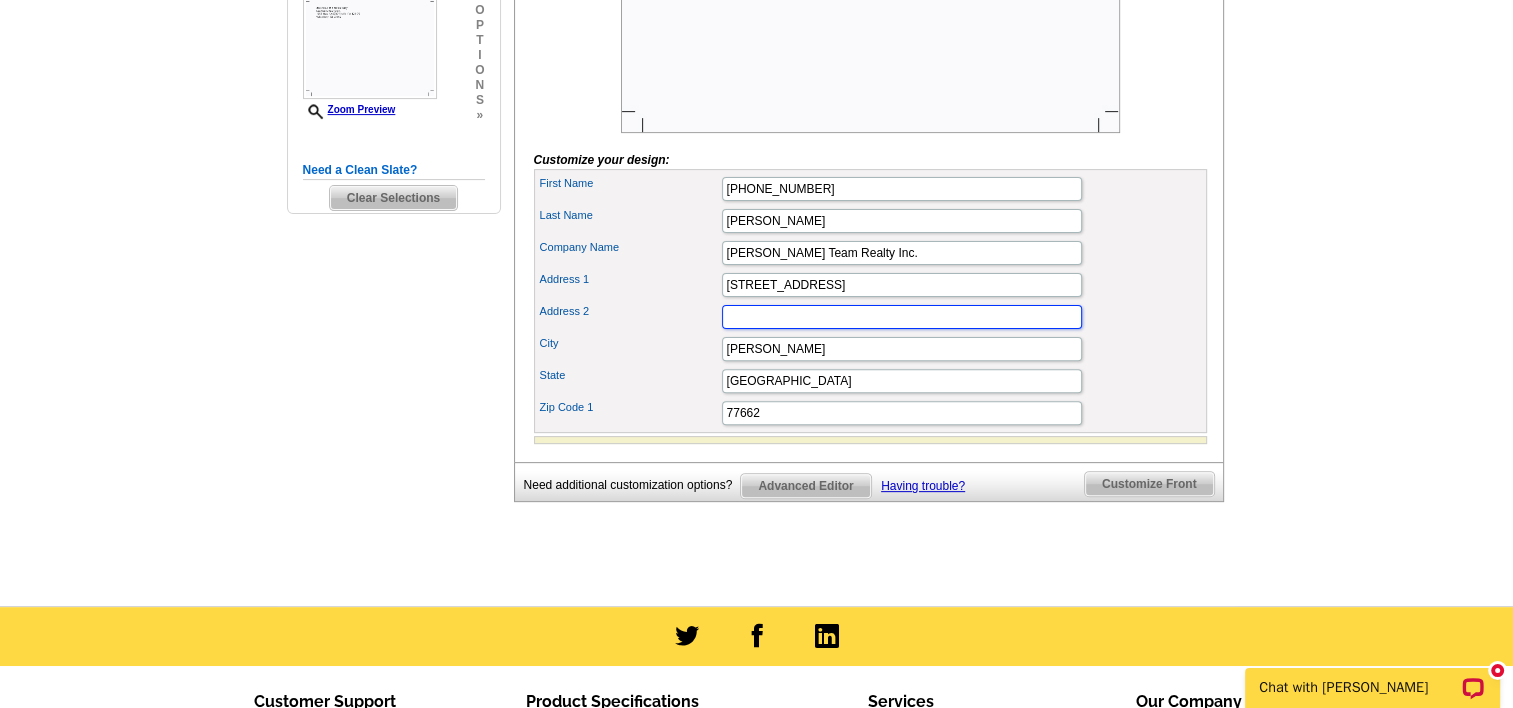 type 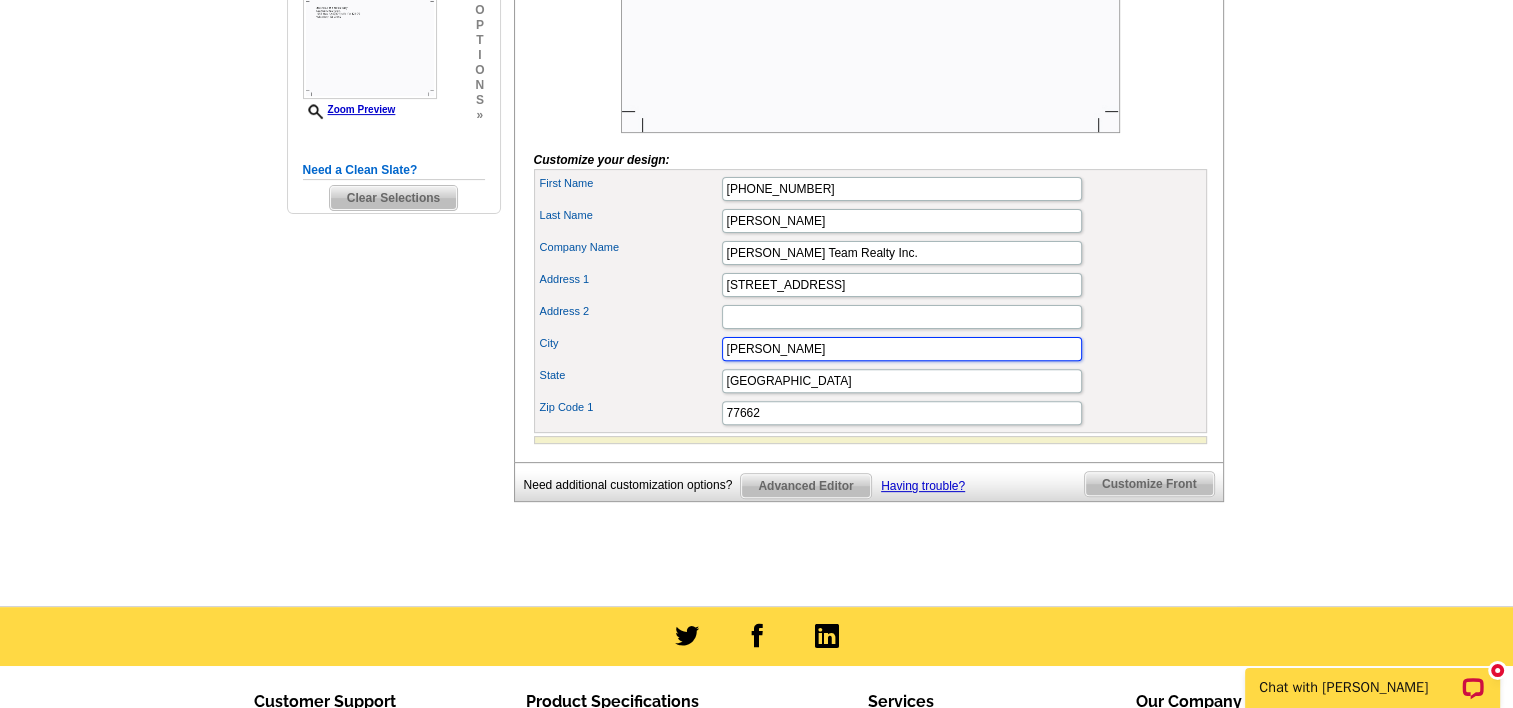 click on "Vidor Katy" at bounding box center (902, 349) 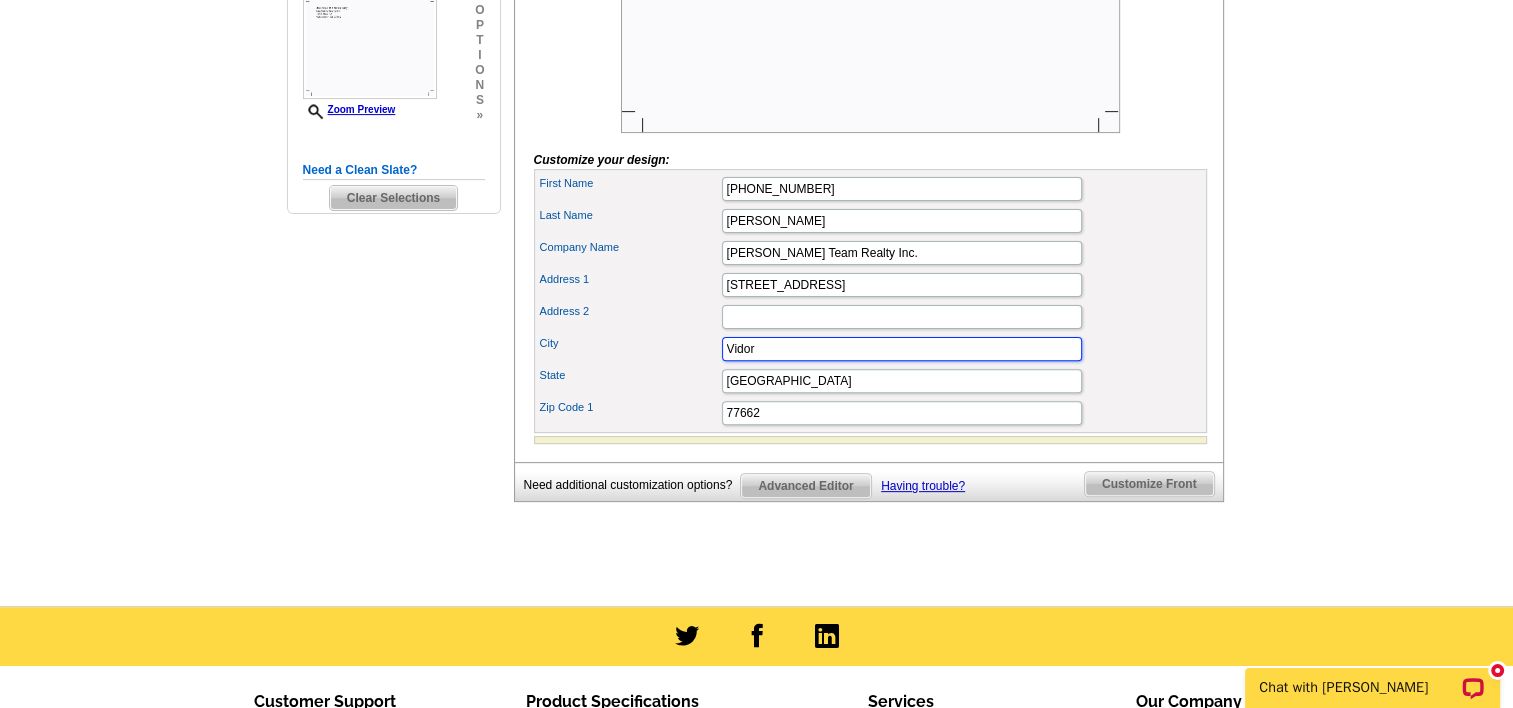 type on "Vidor" 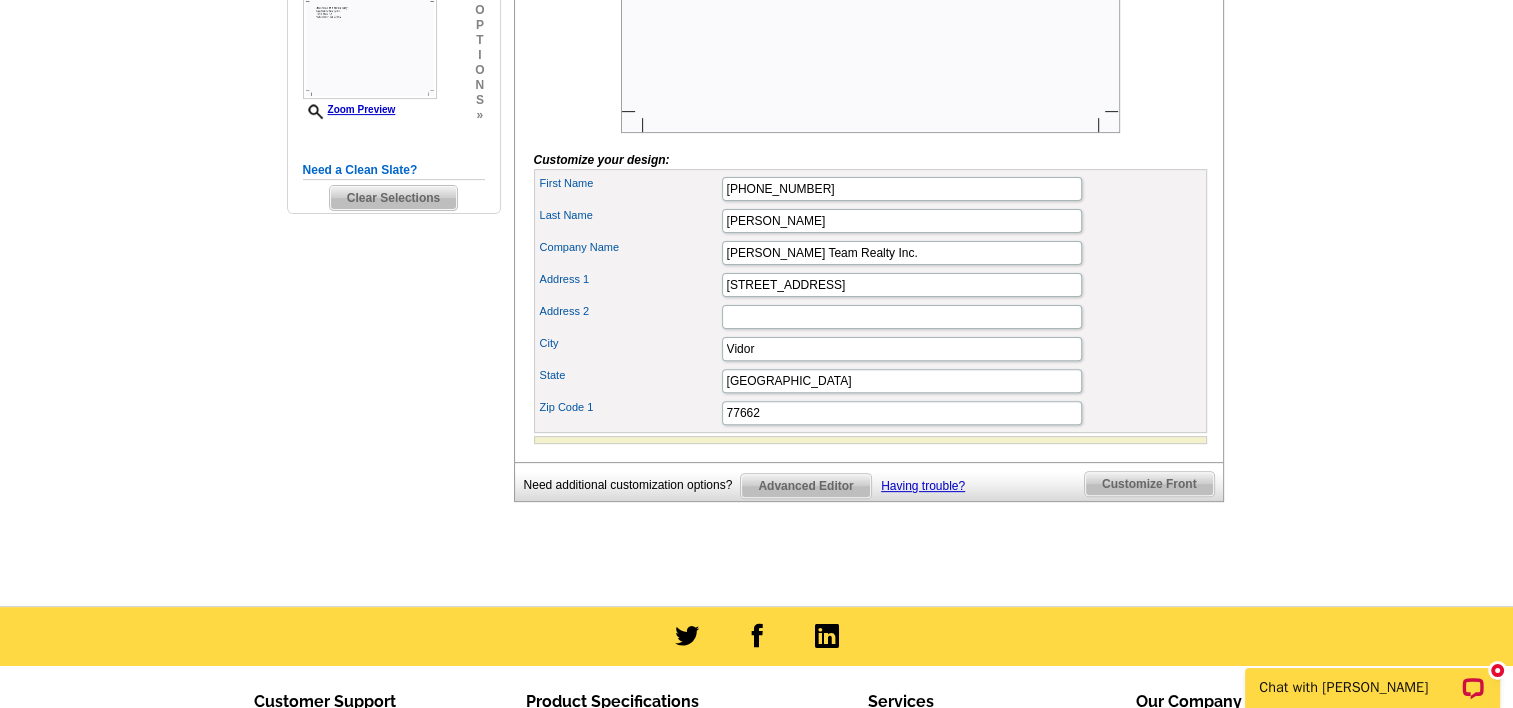 click on "Last Name
Janice Gray" at bounding box center (870, 221) 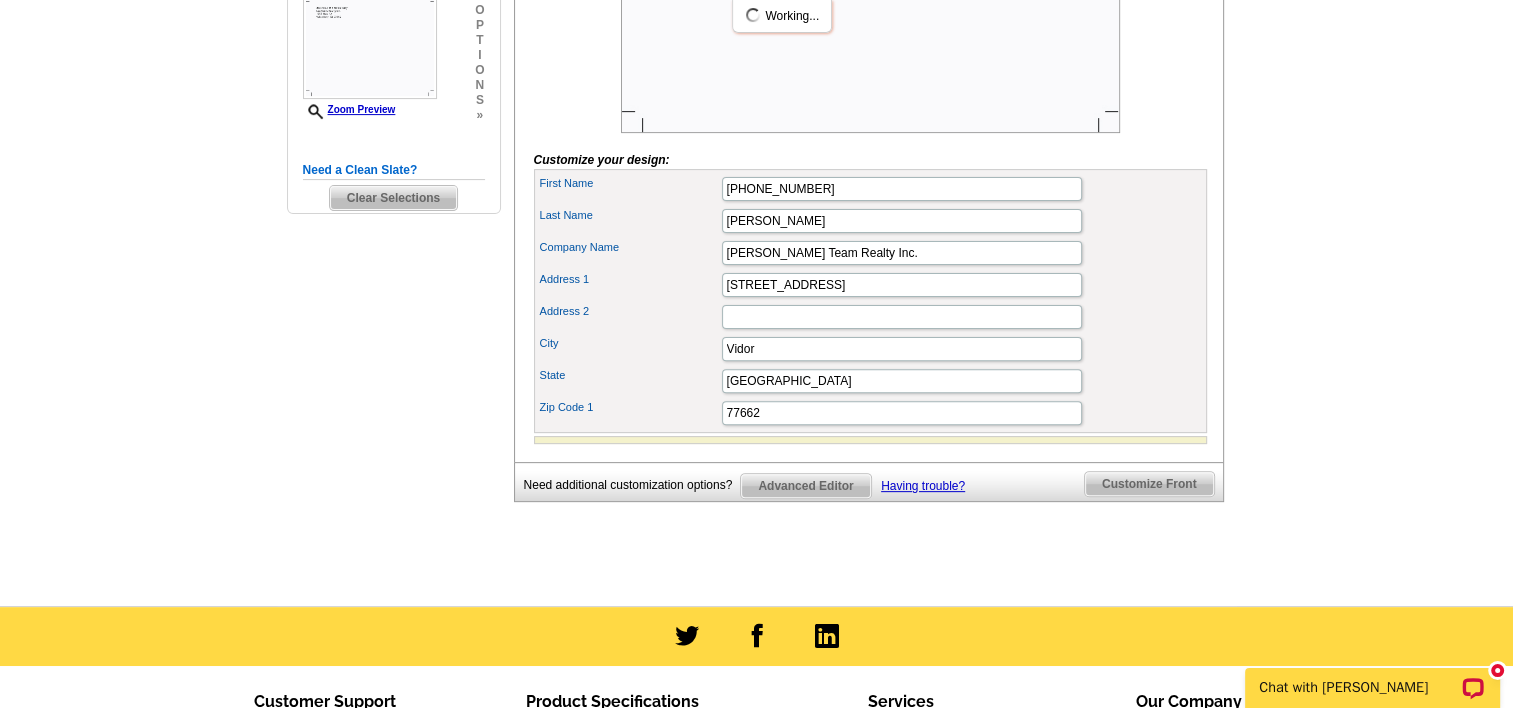 scroll, scrollTop: 0, scrollLeft: 0, axis: both 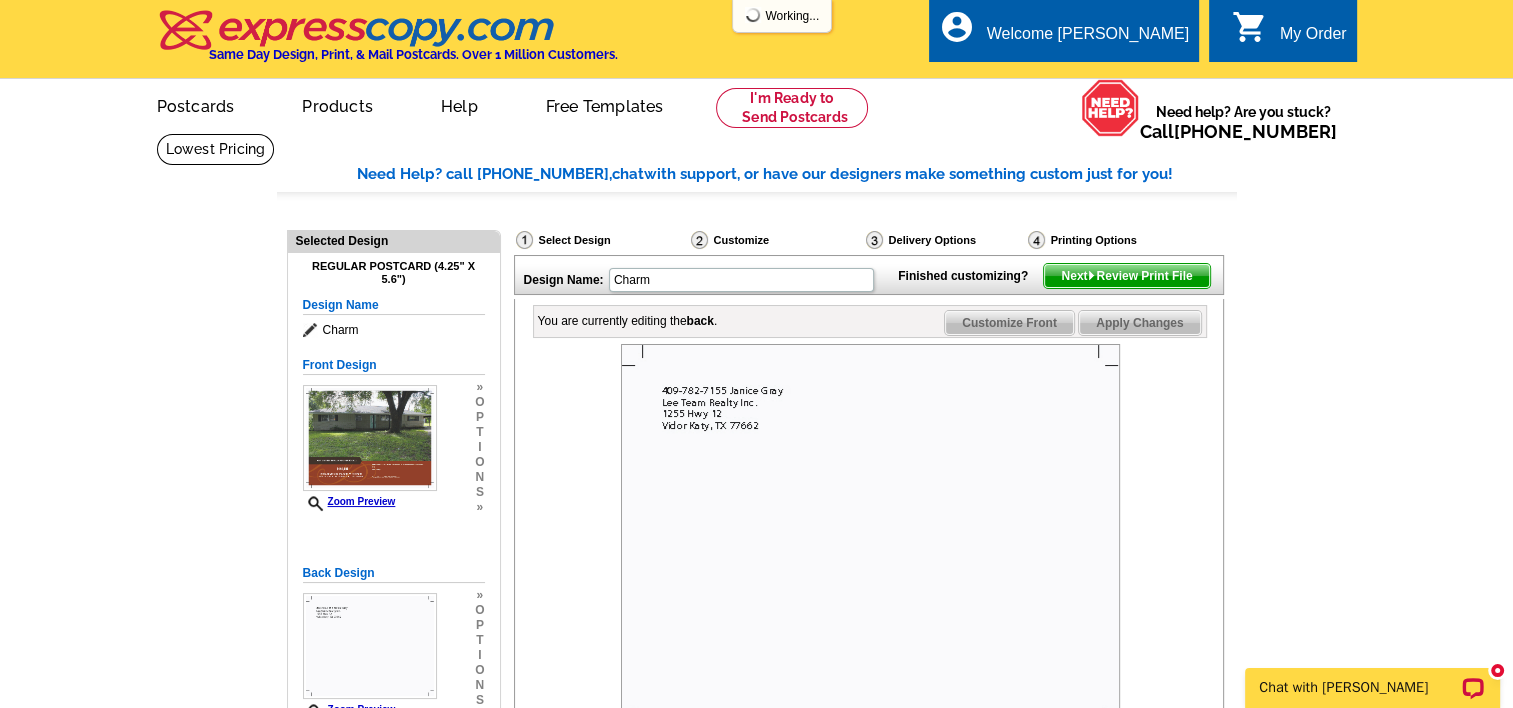 click on "Apply Changes" at bounding box center [1139, 323] 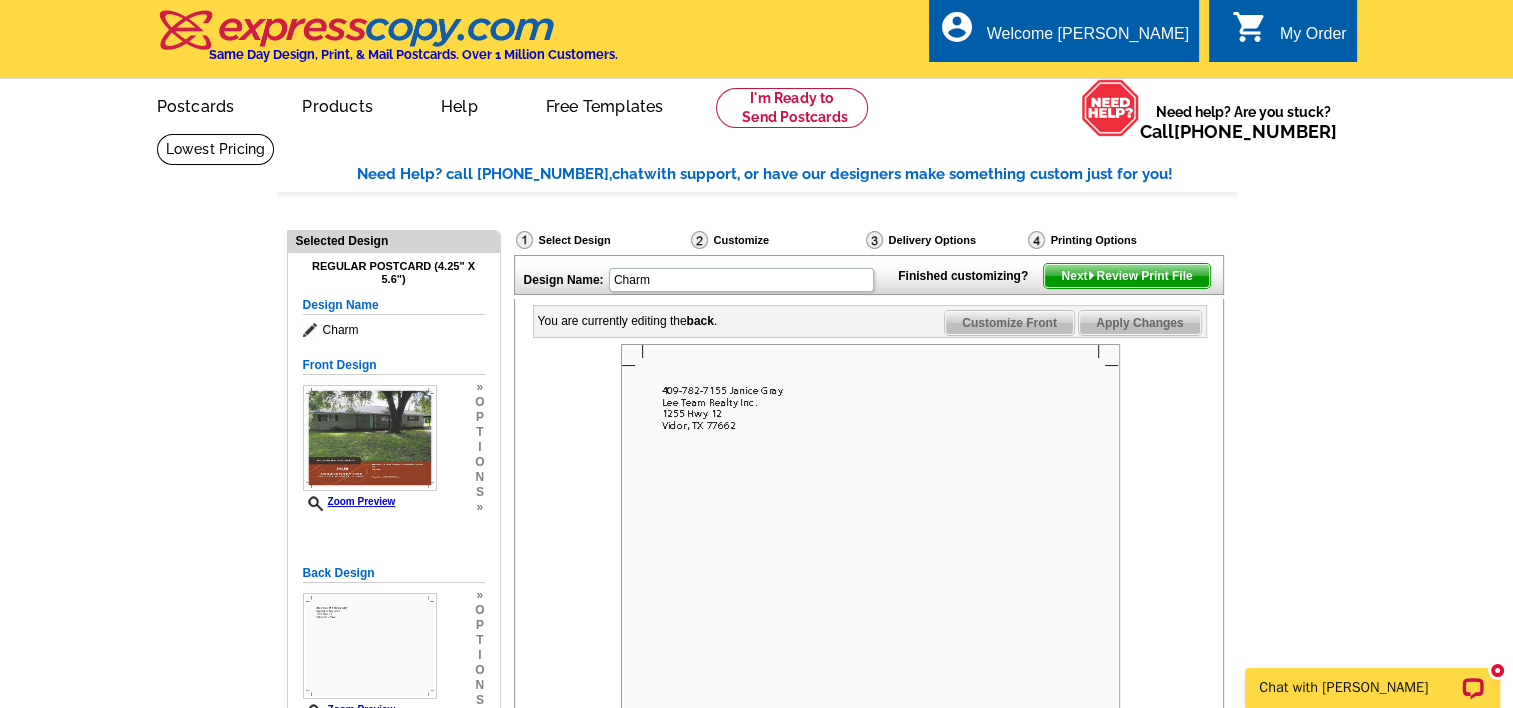 click on "Next   Review Print File" at bounding box center [1126, 276] 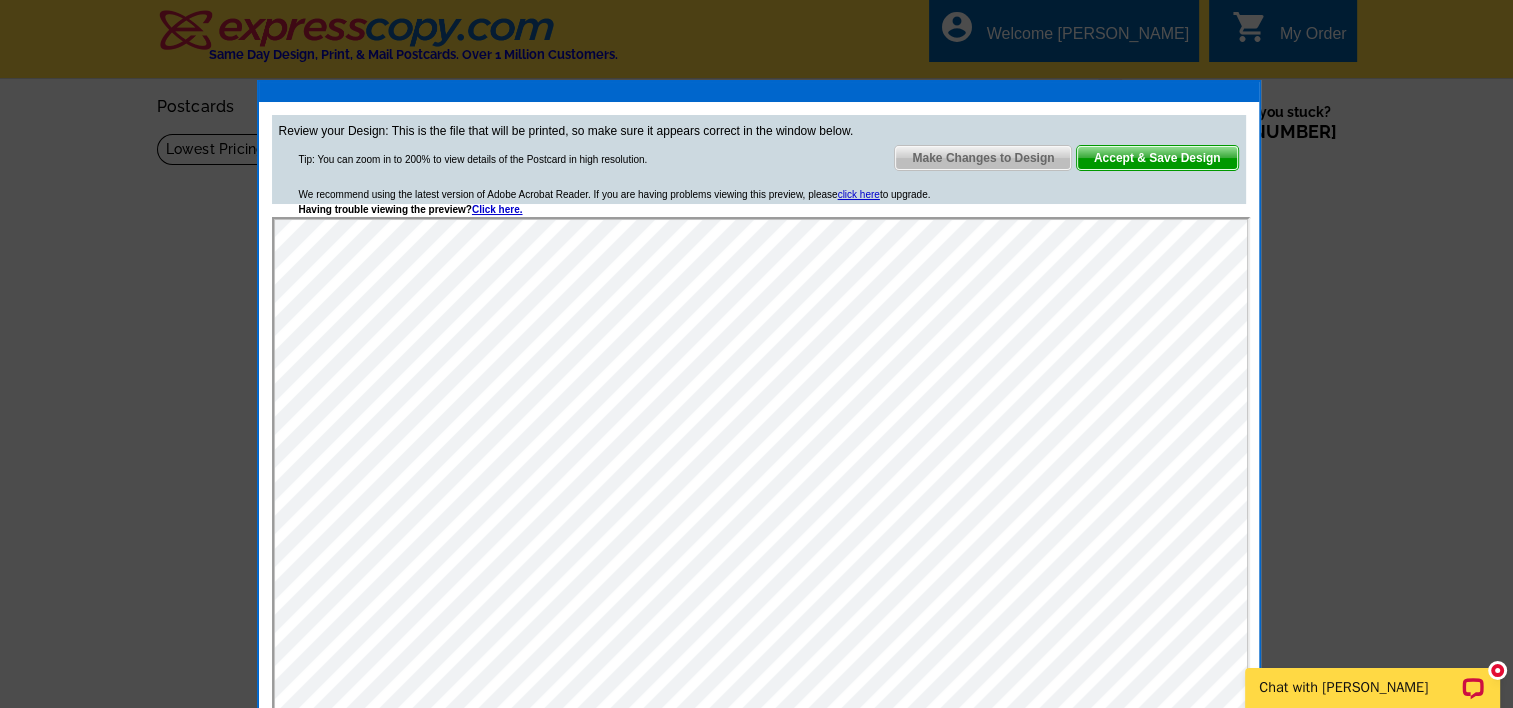 scroll, scrollTop: 0, scrollLeft: 0, axis: both 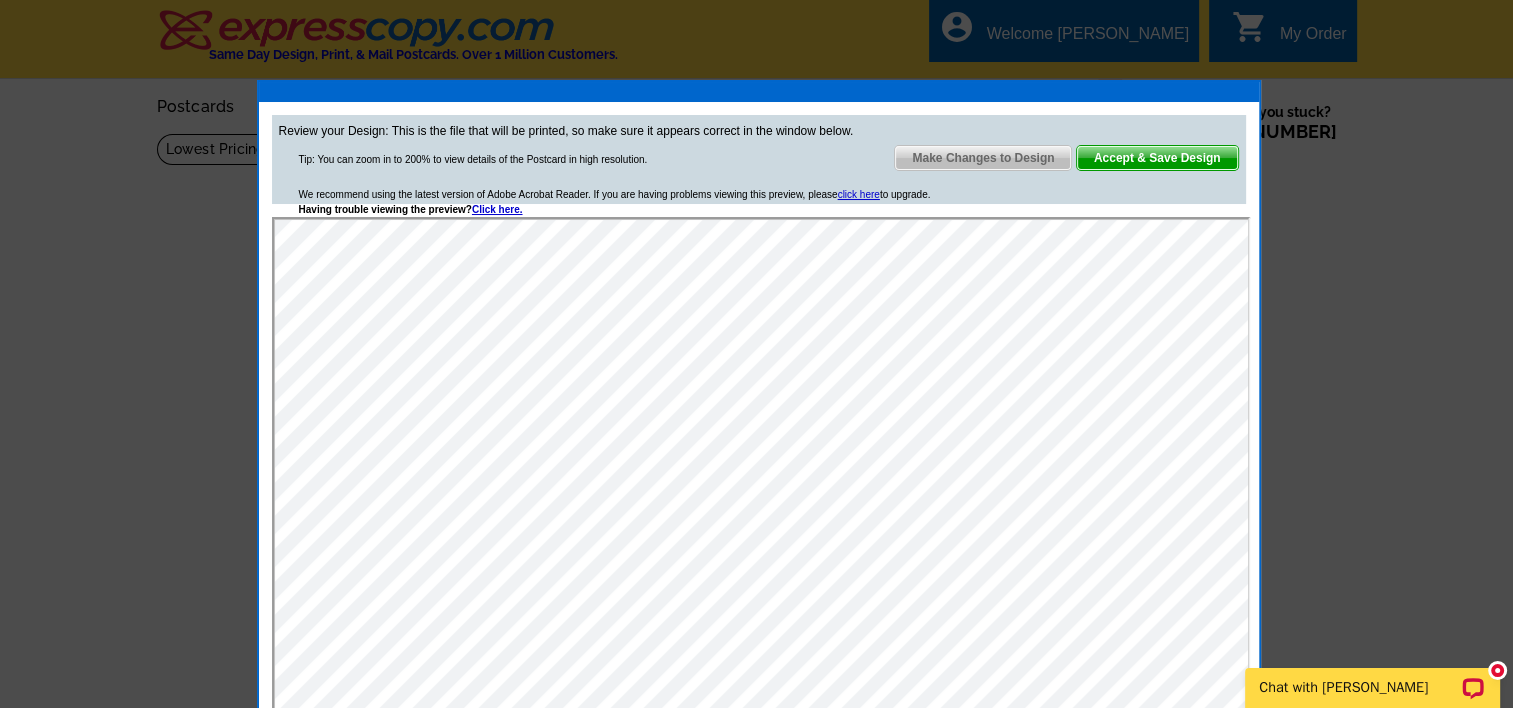 click on "Accept & Save Design" at bounding box center (1157, 158) 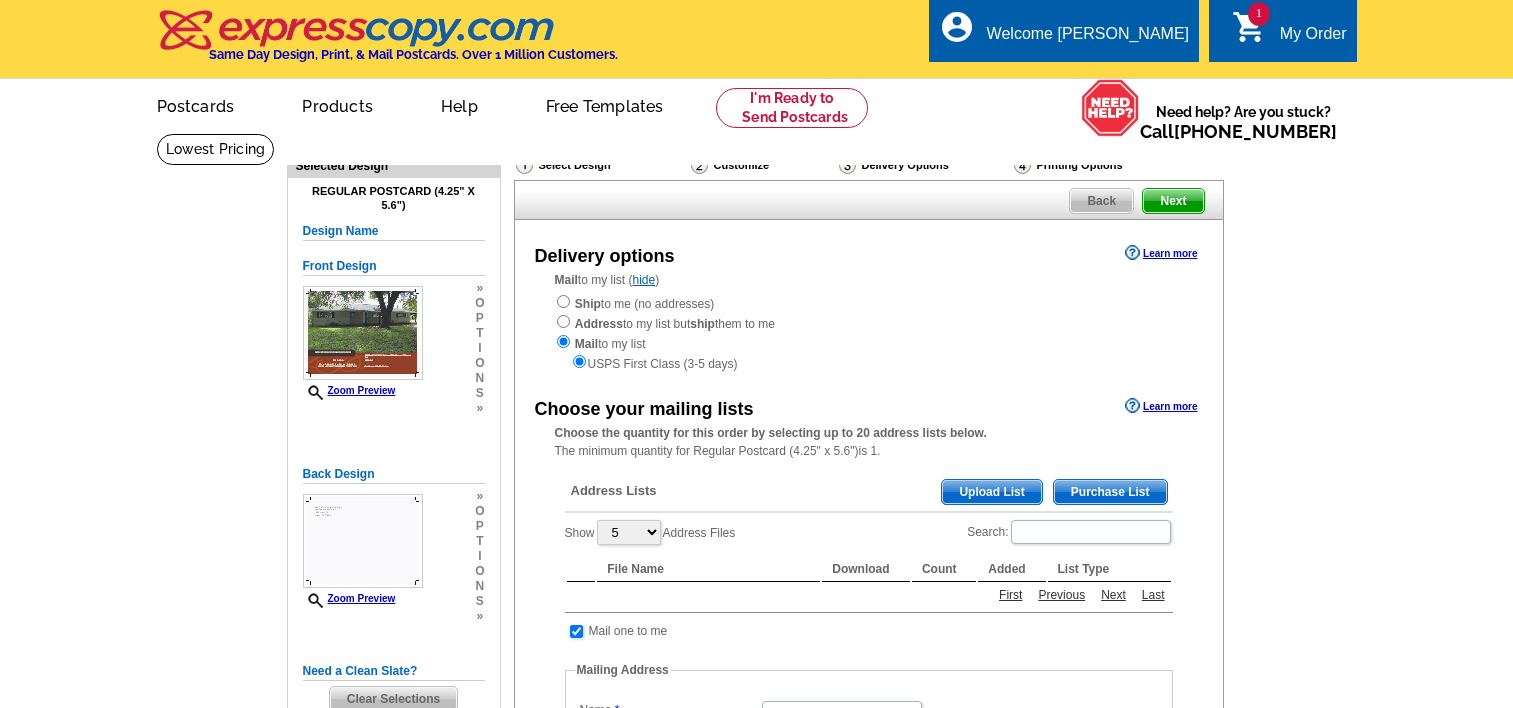 scroll, scrollTop: 0, scrollLeft: 0, axis: both 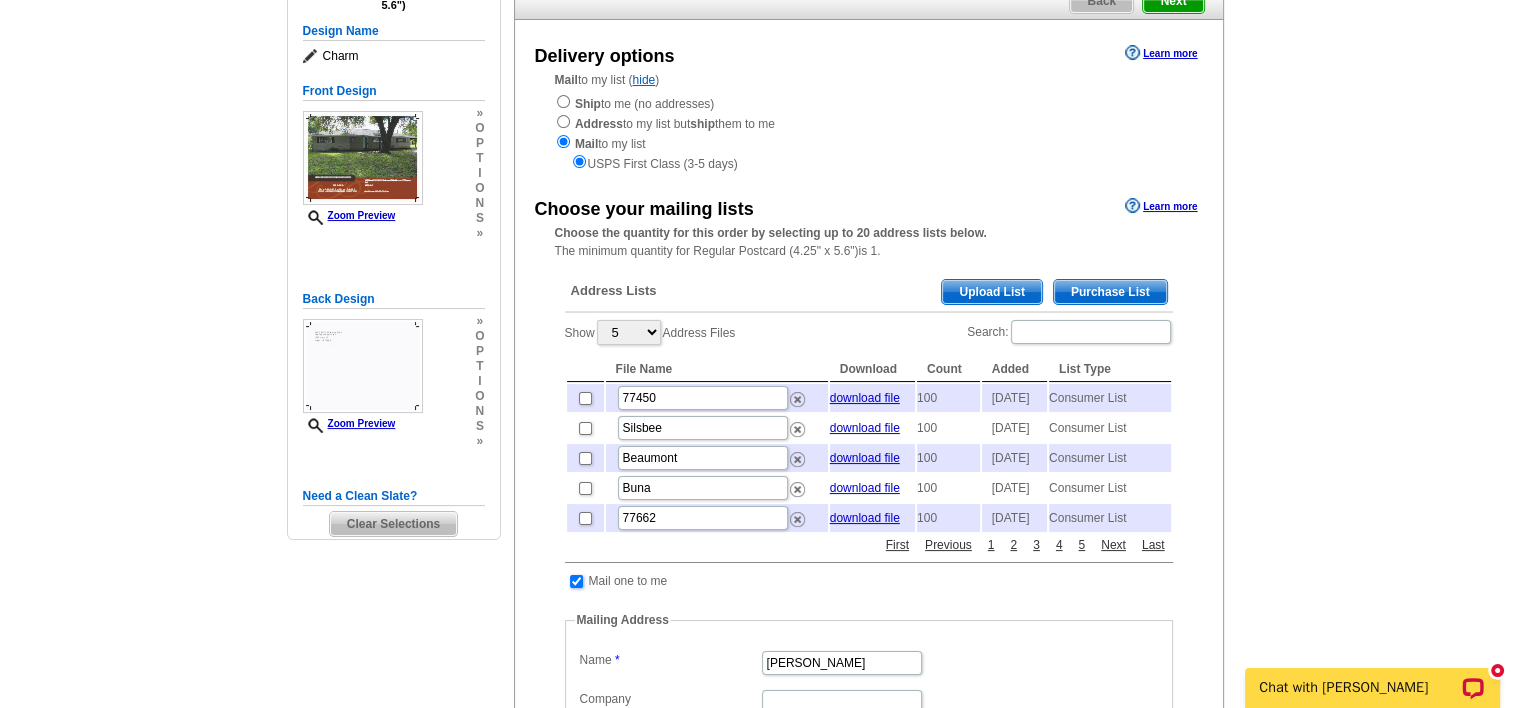 click at bounding box center [576, 581] 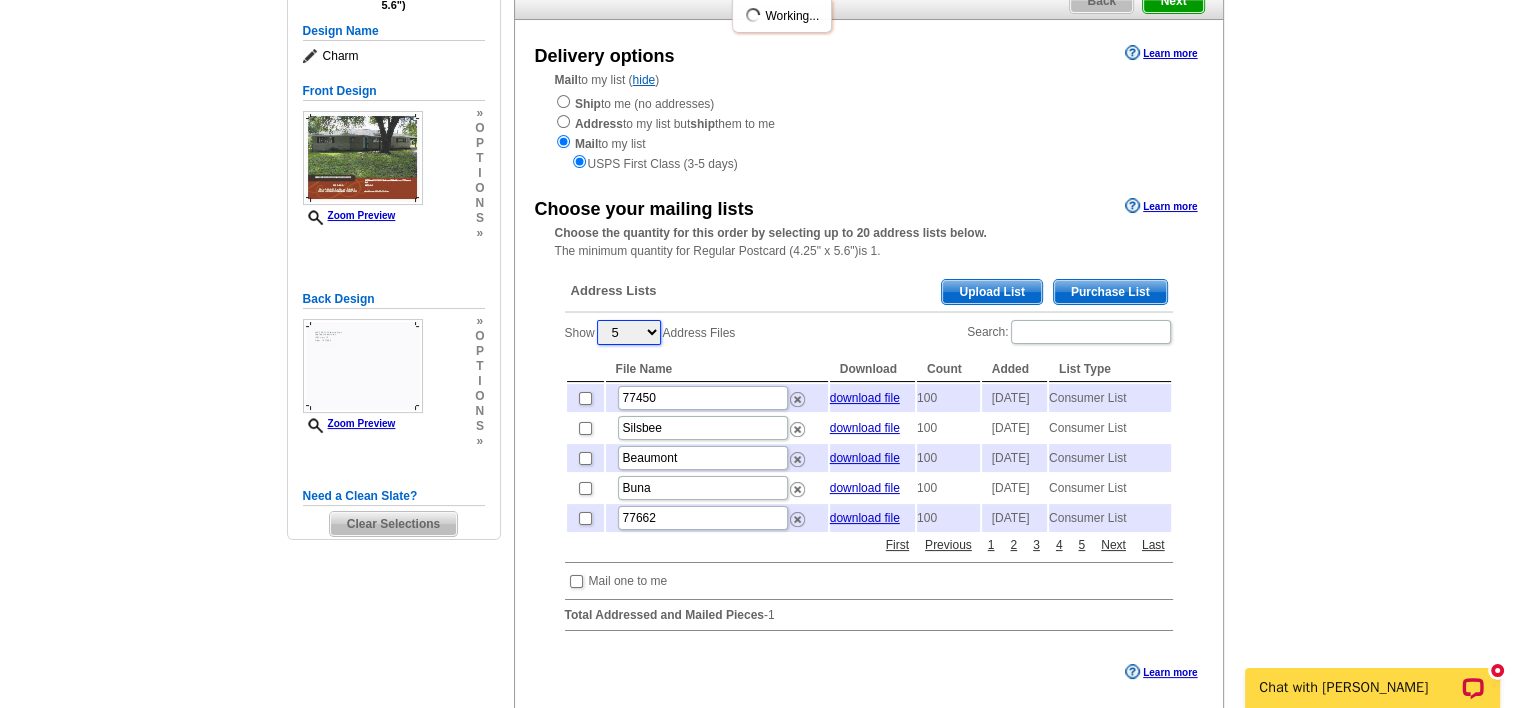 click on "5 10 25 50 100" at bounding box center [629, 332] 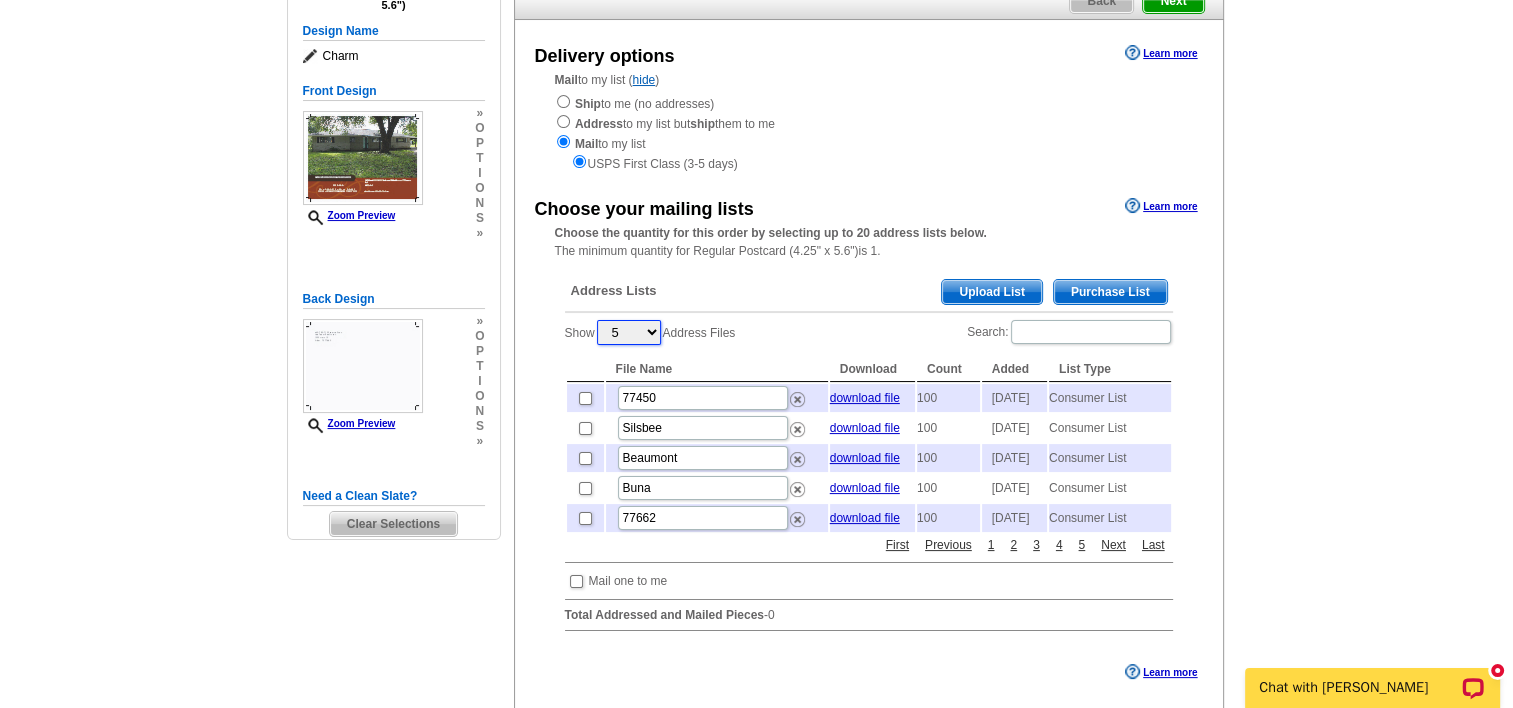 select on "25" 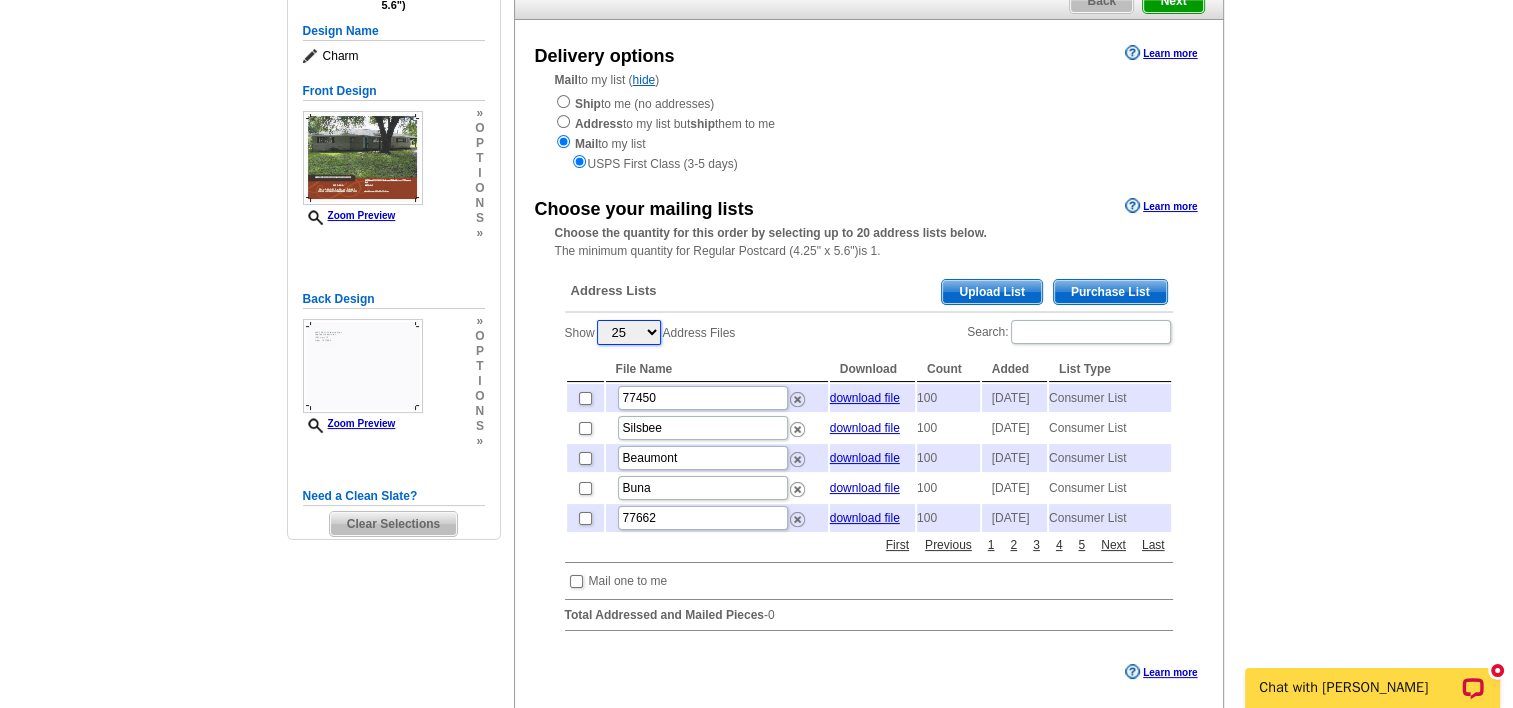 click on "5 10 25 50 100" at bounding box center [629, 332] 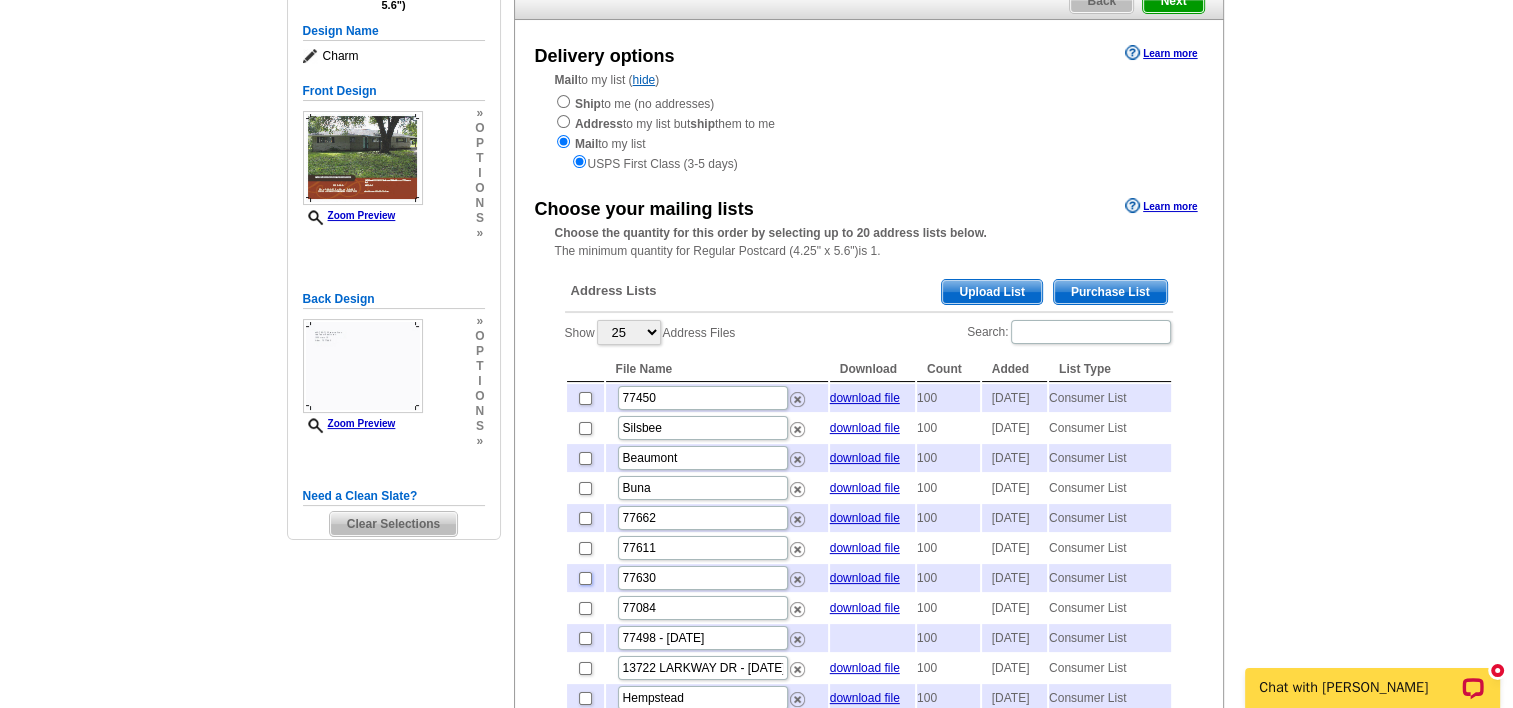 click at bounding box center (585, 578) 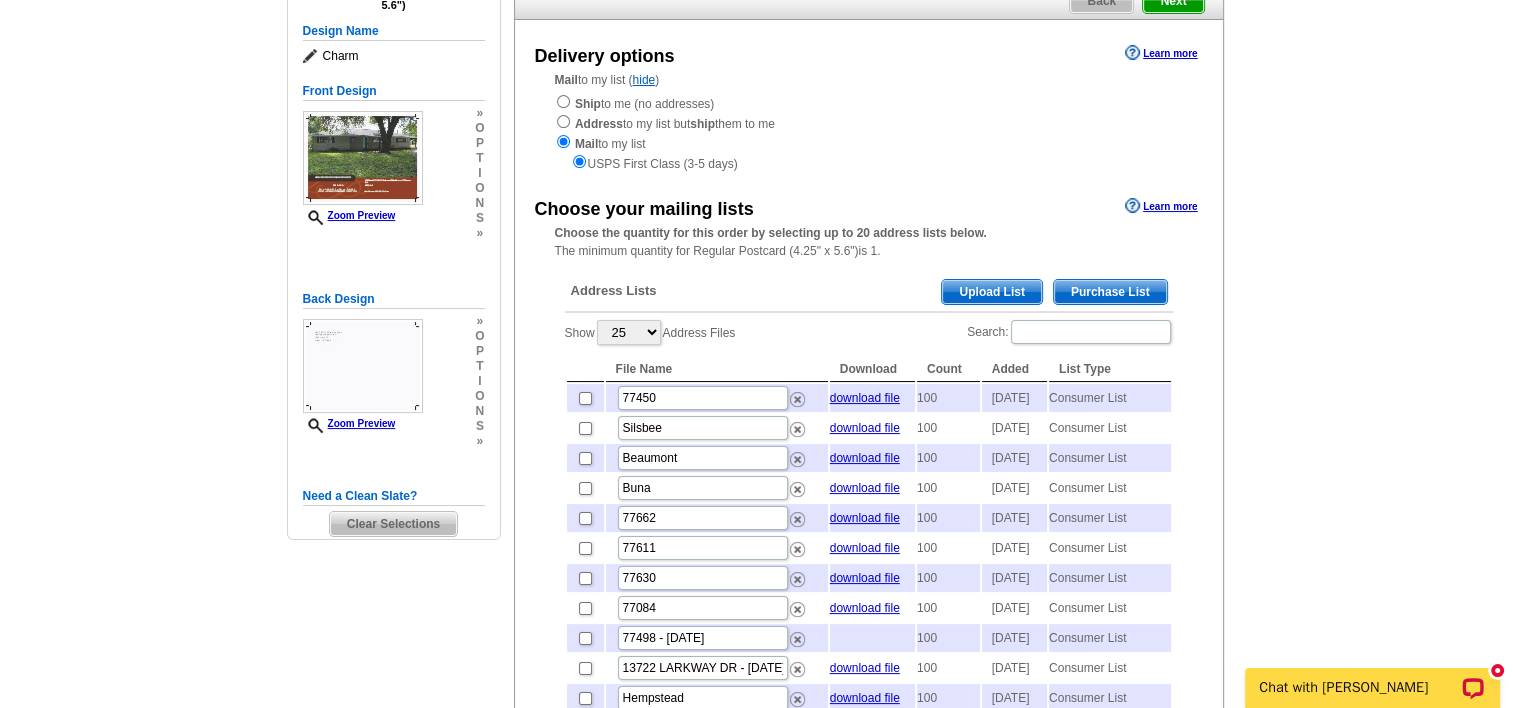 checkbox on "true" 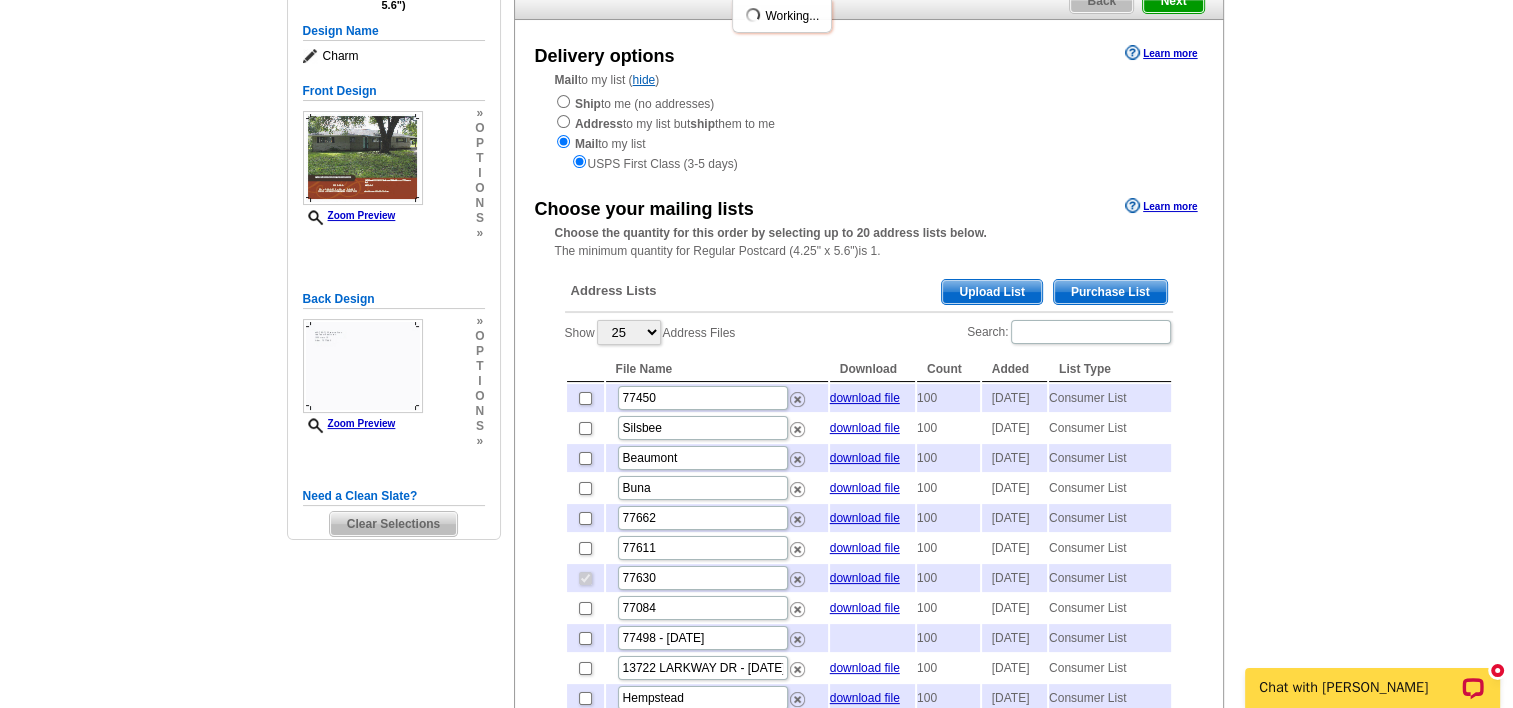 click on "Need Help? call 800-260-5887,  chat  with support, or have our designers make something custom just for you!
Got it, no need for the selection guide next time.
Show Results
Selected Design
Regular Postcard (4.25" x 5.6")
Design Name
Charm
Front Design
Zoom Preview
»
o
p
t
i
o
n
s
»
»" at bounding box center (756, 696) 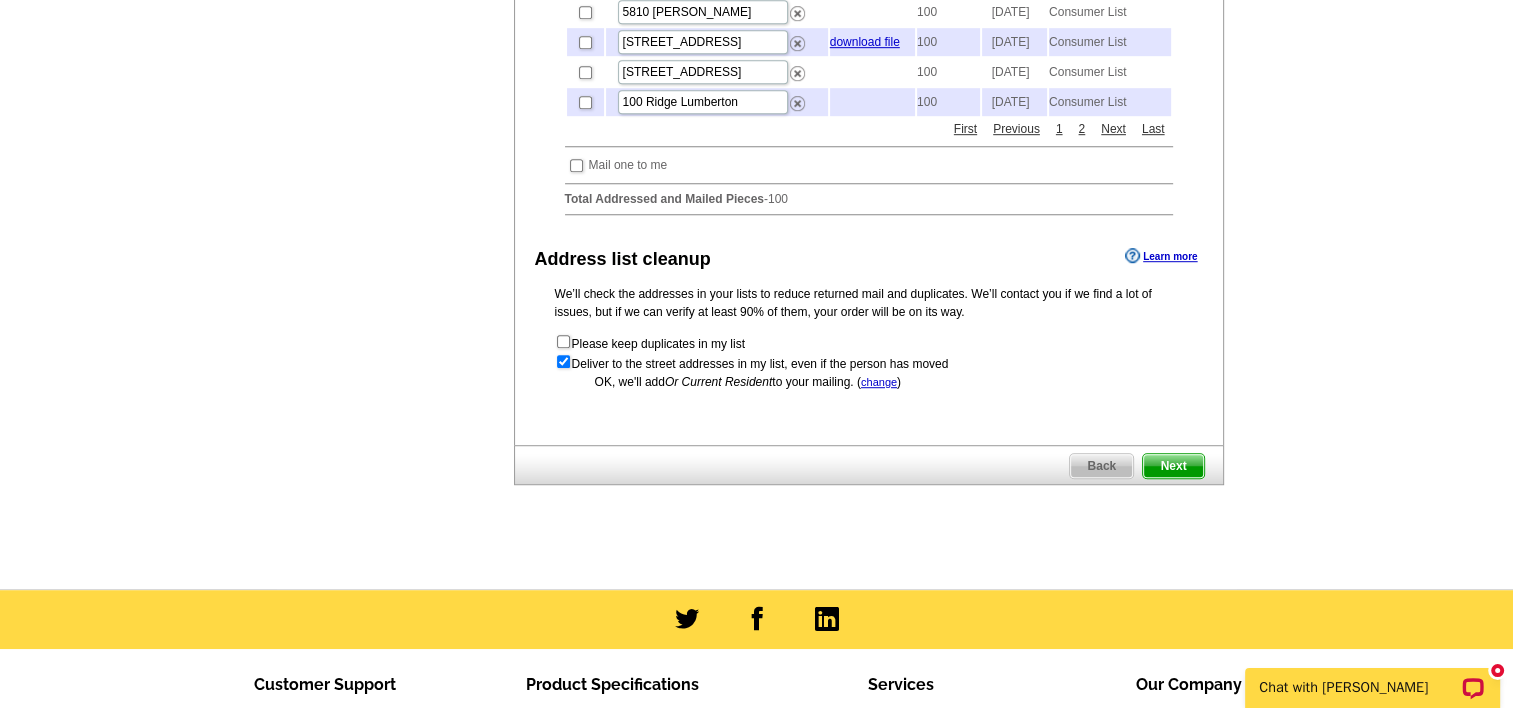 scroll, scrollTop: 1400, scrollLeft: 0, axis: vertical 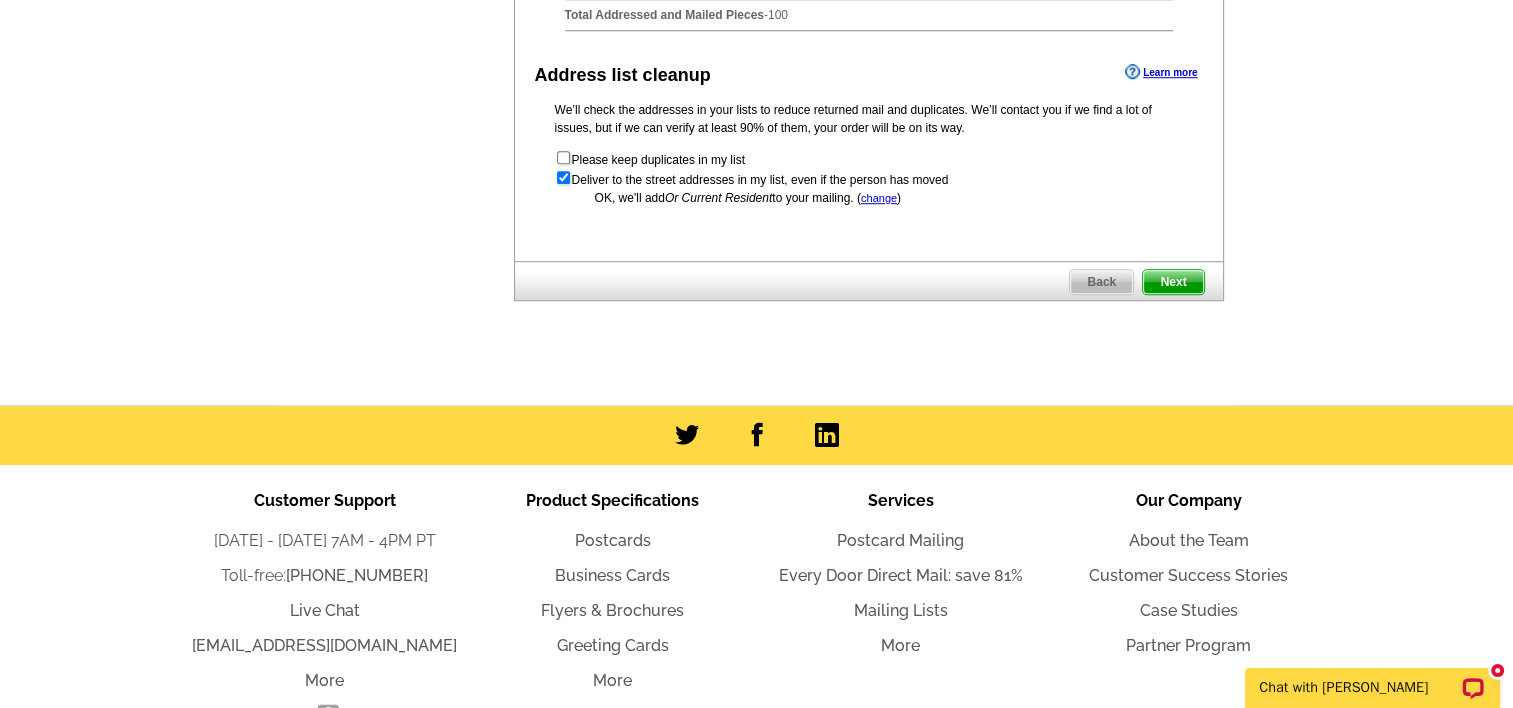 click on "Next" at bounding box center (1173, 282) 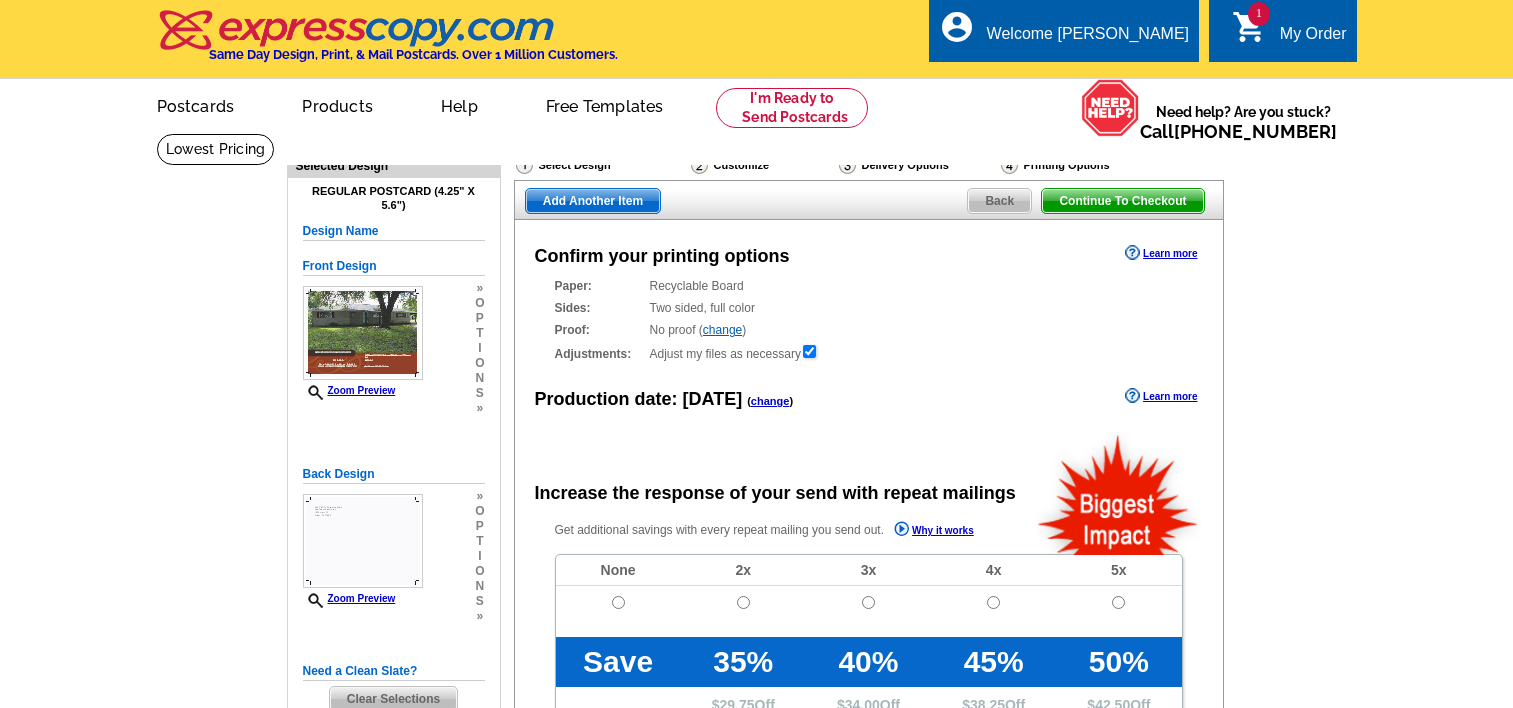 scroll, scrollTop: 0, scrollLeft: 0, axis: both 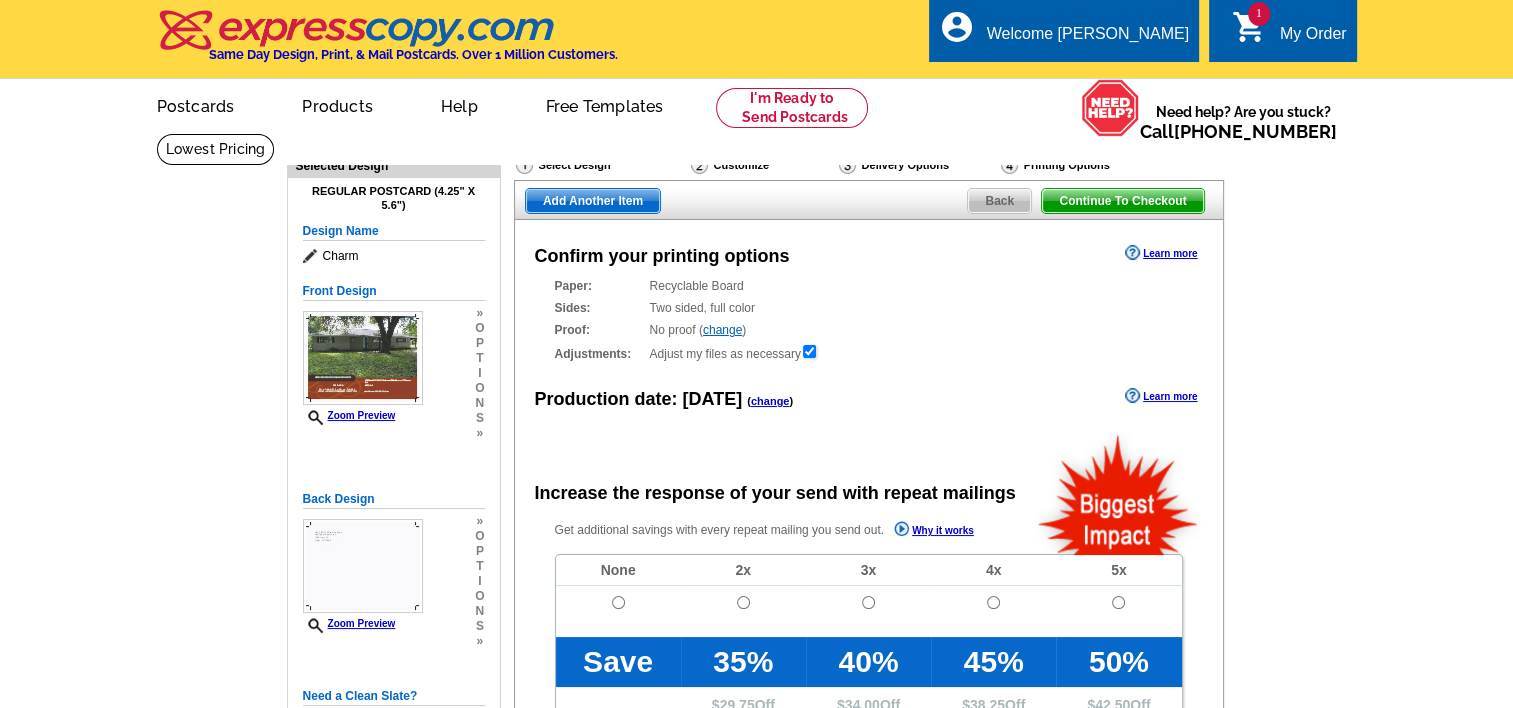 radio on "false" 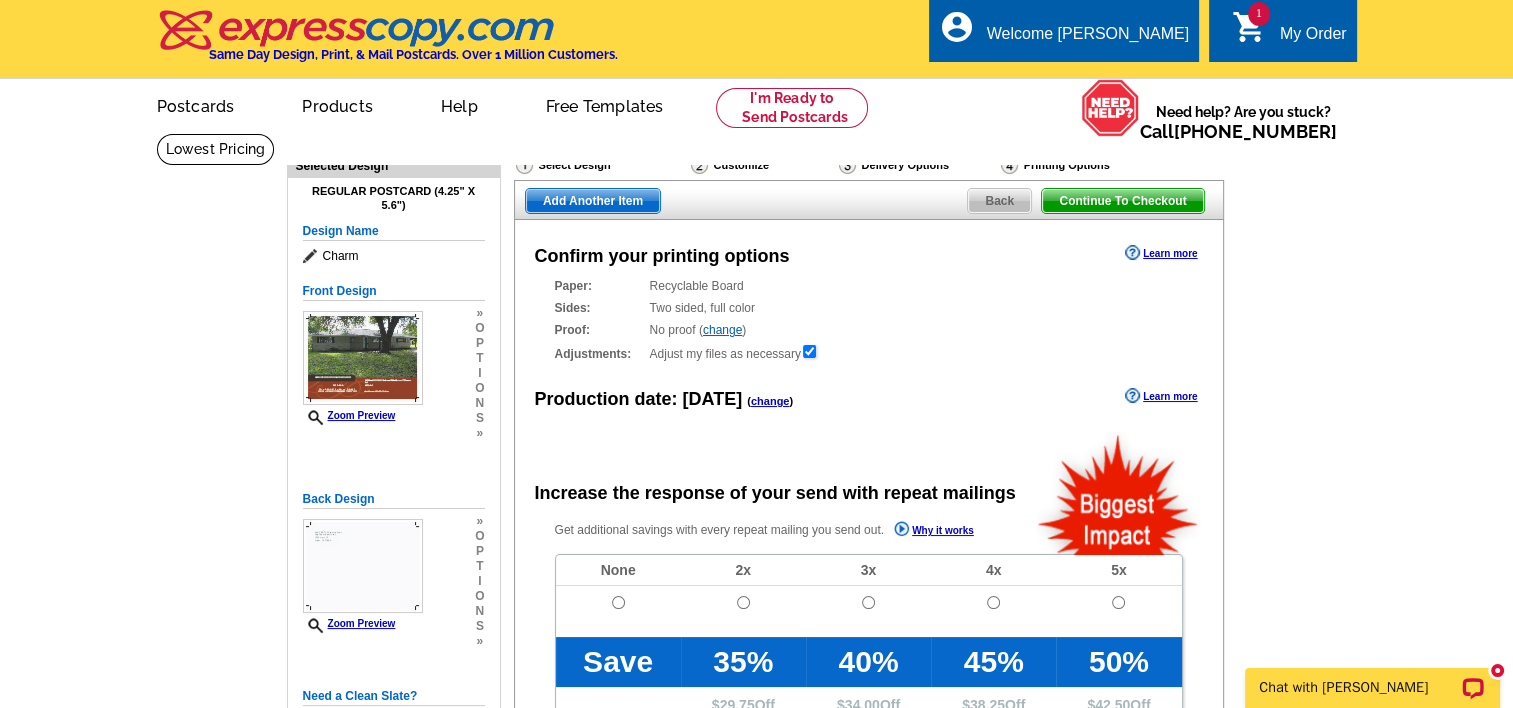 scroll, scrollTop: 0, scrollLeft: 0, axis: both 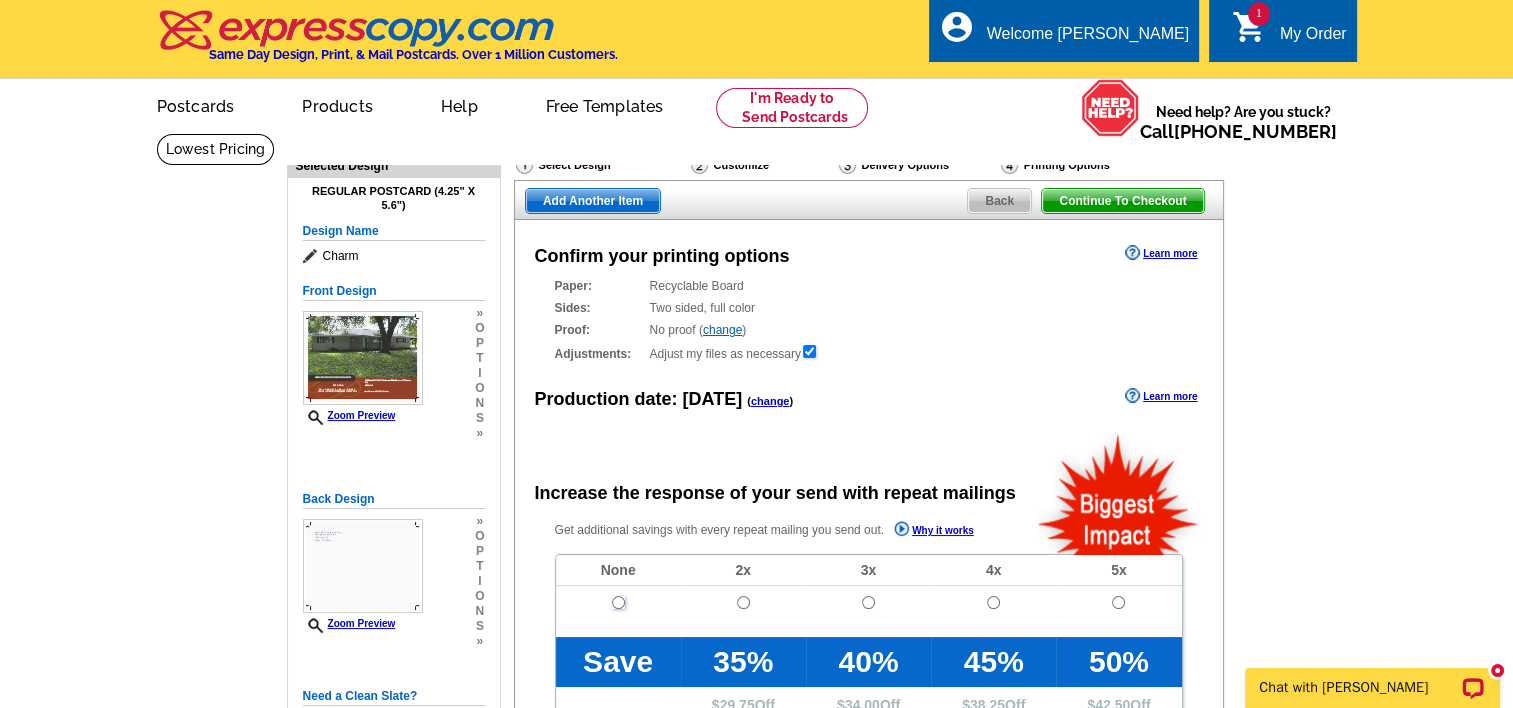 click at bounding box center [618, 602] 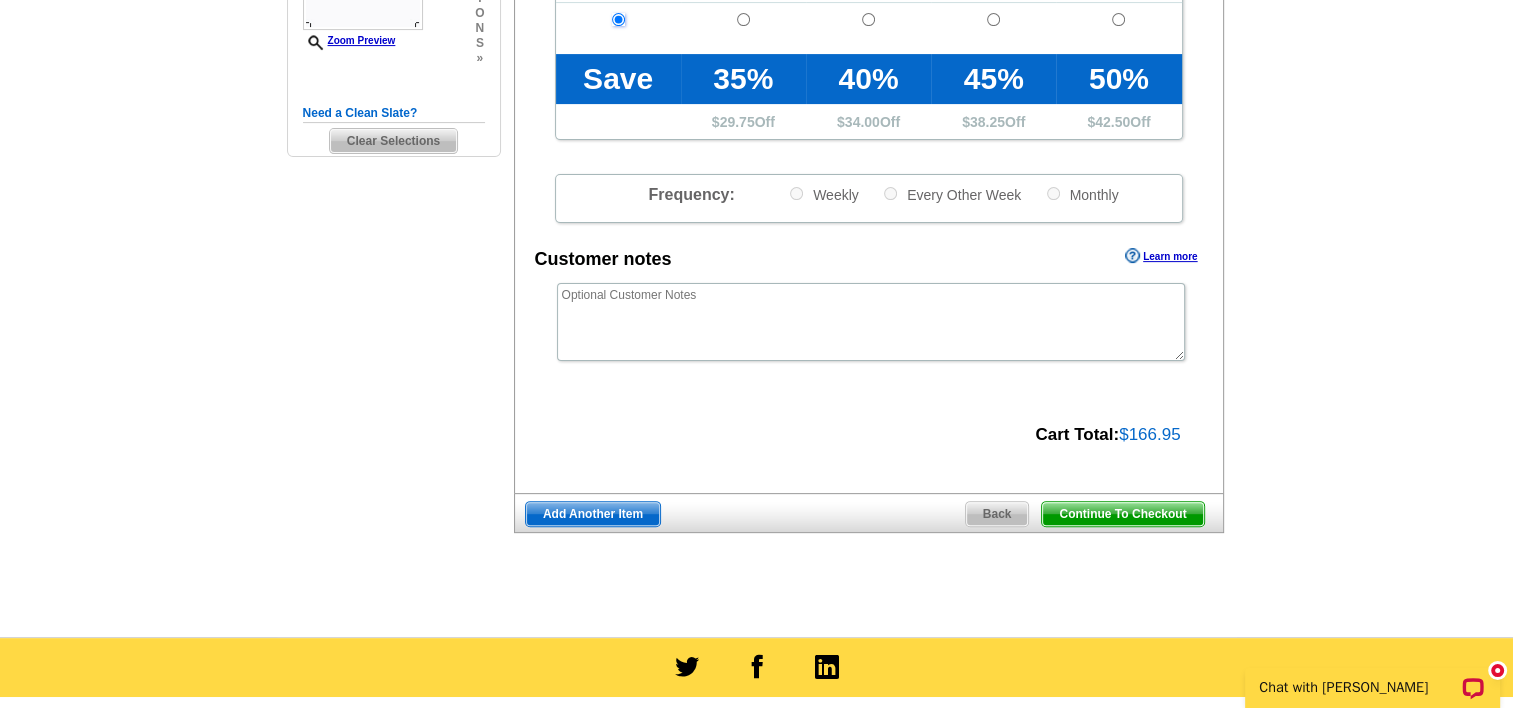 scroll, scrollTop: 600, scrollLeft: 0, axis: vertical 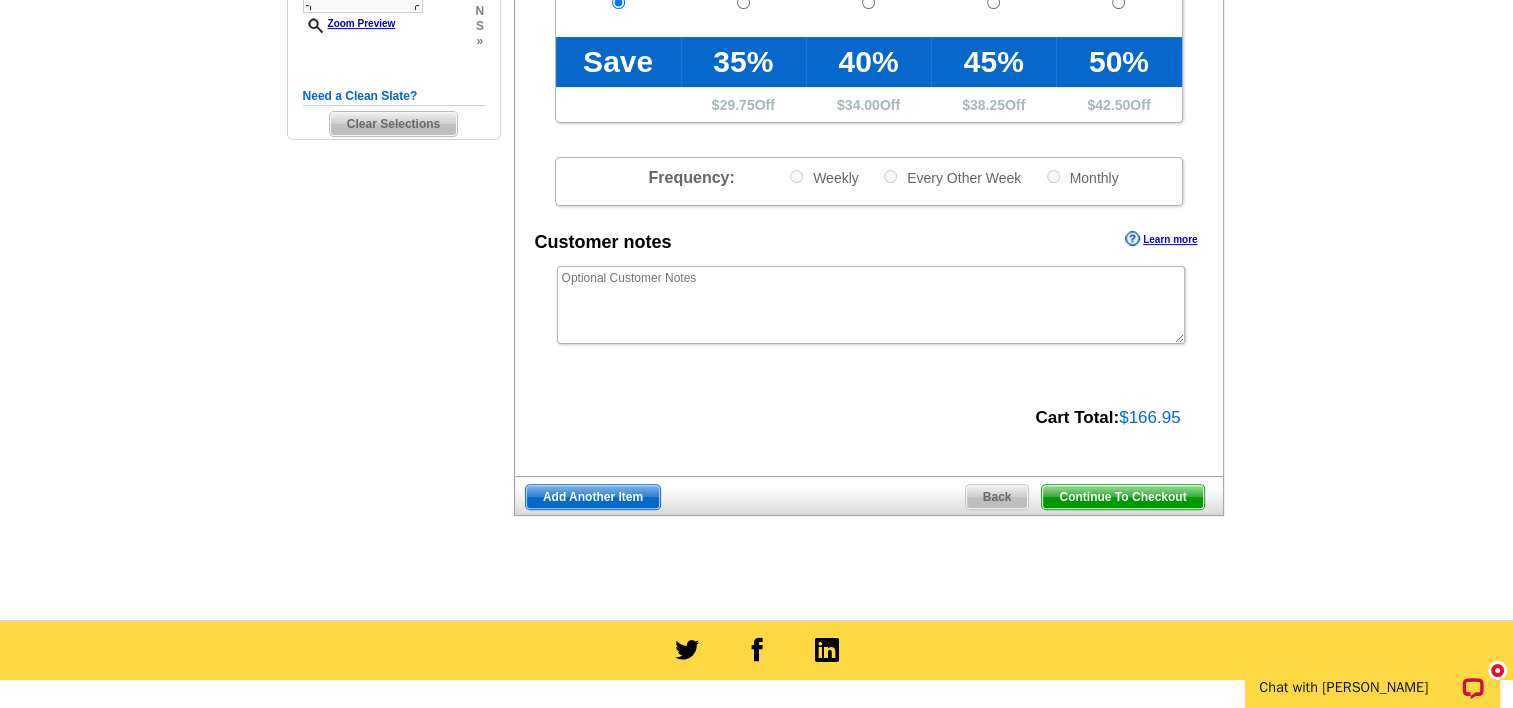 click on "Continue To Checkout" at bounding box center [1122, 497] 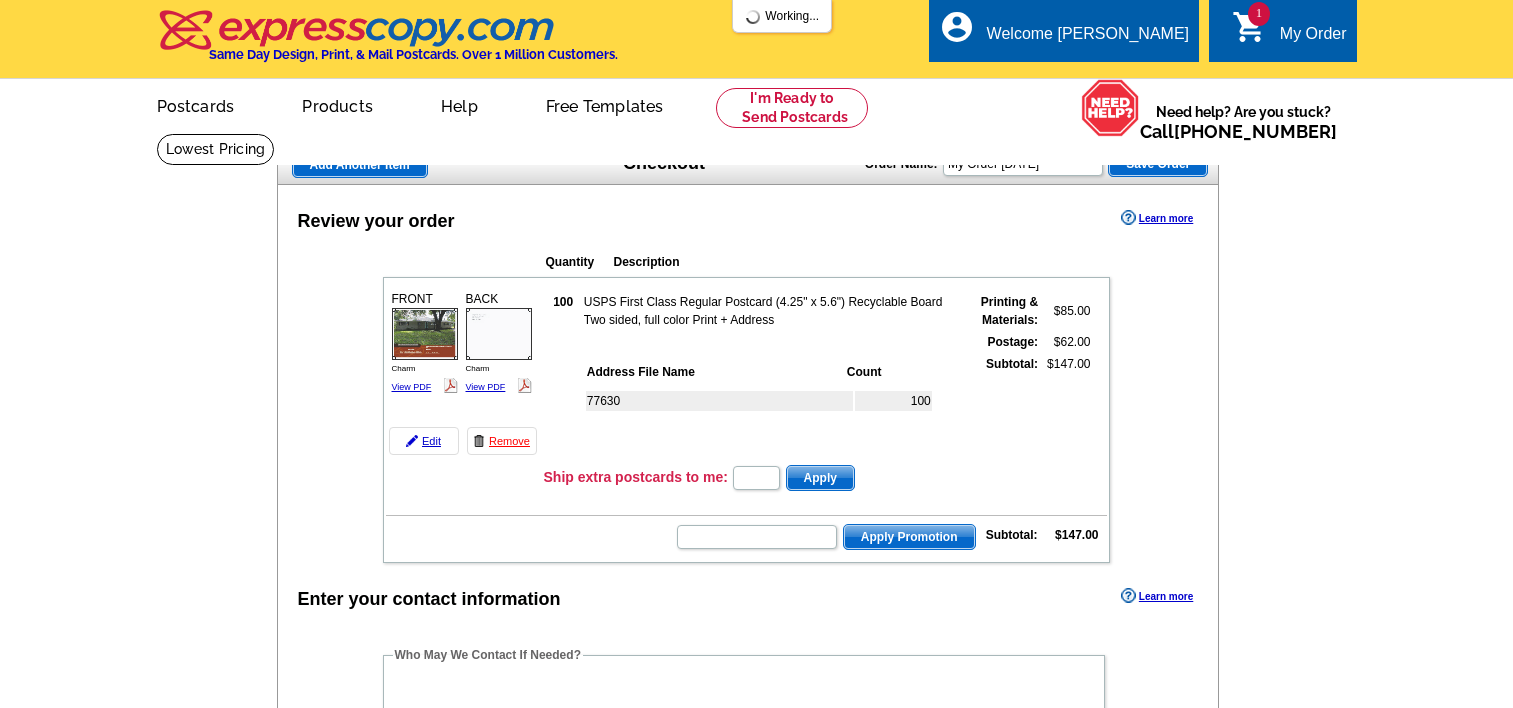 scroll, scrollTop: 0, scrollLeft: 0, axis: both 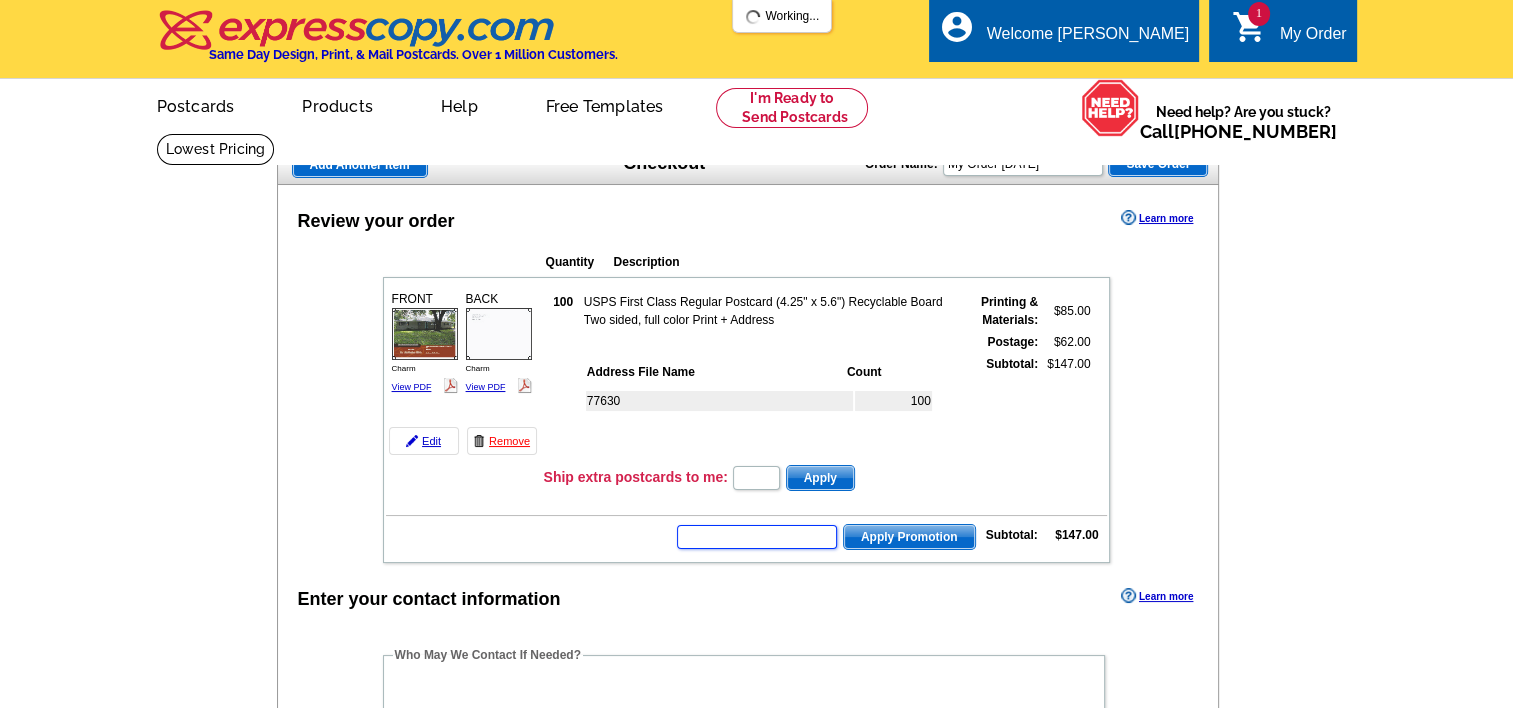 click at bounding box center [757, 537] 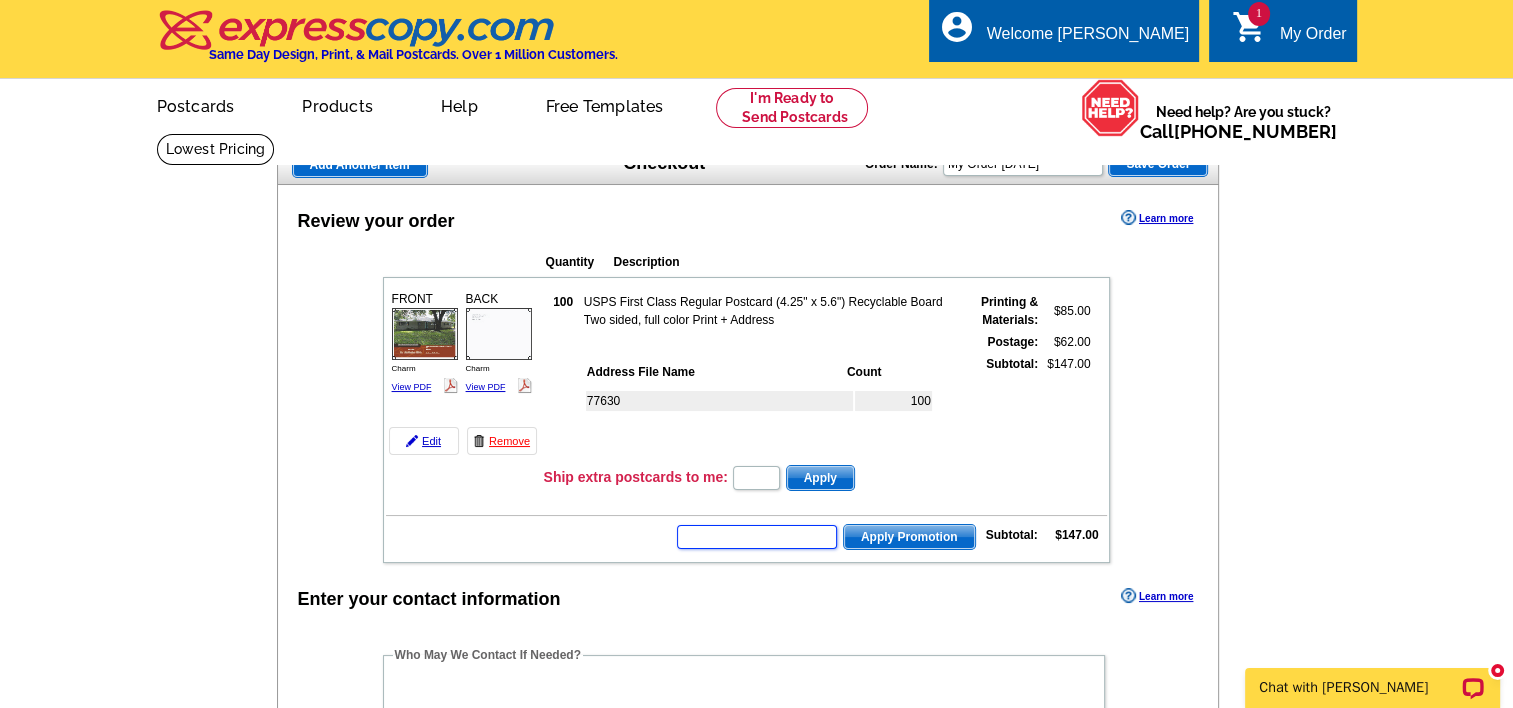 scroll, scrollTop: 0, scrollLeft: 0, axis: both 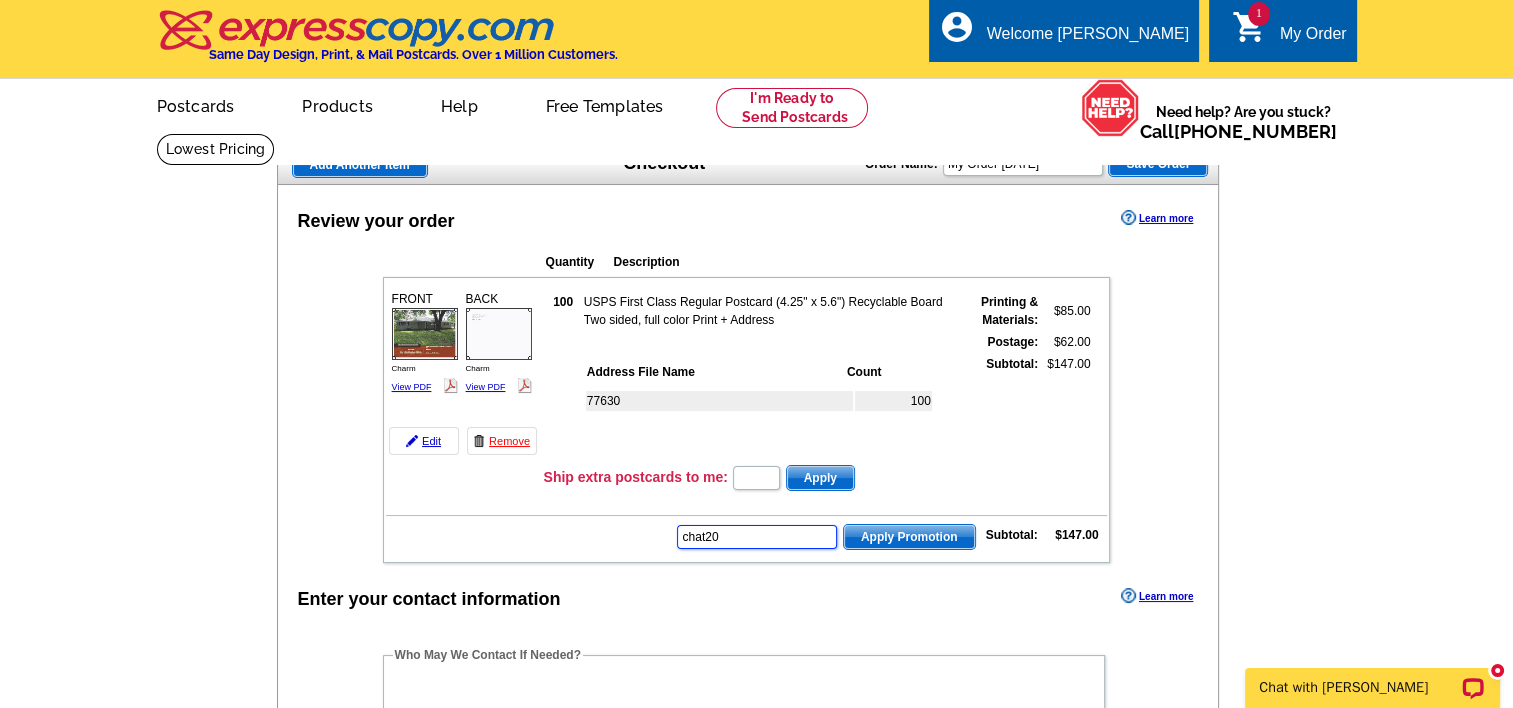 type on "chat20" 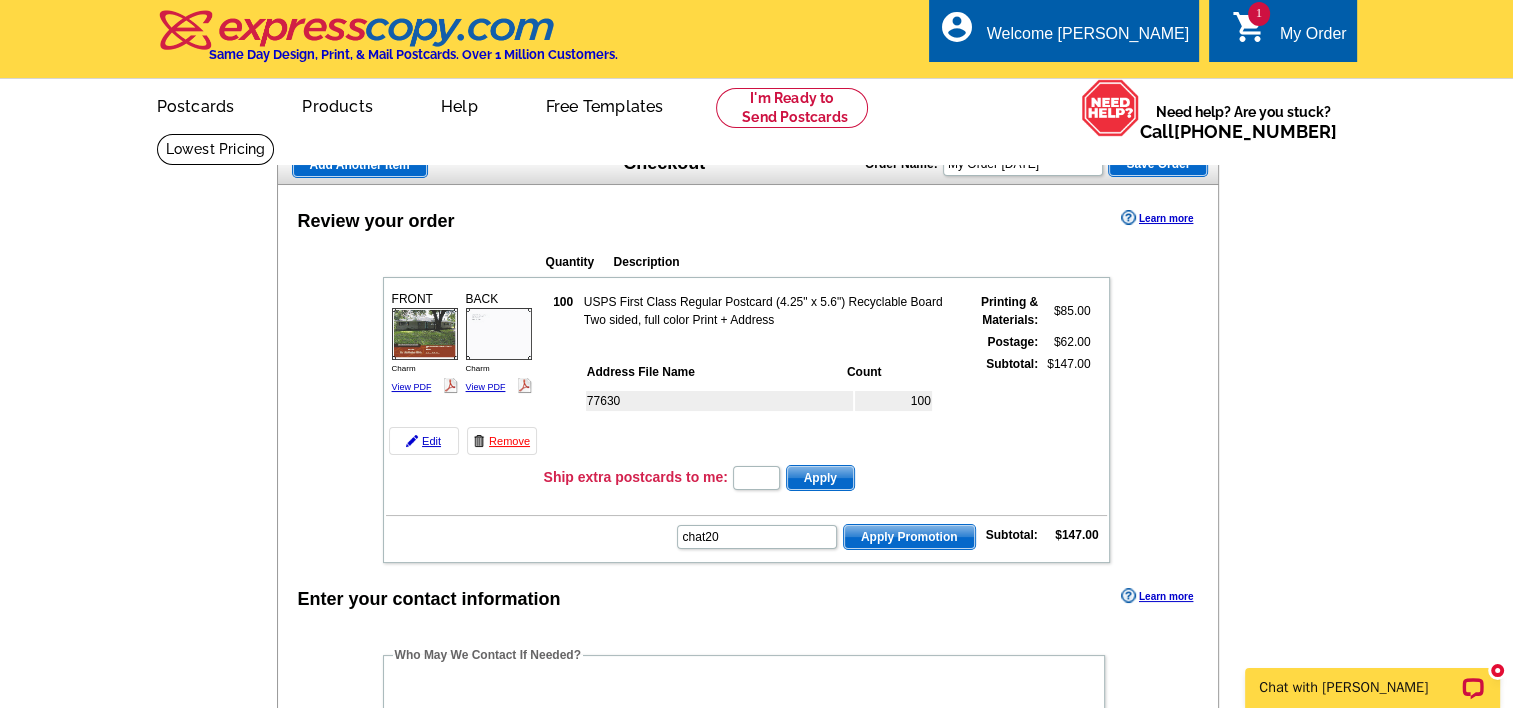 click on "Apply Promotion" at bounding box center [909, 537] 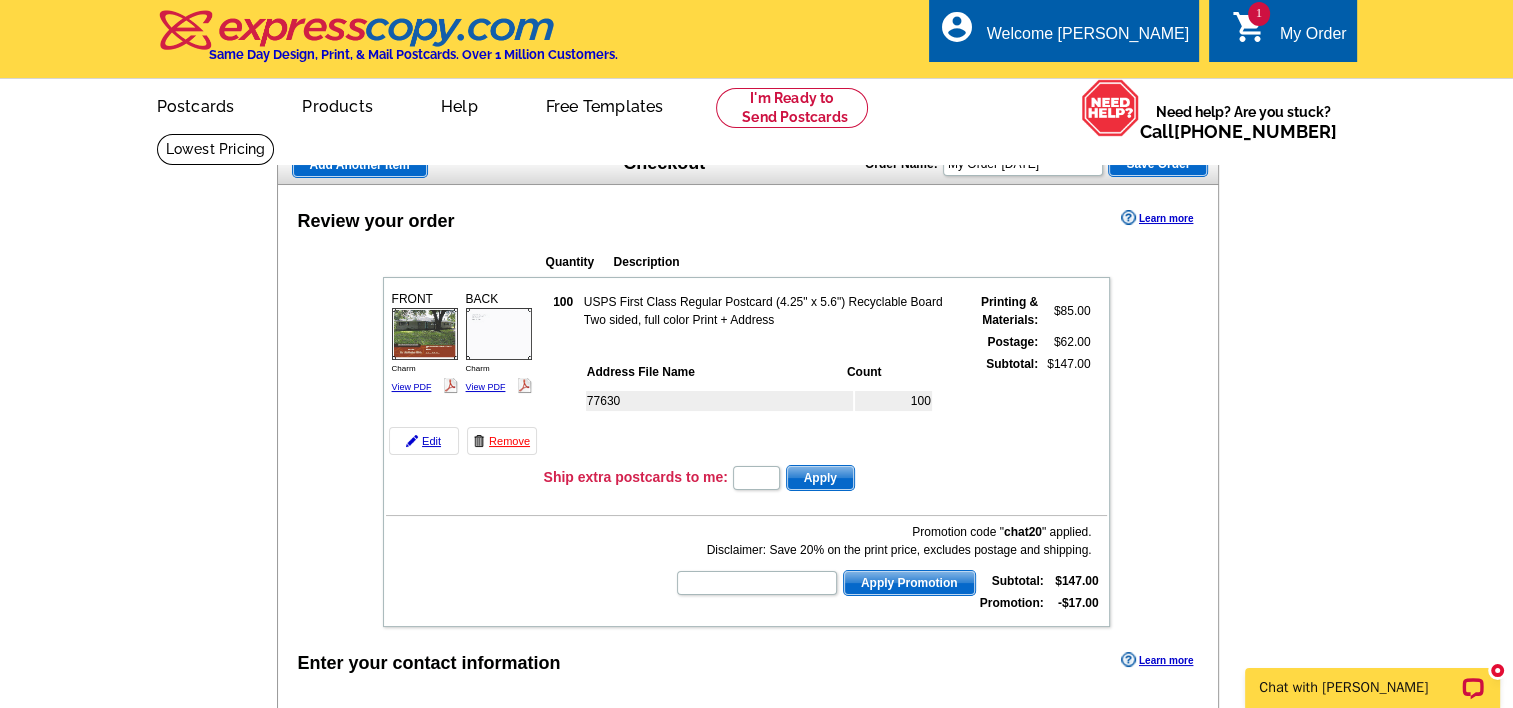 click on "Add Another Item
Checkout
Order Name:
My Order 2025-07-25
Save Order
Review your order
Learn more
Quantity
Description
100" at bounding box center [756, 807] 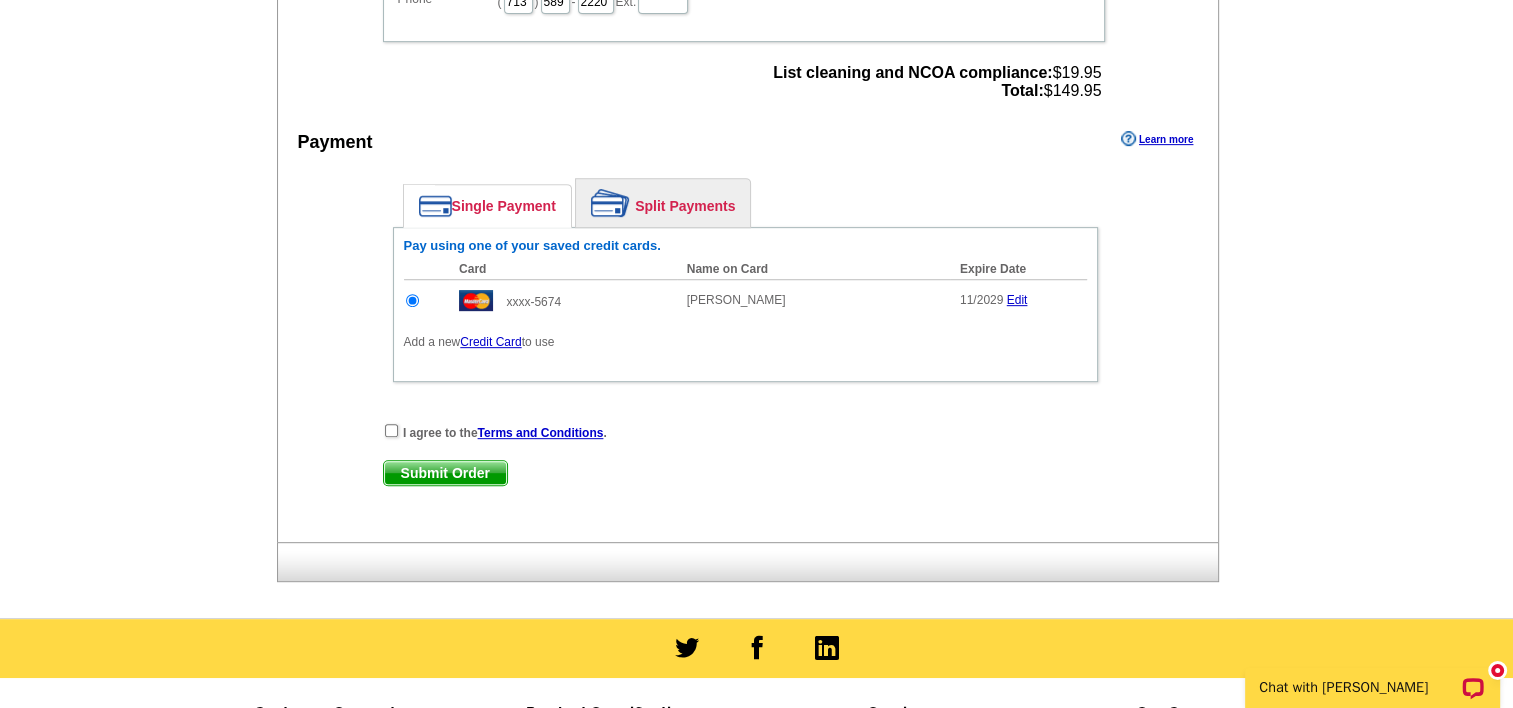 scroll, scrollTop: 900, scrollLeft: 0, axis: vertical 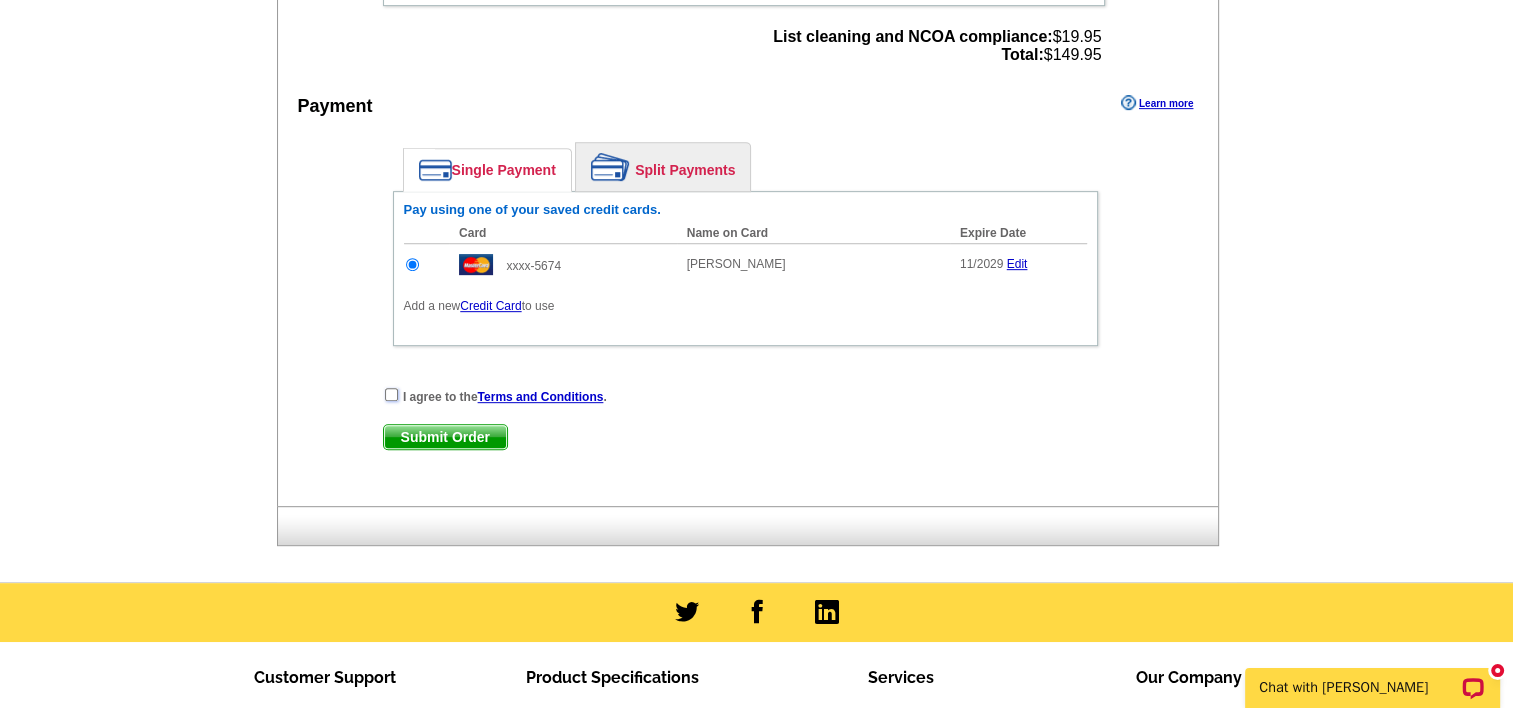click at bounding box center (391, 394) 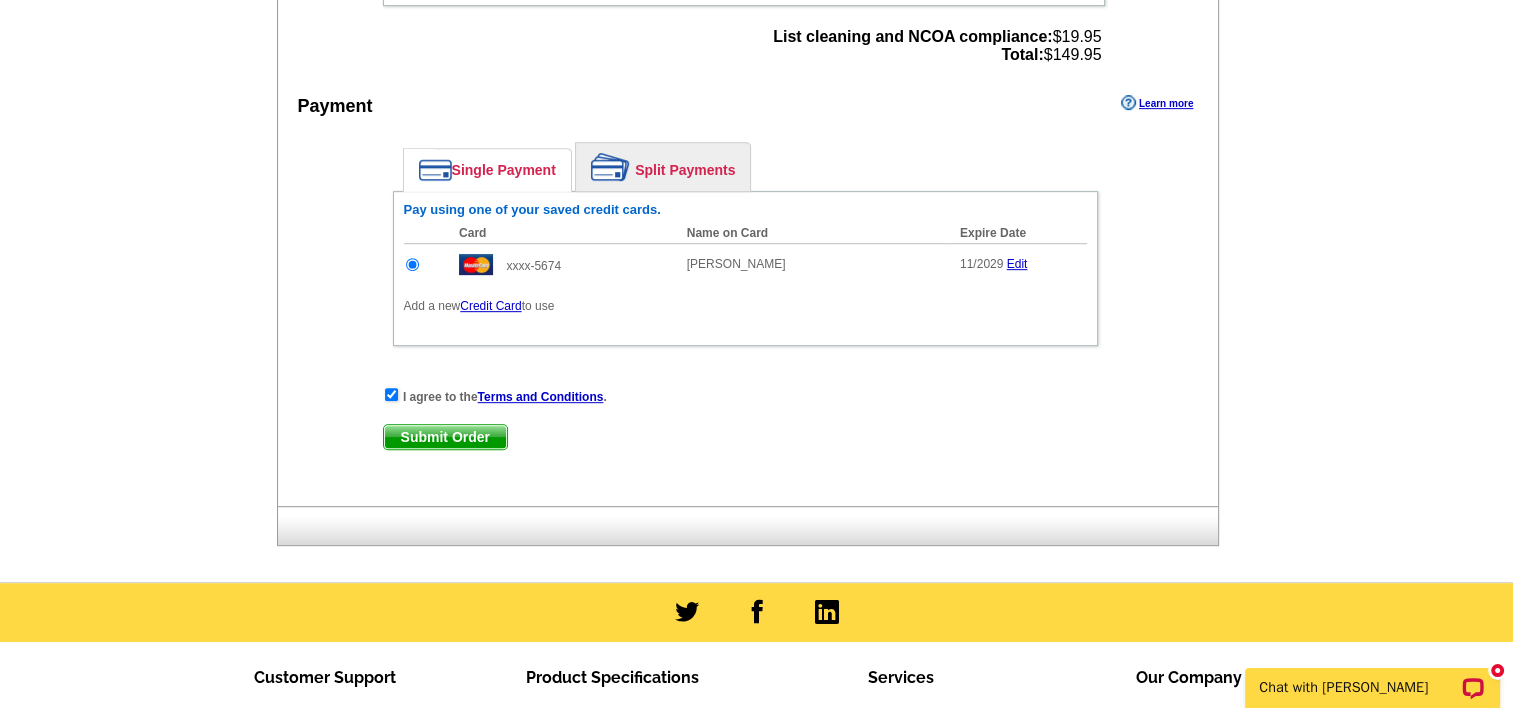click on "Submit Order" at bounding box center (445, 437) 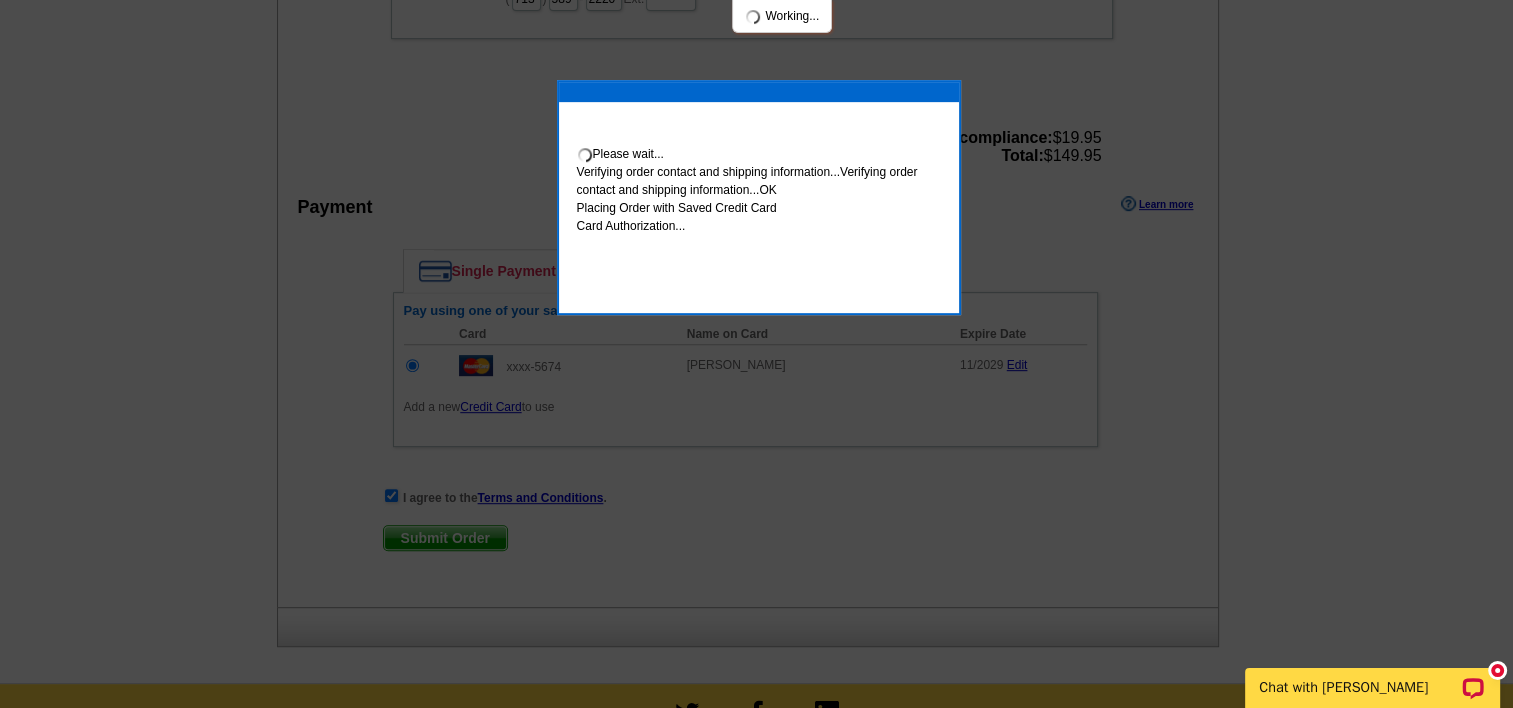 scroll, scrollTop: 1000, scrollLeft: 0, axis: vertical 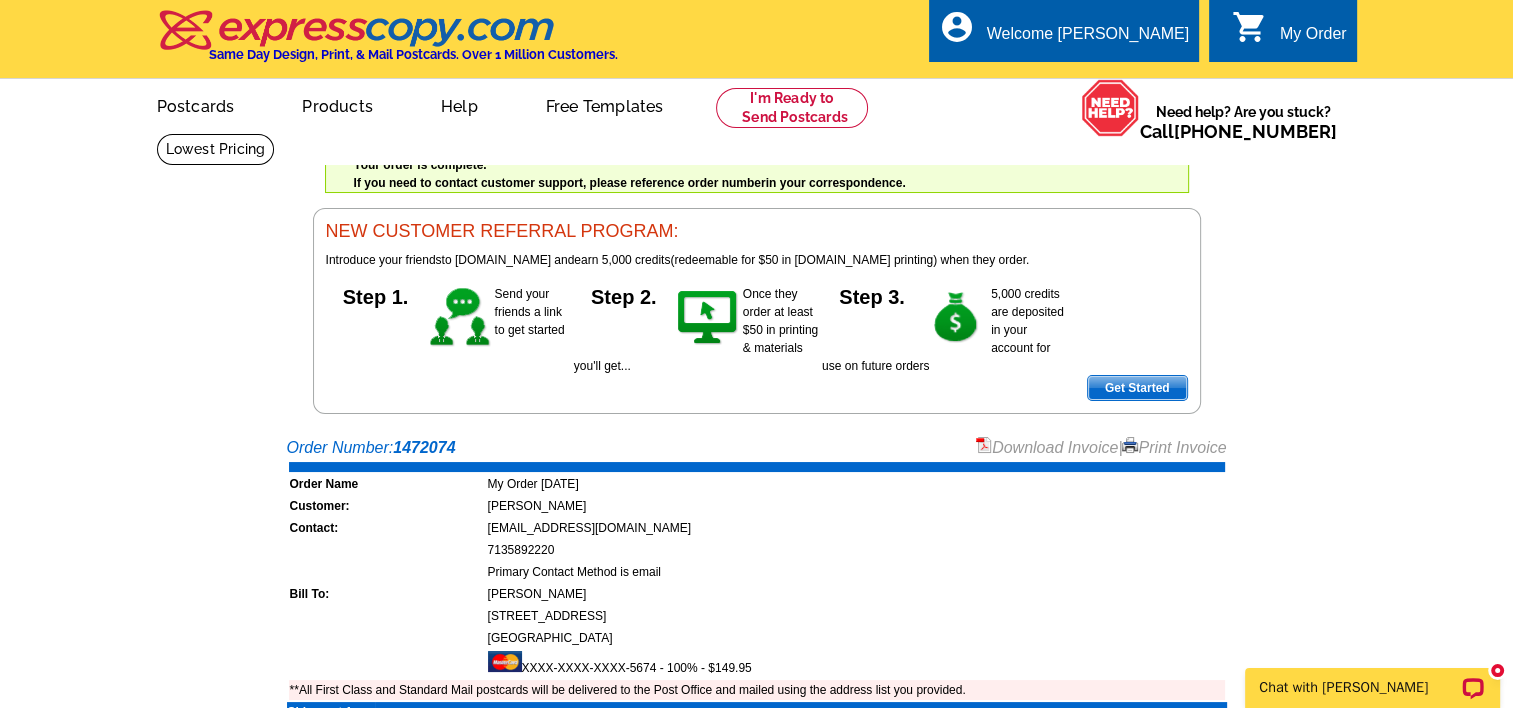 click on "Download Invoice" at bounding box center (1047, 447) 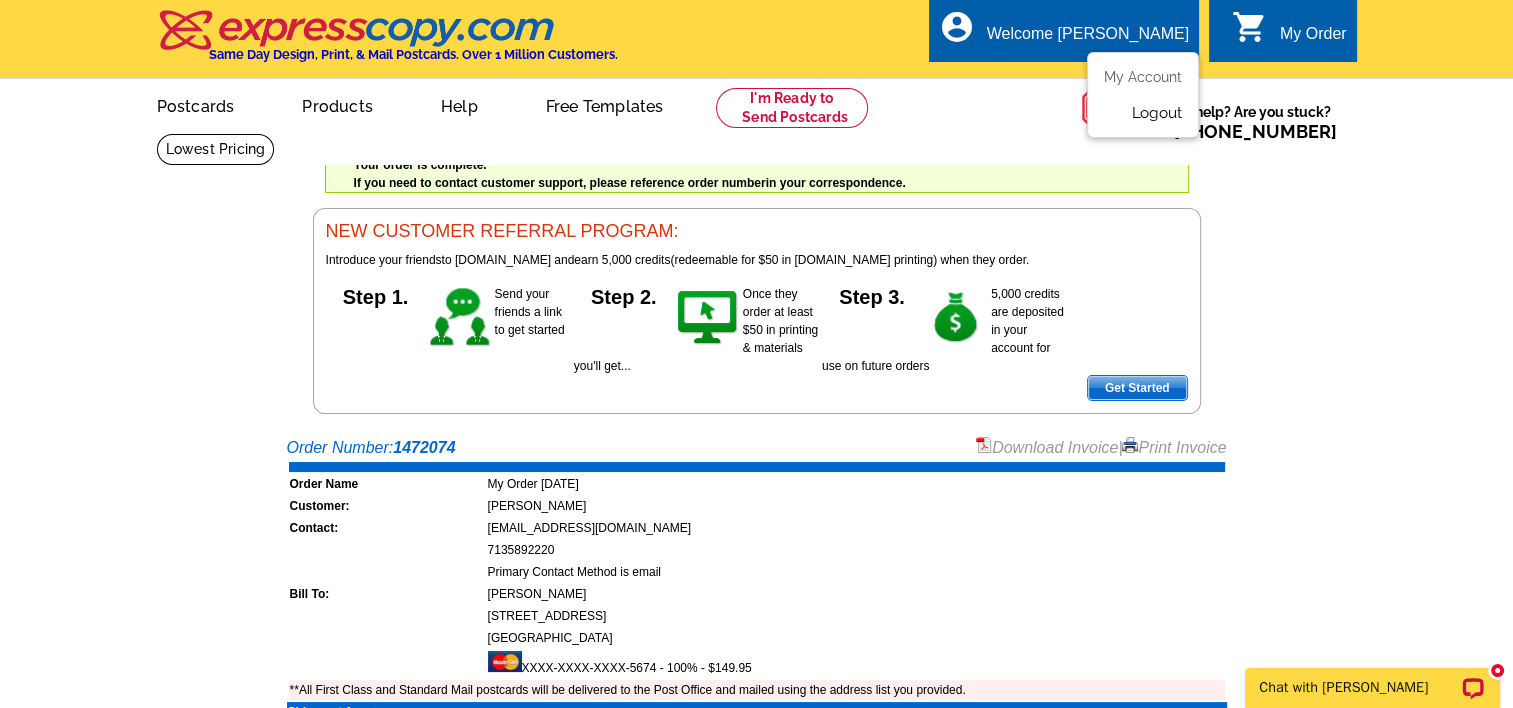 click on "Logout" at bounding box center [1156, 113] 